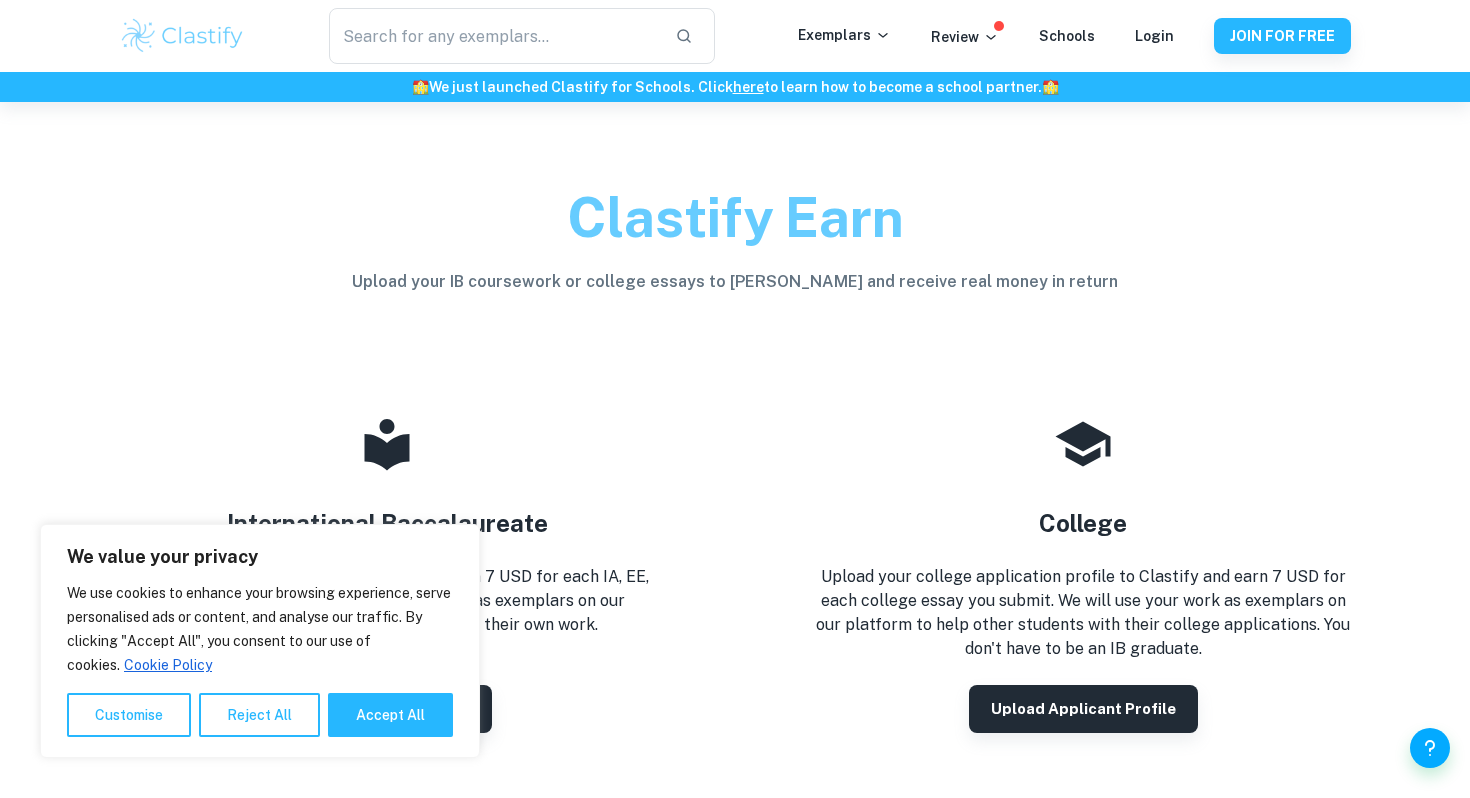 scroll, scrollTop: 0, scrollLeft: 0, axis: both 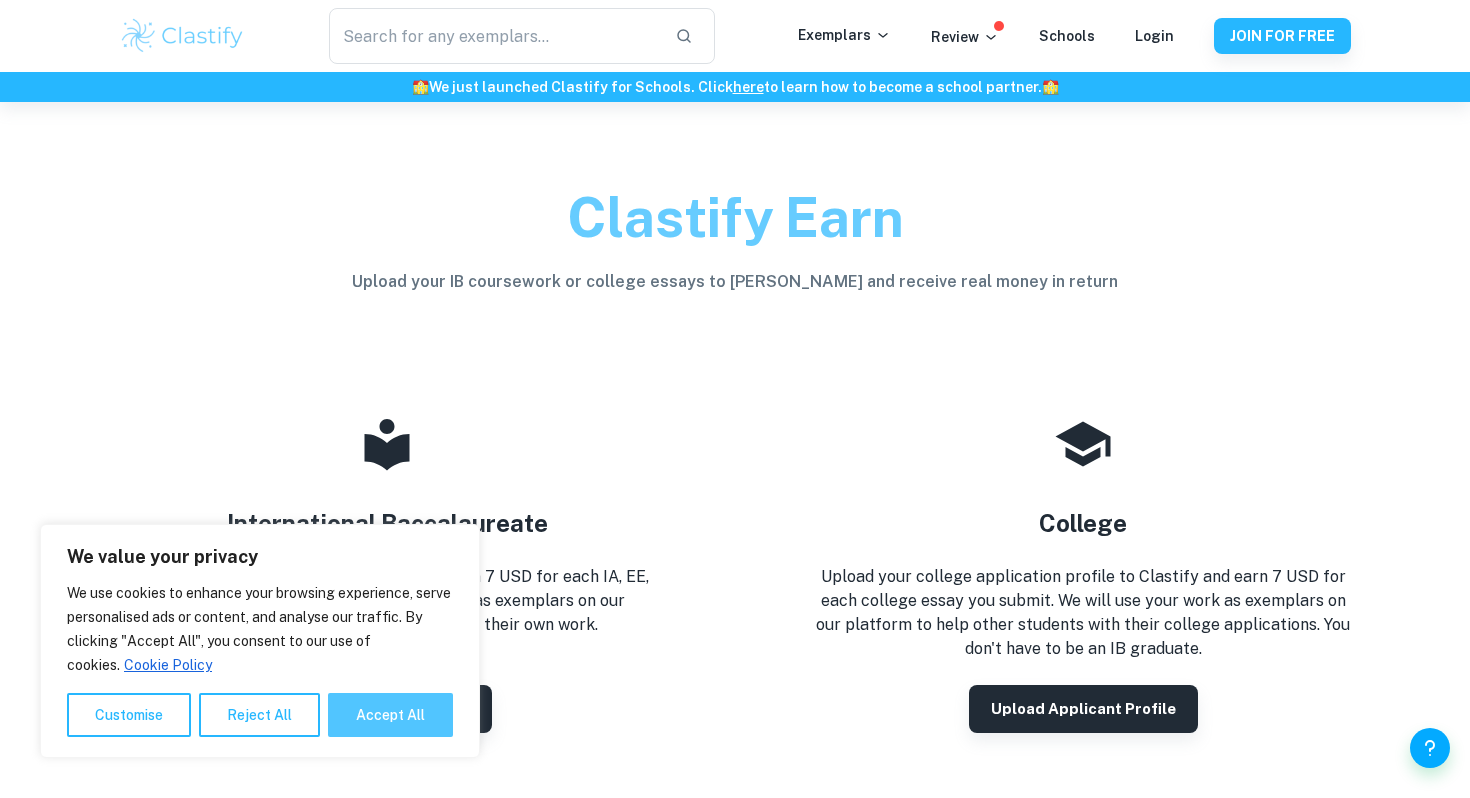 click on "Accept All" at bounding box center [390, 715] 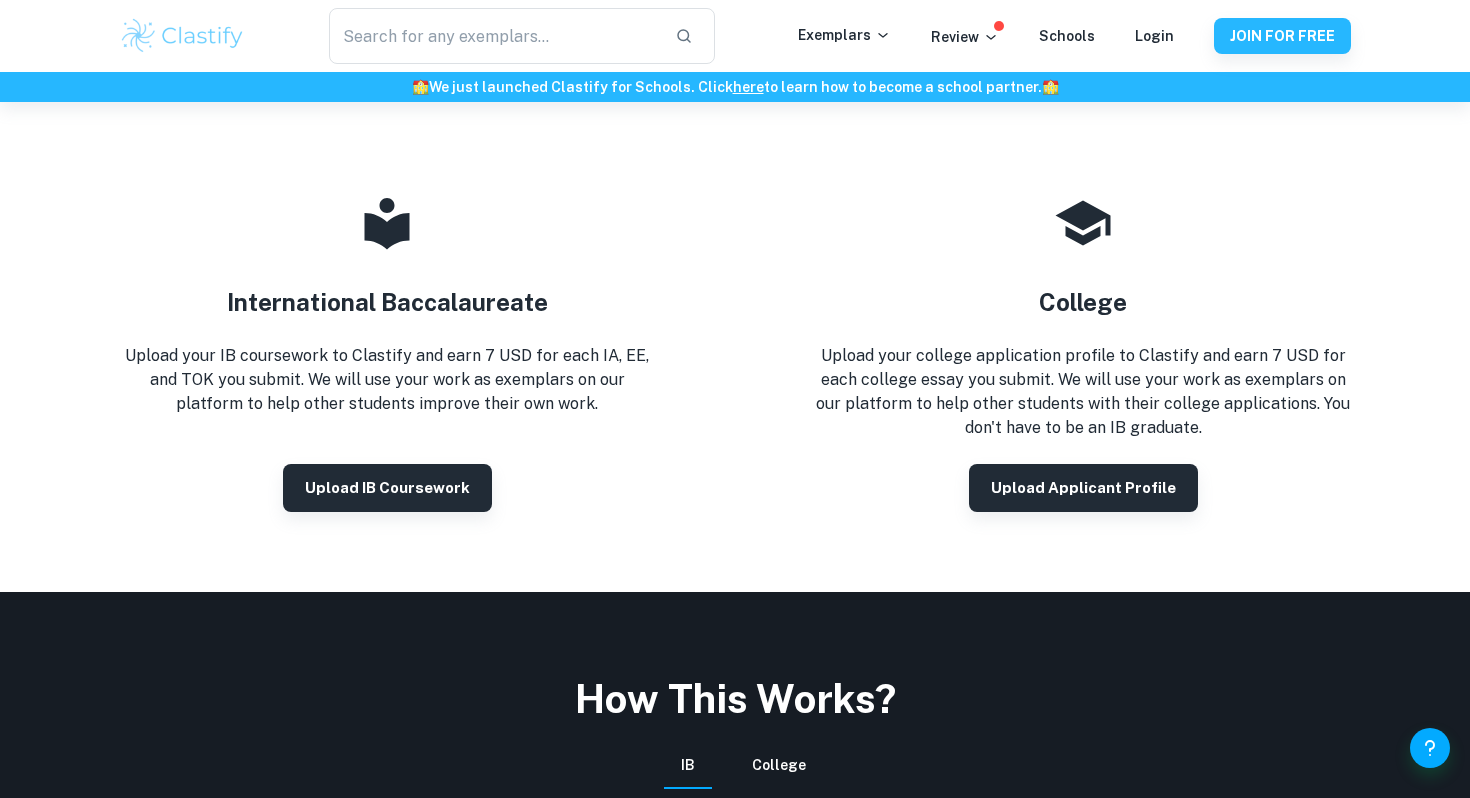scroll, scrollTop: 245, scrollLeft: 0, axis: vertical 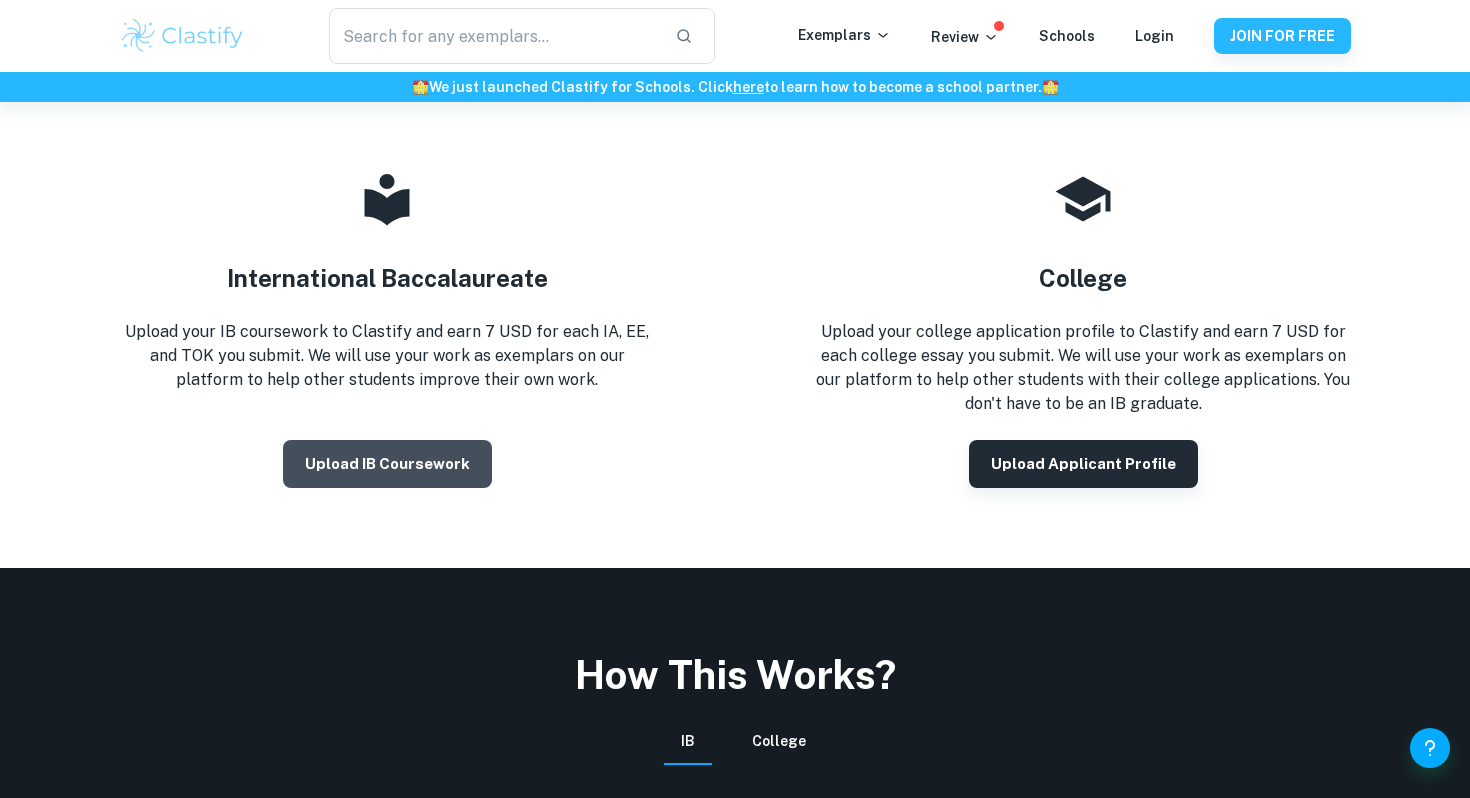 click on "Upload IB coursework" at bounding box center (387, 464) 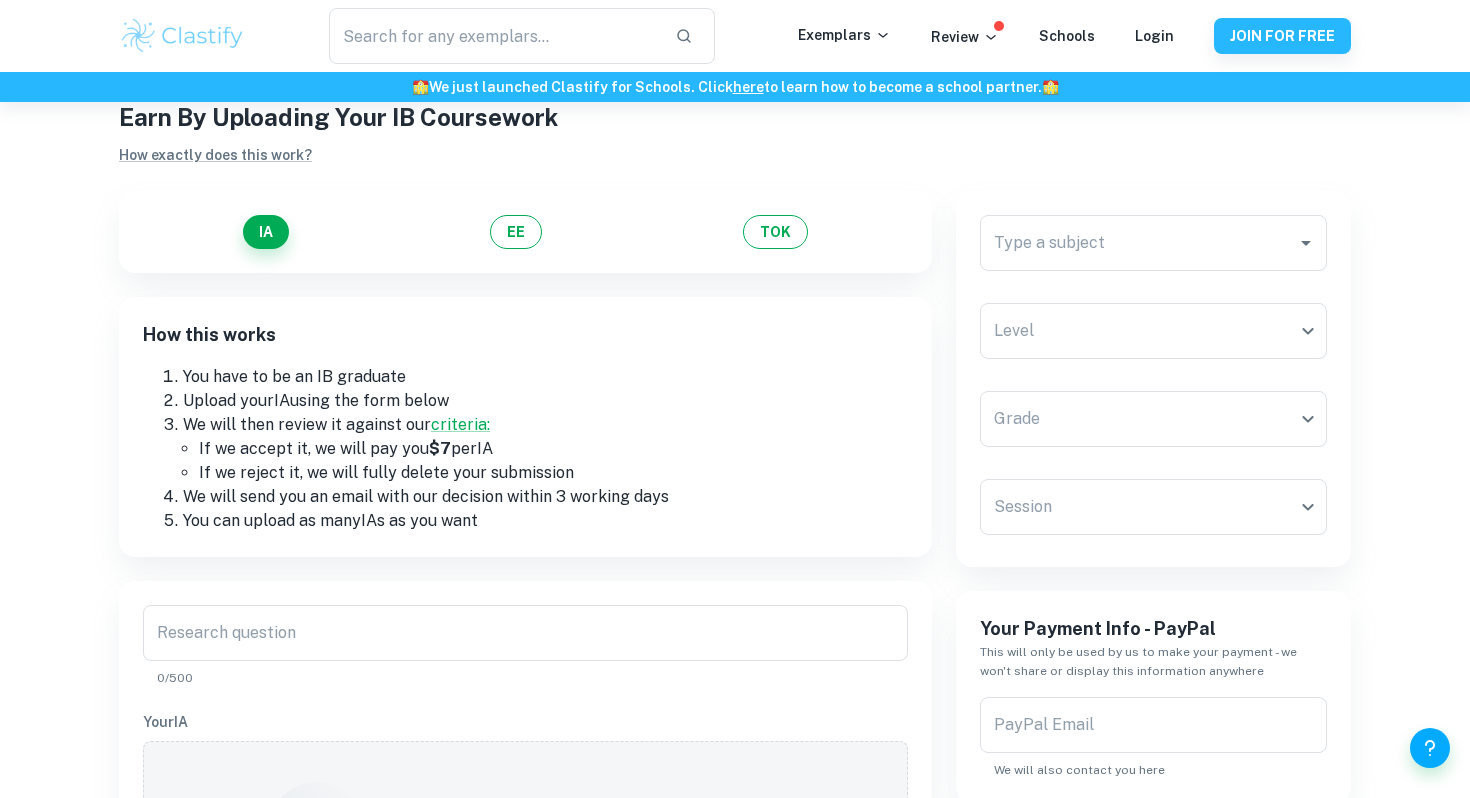 scroll, scrollTop: 68, scrollLeft: 0, axis: vertical 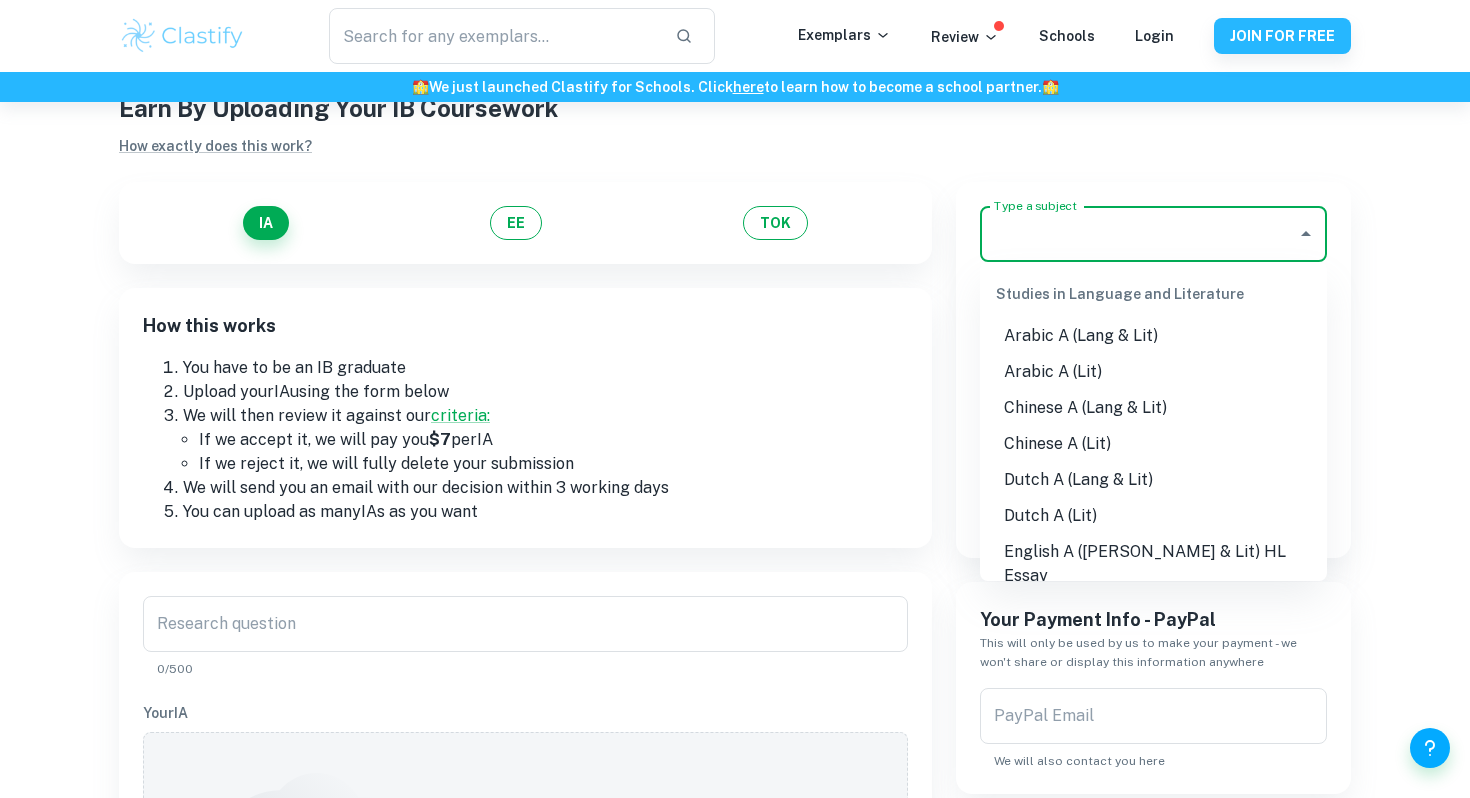 click on "Type a subject" at bounding box center [1138, 234] 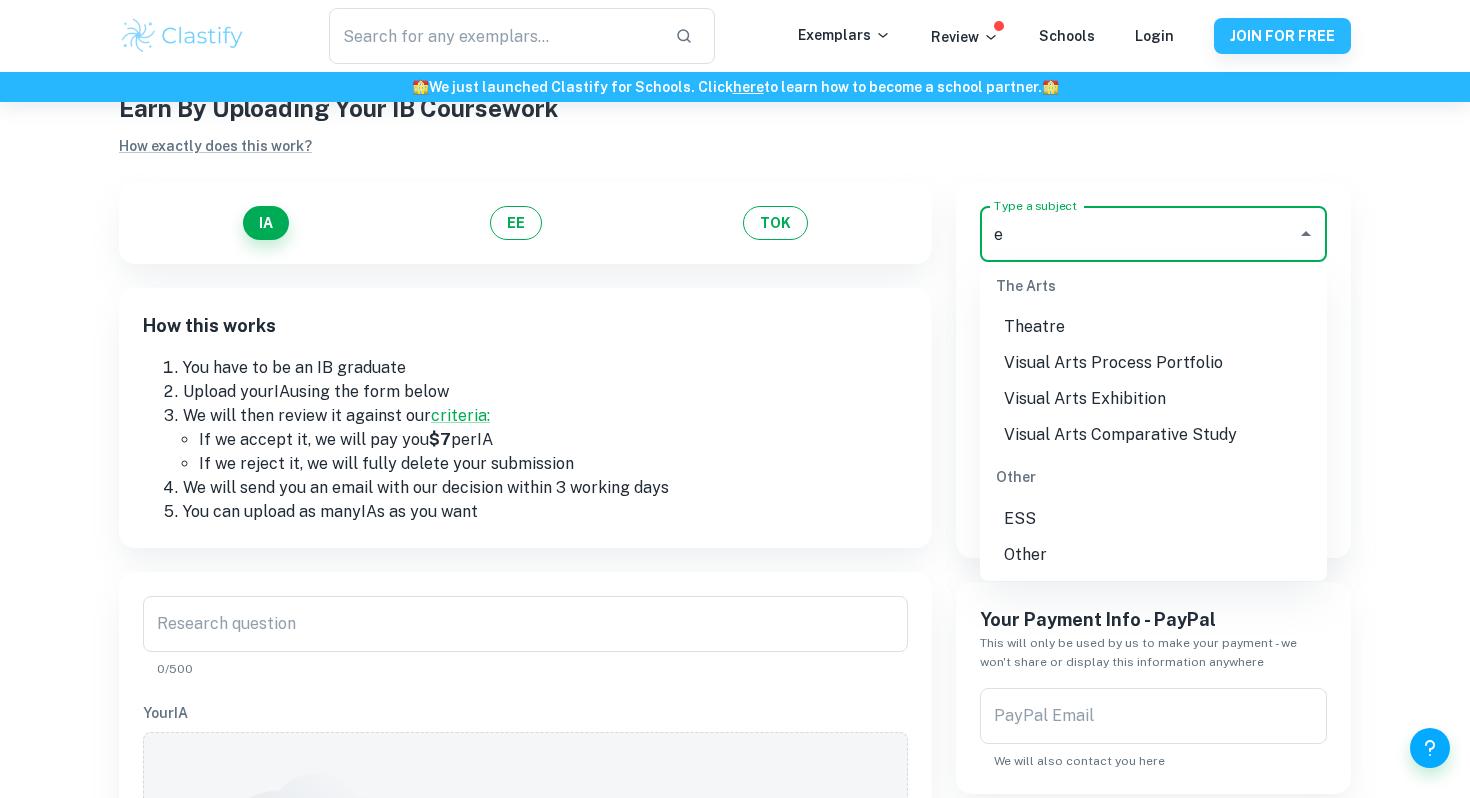 scroll, scrollTop: 0, scrollLeft: 0, axis: both 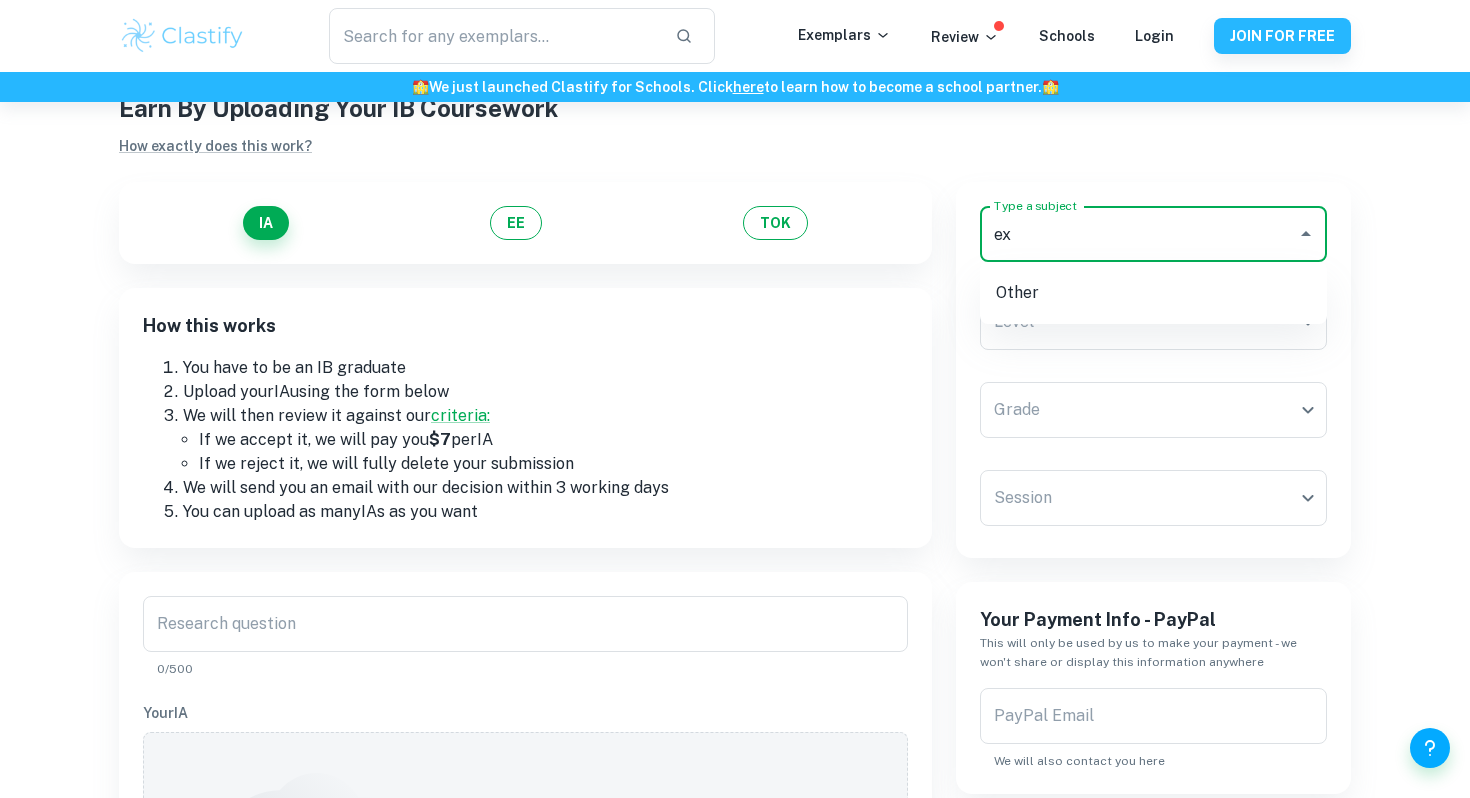 type on "e" 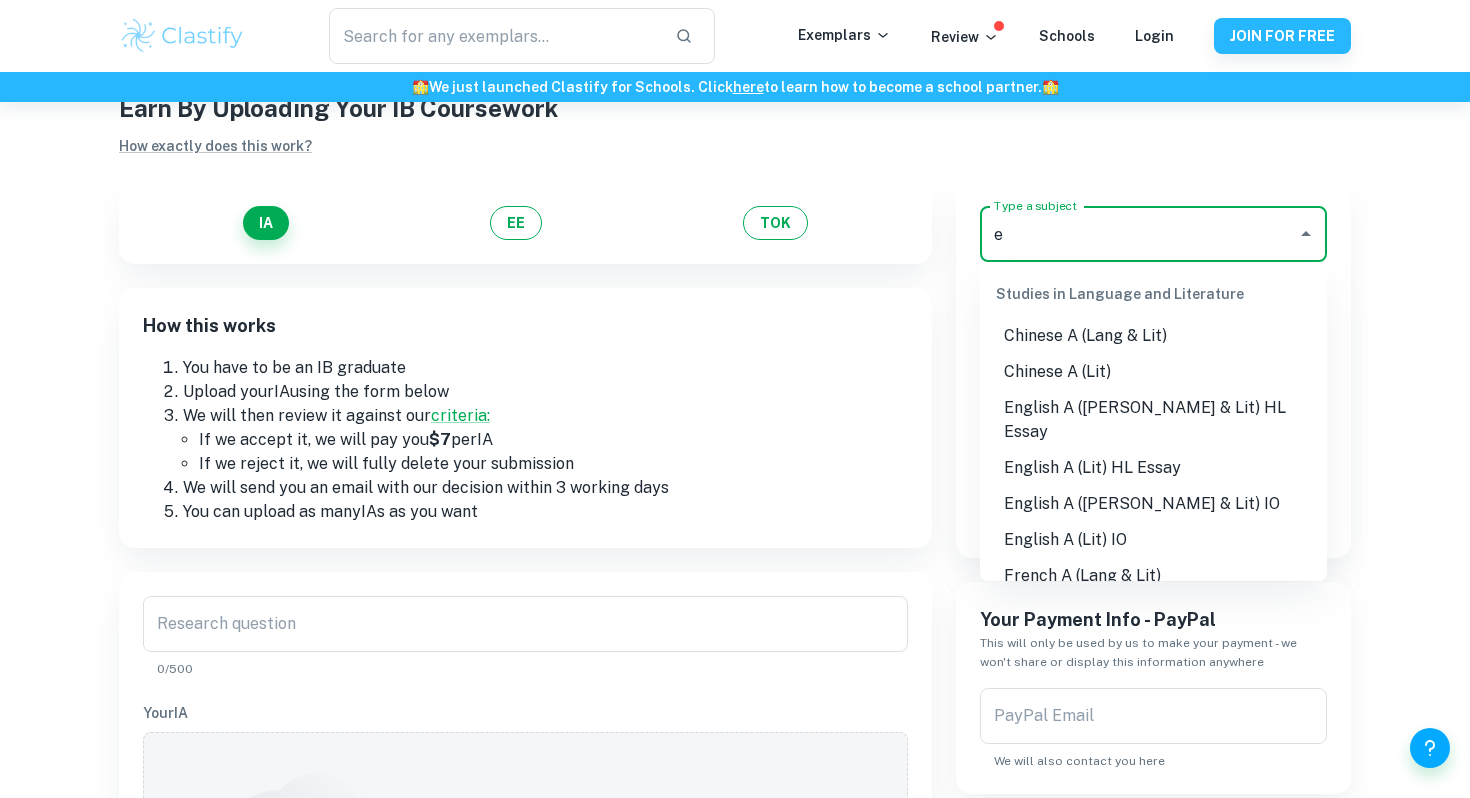 type 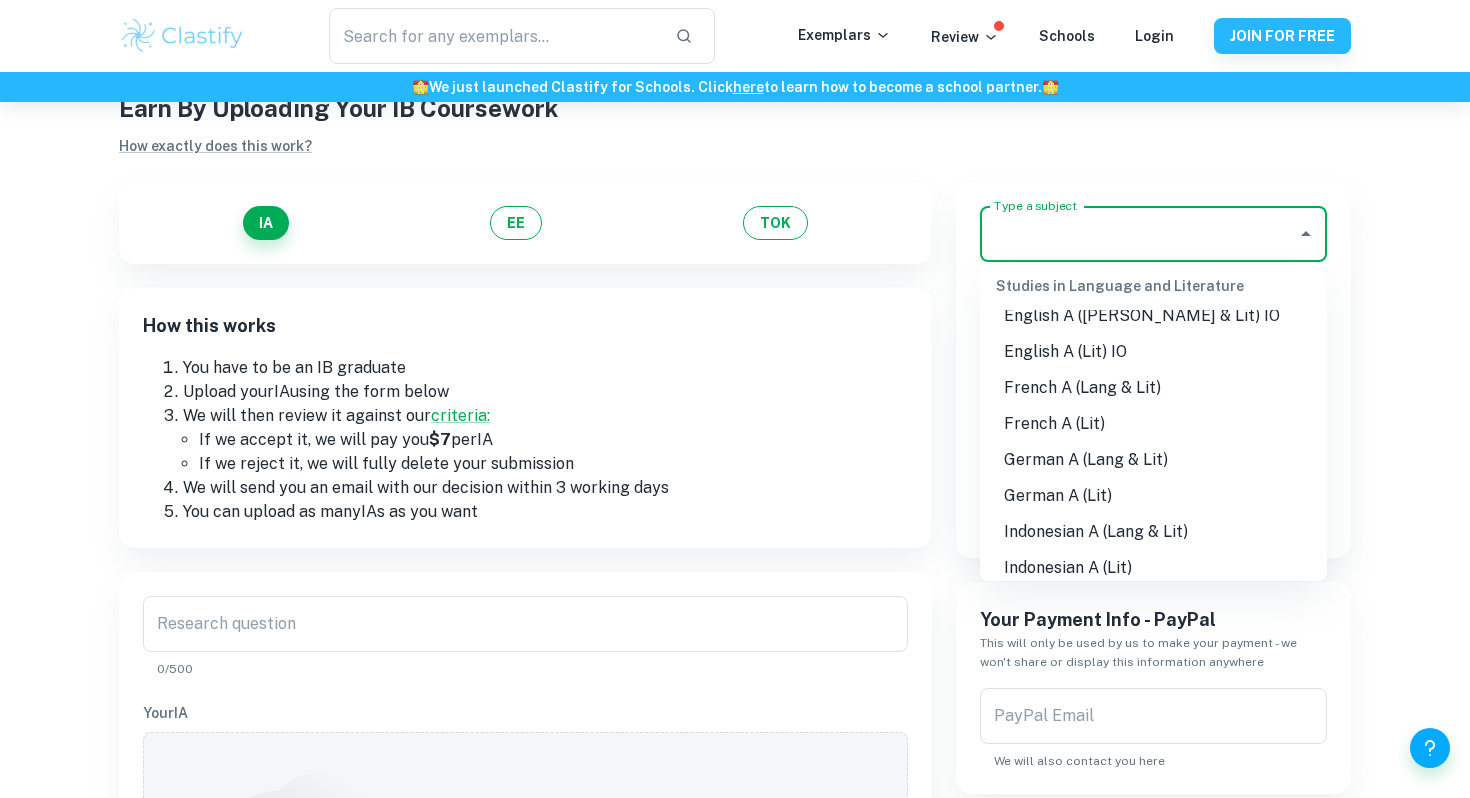 scroll, scrollTop: 357, scrollLeft: 0, axis: vertical 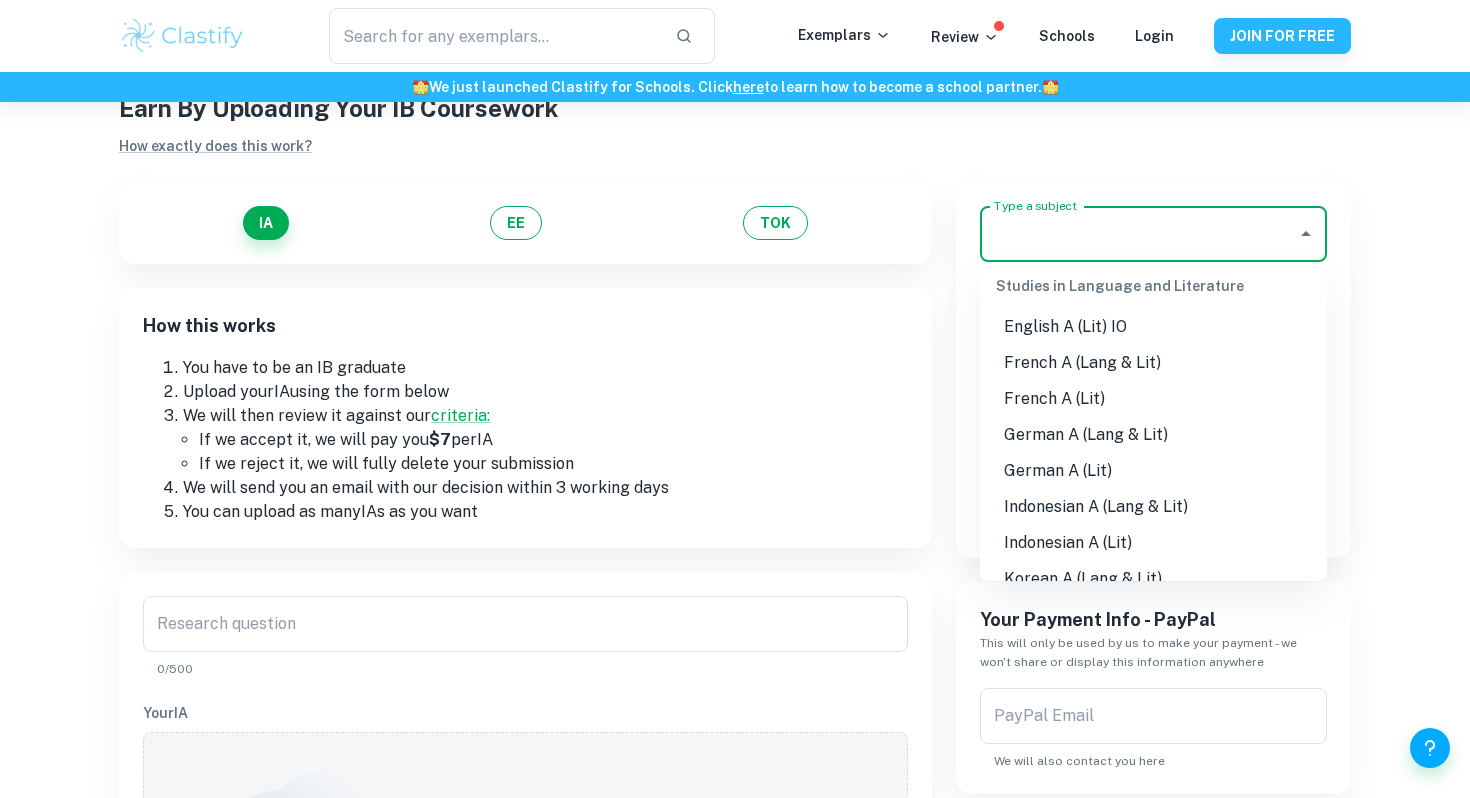 click on "You can upload as many  IA s as you want" at bounding box center (545, 512) 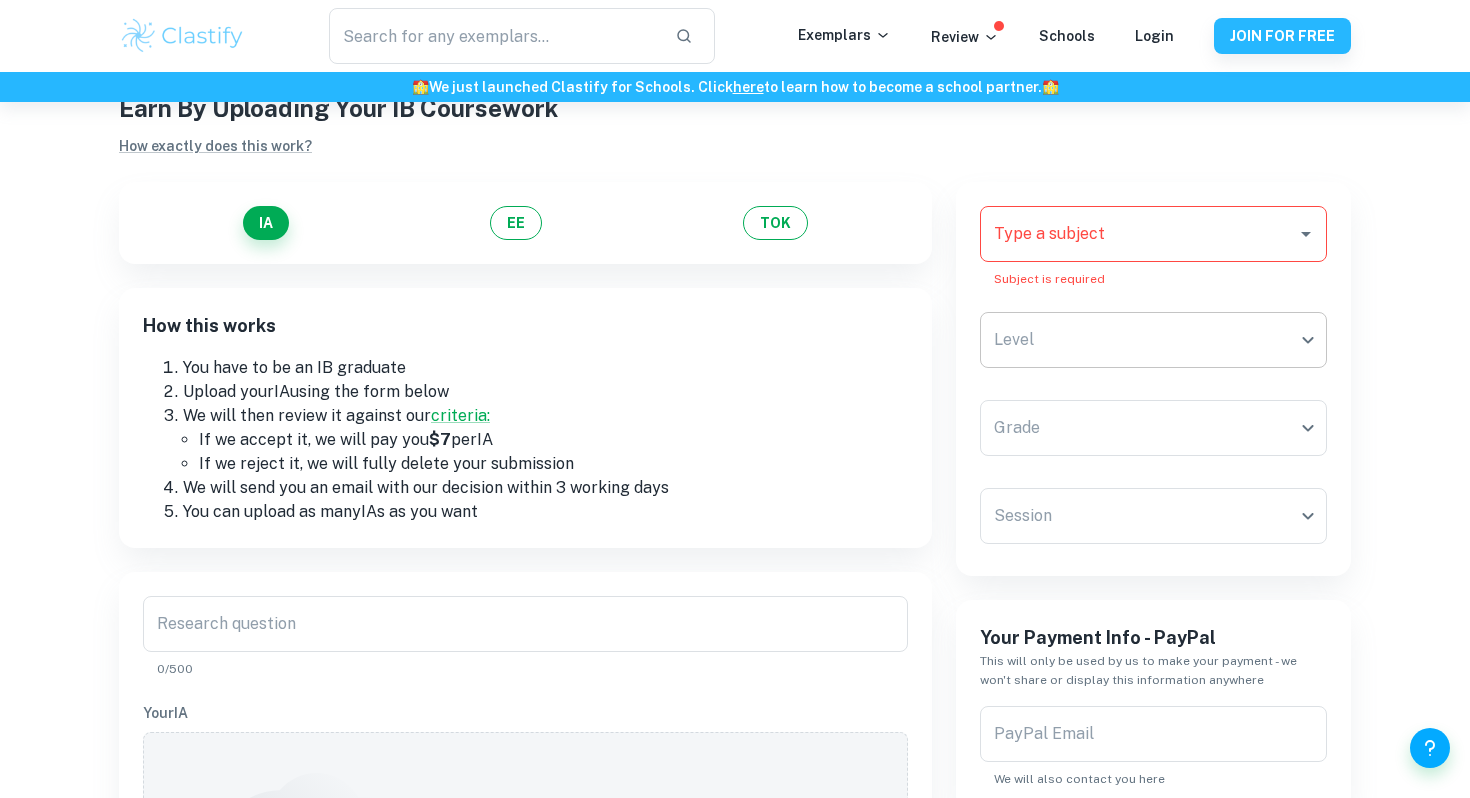 click on "We value your privacy We use cookies to enhance your browsing experience, serve personalised ads or content, and analyse our traffic. By clicking "Accept All", you consent to our use of cookies.   Cookie Policy Customise   Reject All   Accept All   Customise Consent Preferences   We use cookies to help you navigate efficiently and perform certain functions. You will find detailed information about all cookies under each consent category below. The cookies that are categorised as "Necessary" are stored on your browser as they are essential for enabling the basic functionalities of the site. ...  Show more For more information on how Google's third-party cookies operate and handle your data, see:   Google Privacy Policy Necessary Always Active Necessary cookies are required to enable the basic features of this site, such as providing secure log-in or adjusting your consent preferences. These cookies do not store any personally identifiable data. Functional Analytics Performance Advertisement Uncategorised" at bounding box center [735, 433] 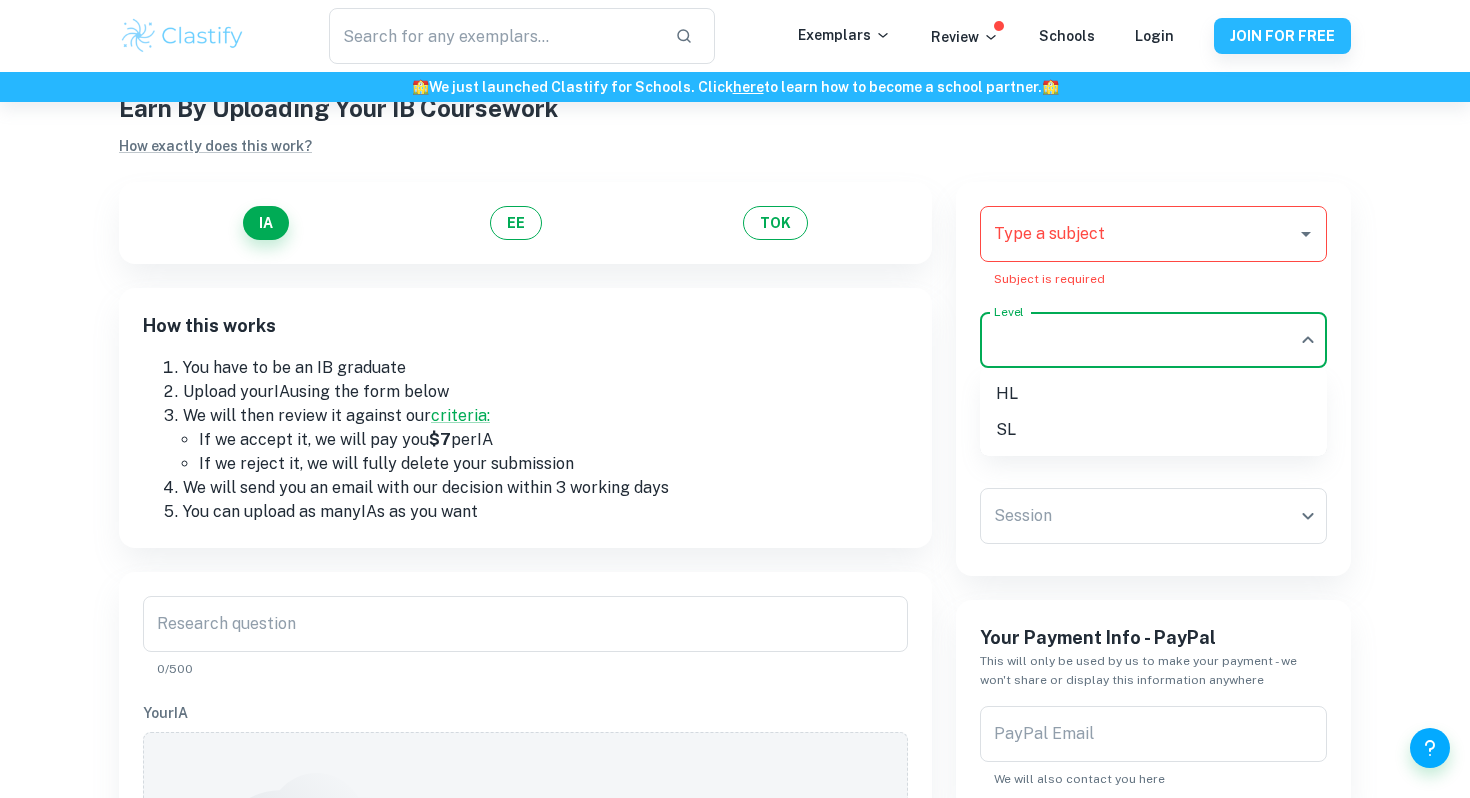 click at bounding box center (735, 399) 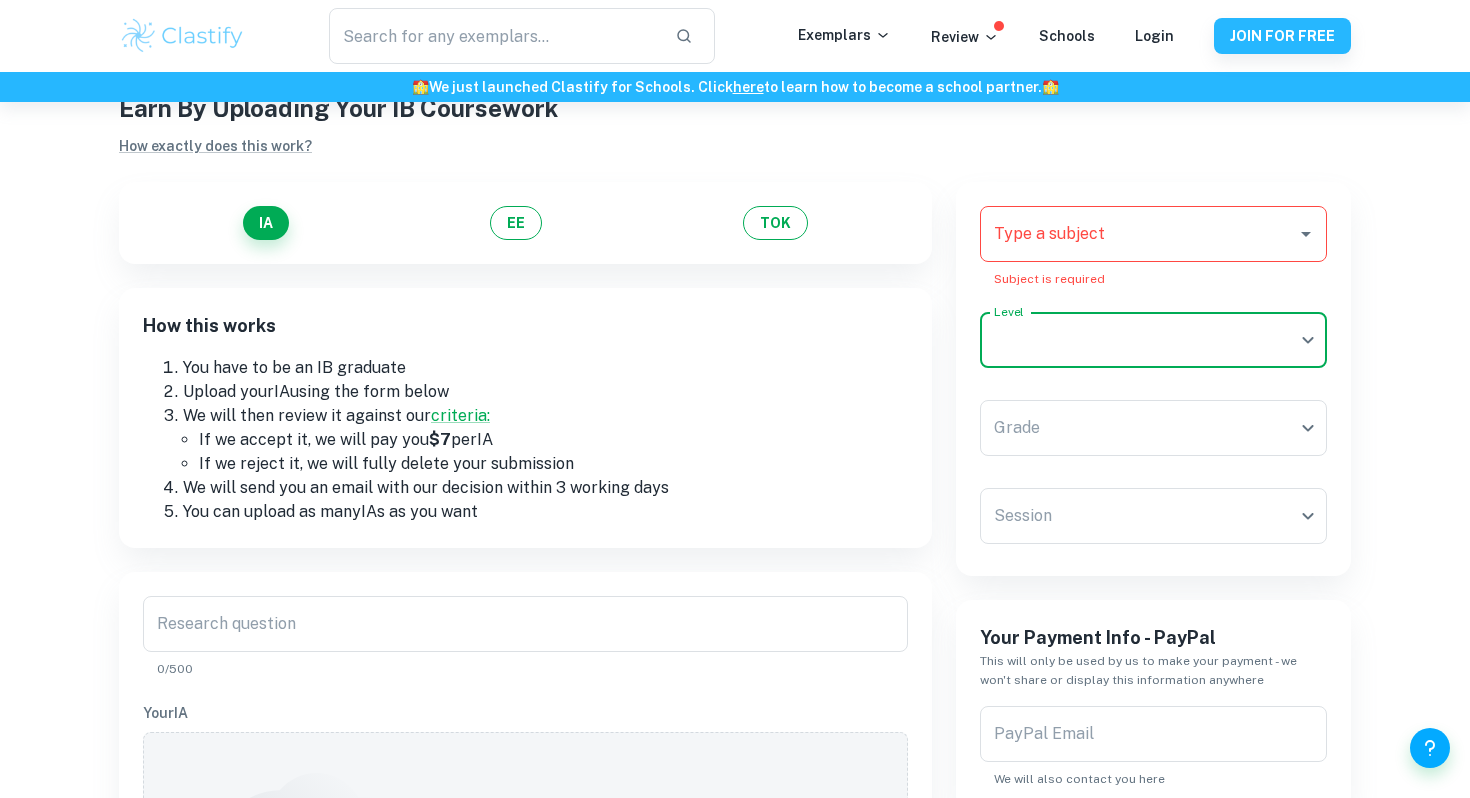 click on "IA EE TOK How this works You have to be an IB graduate Upload your  IA  using the form below We will then review it against our  criteria: If we accept it, we will pay you  $7  per  IA If we reject it, we will fully delete your submission We will send you an email with our decision within 3 working days You can upload as many  IA s as you want Research question Research question 0/500 Your  IA Drop or Select file Drop files here or click to  browse  through your machine Screenshot of component IB results  ( How to do this? ) We will use this to verify the grade. We won't share or display it anywhere. Once we accept (or reject) your document we will remove this. Drop or Select file Drop files here or click to  browse  through your machine" at bounding box center (513, 750) 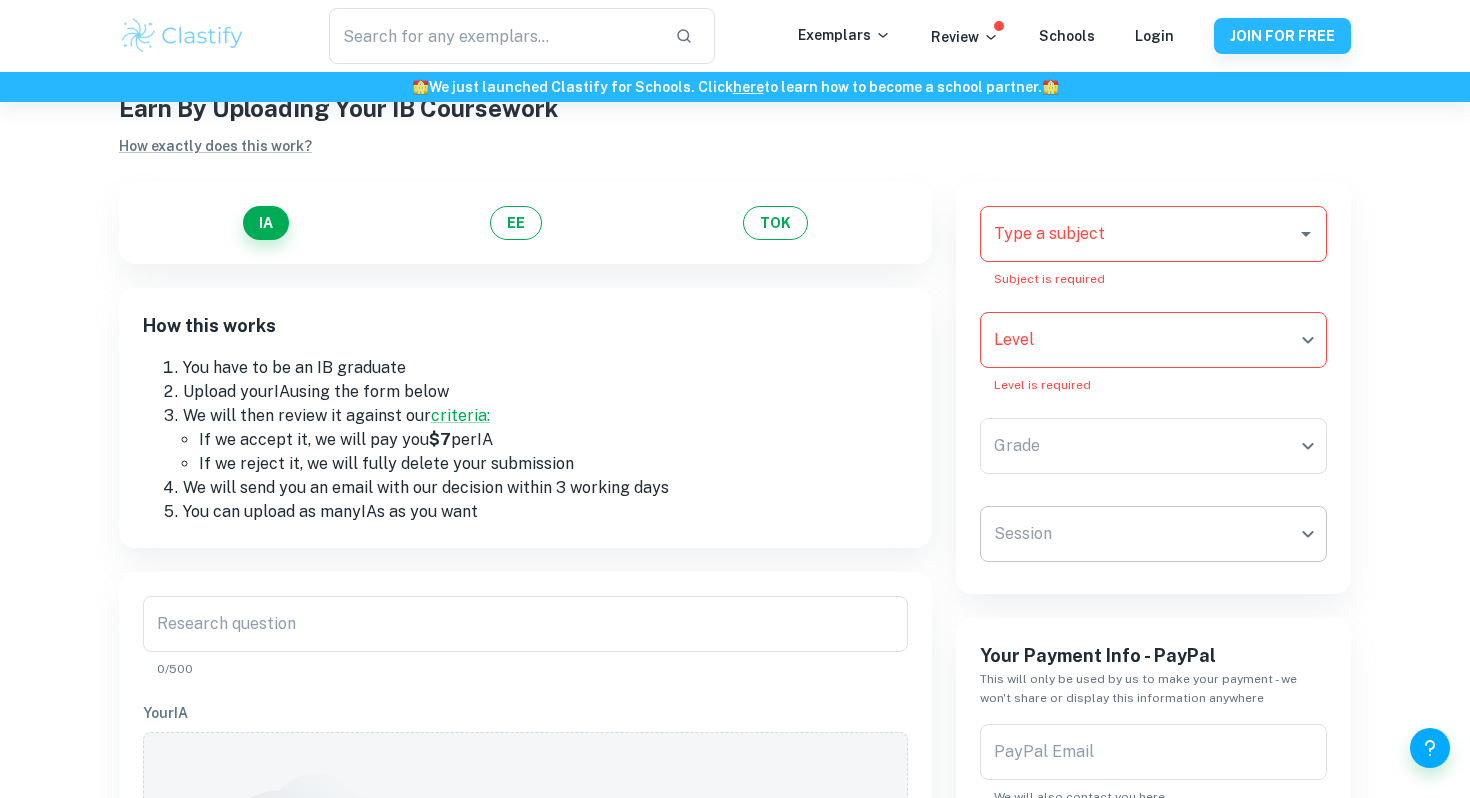 click on "We value your privacy We use cookies to enhance your browsing experience, serve personalised ads or content, and analyse our traffic. By clicking "Accept All", you consent to our use of cookies.   Cookie Policy Customise   Reject All   Accept All   Customise Consent Preferences   We use cookies to help you navigate efficiently and perform certain functions. You will find detailed information about all cookies under each consent category below. The cookies that are categorised as "Necessary" are stored on your browser as they are essential for enabling the basic functionalities of the site. ...  Show more For more information on how Google's third-party cookies operate and handle your data, see:   Google Privacy Policy Necessary Always Active Necessary cookies are required to enable the basic features of this site, such as providing secure log-in or adjusting your consent preferences. These cookies do not store any personally identifiable data. Functional Analytics Performance Advertisement Uncategorised" at bounding box center [735, 433] 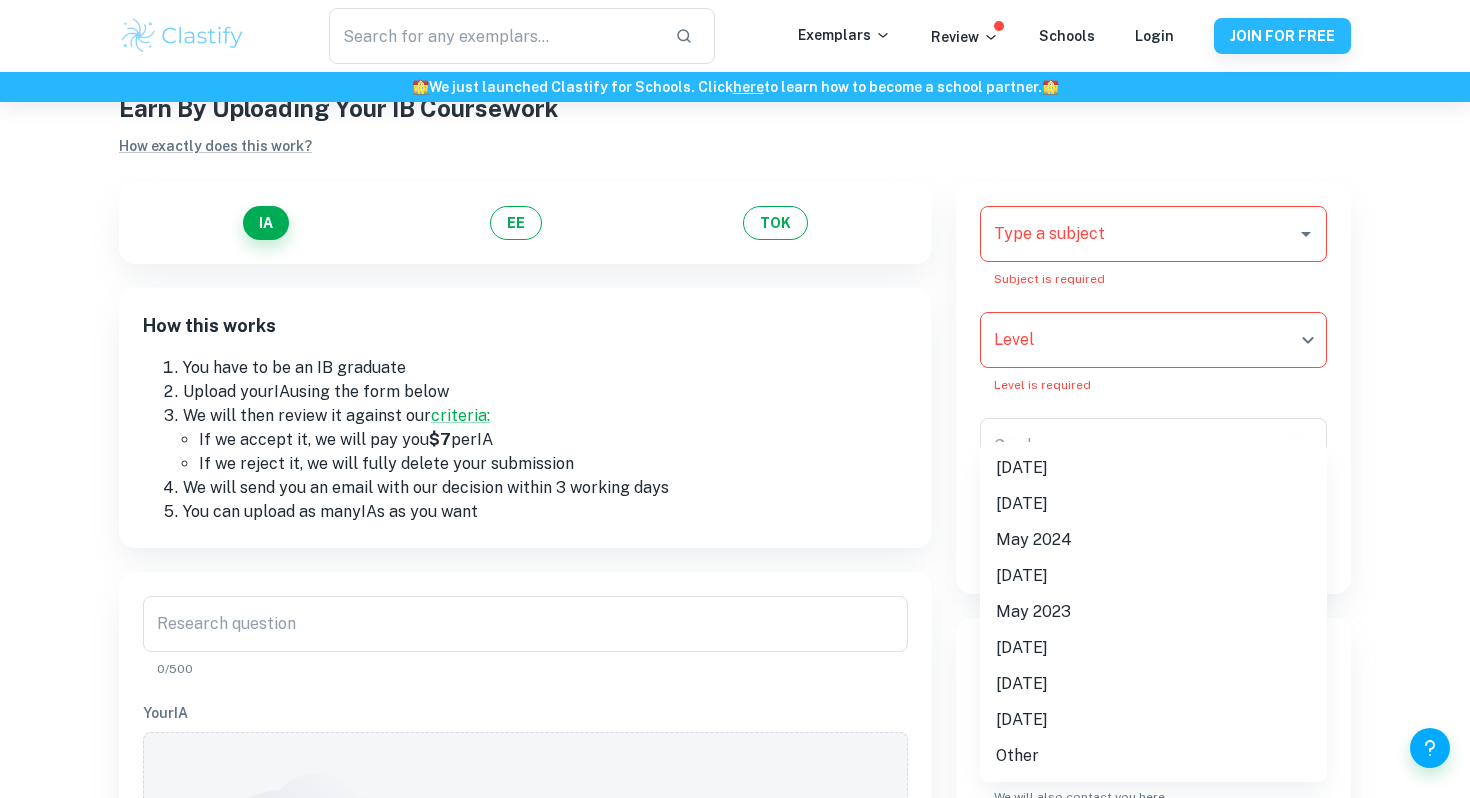 click at bounding box center (735, 399) 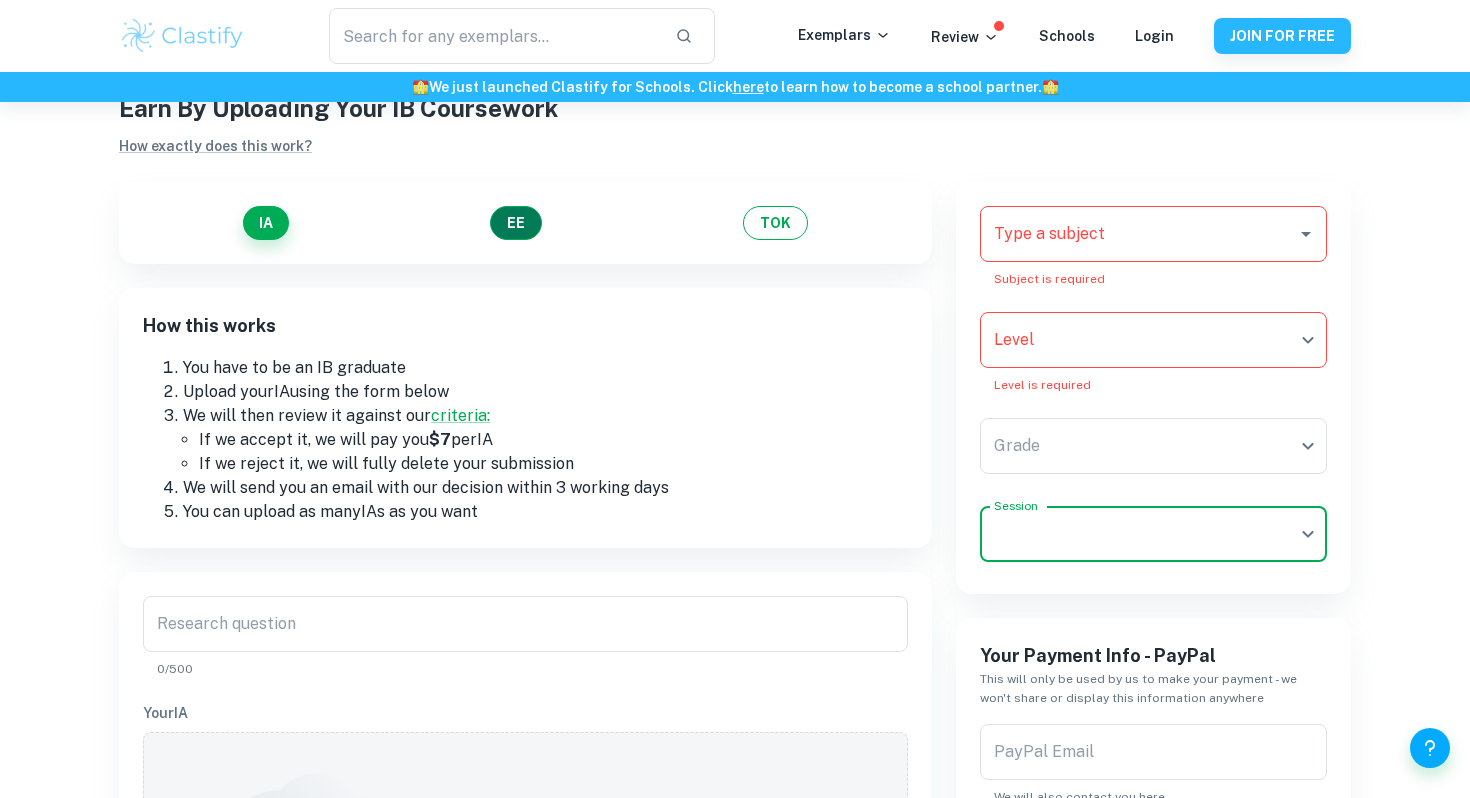 click on "EE" at bounding box center [516, 223] 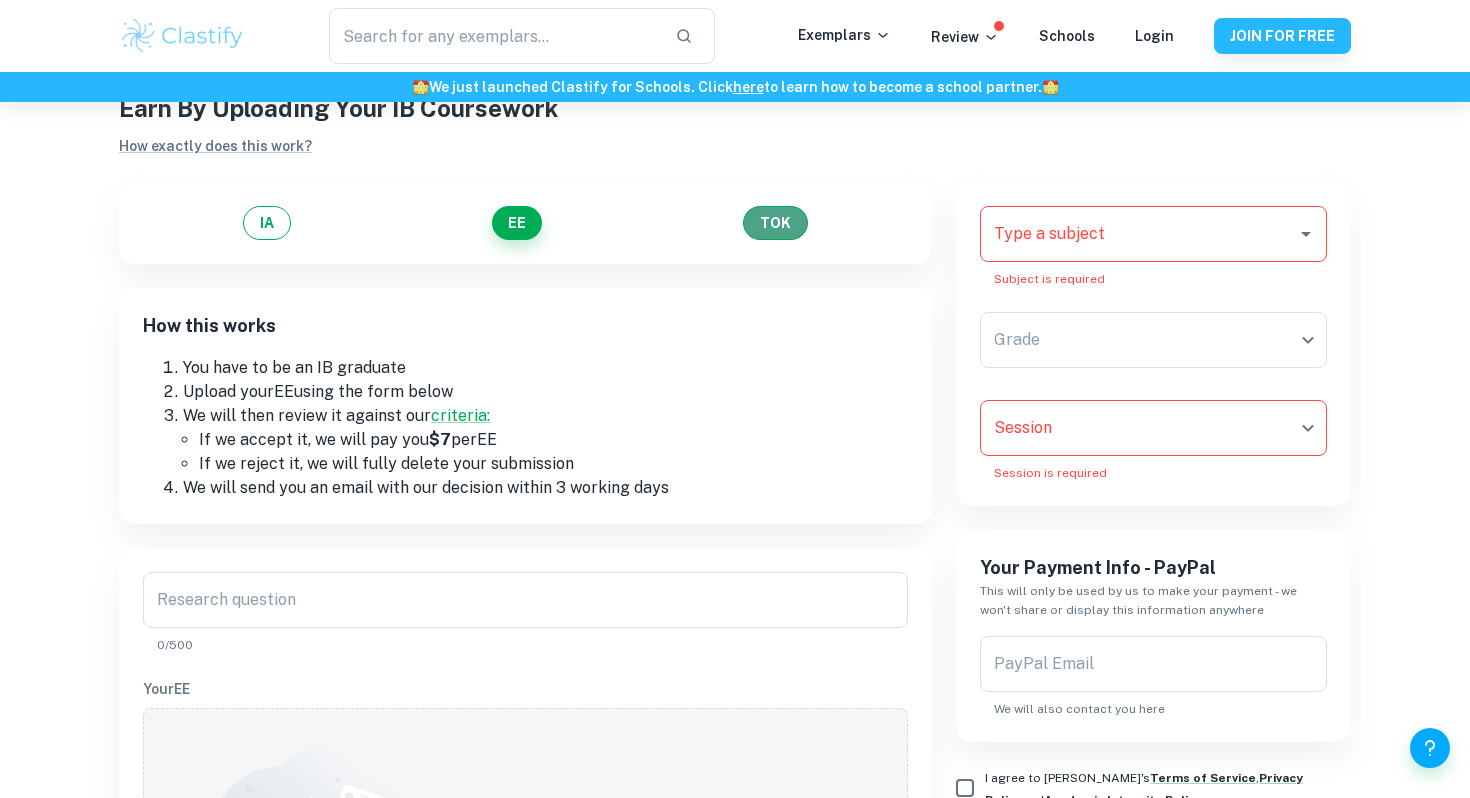click on "TOK" at bounding box center (775, 223) 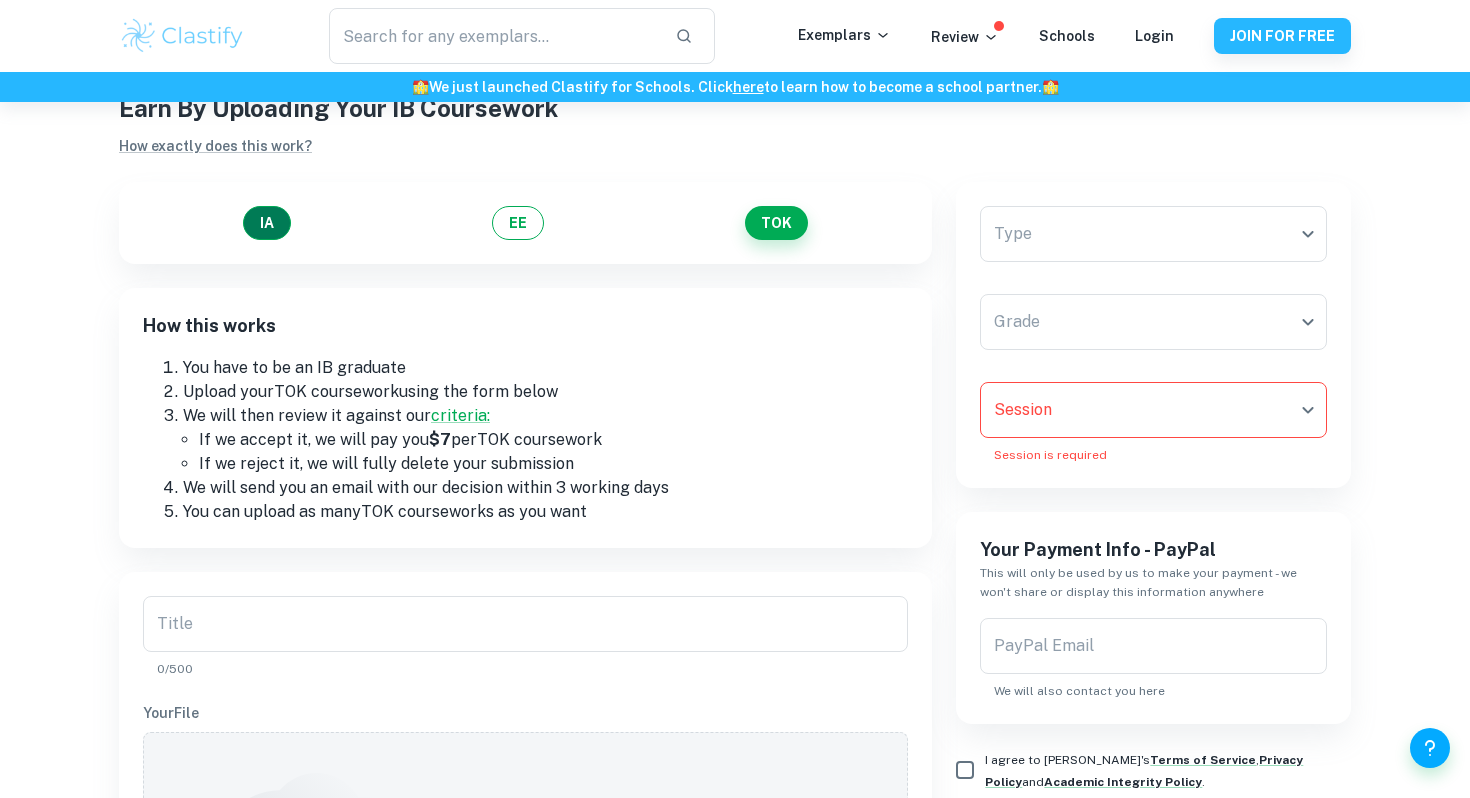 click on "IA" at bounding box center [267, 223] 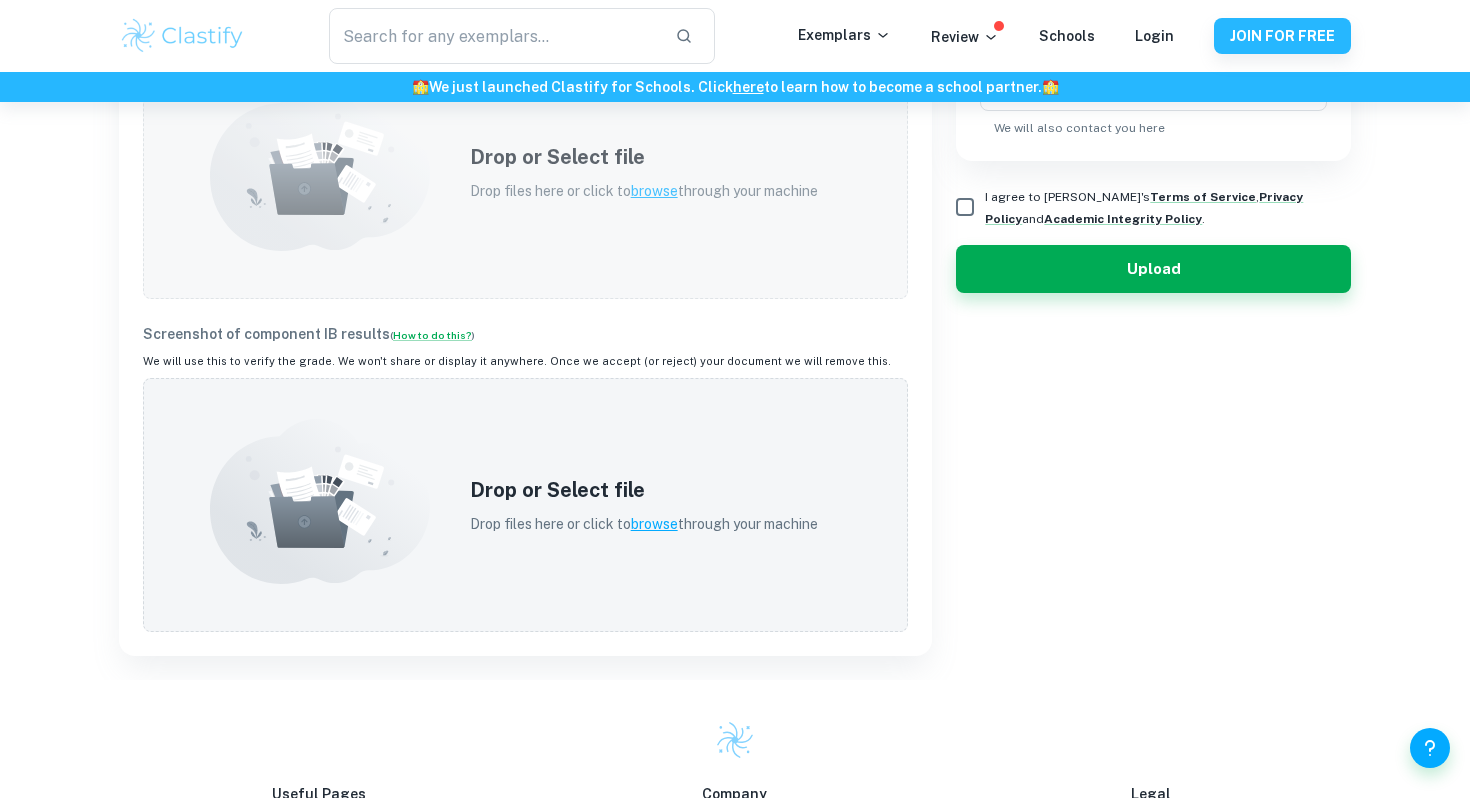 scroll, scrollTop: 945, scrollLeft: 0, axis: vertical 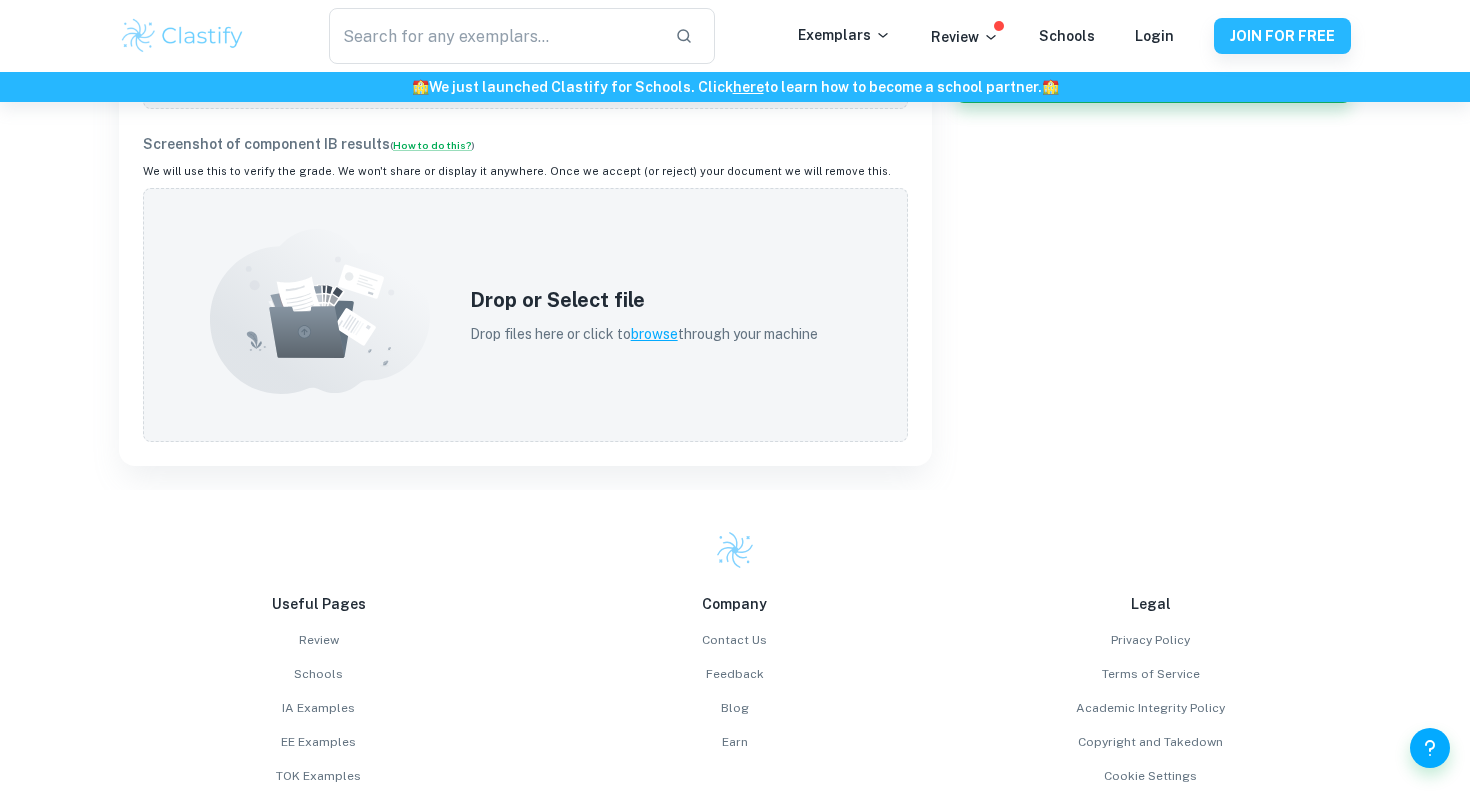click on "We will use this to verify the grade. We won't share or display it anywhere. Once we accept (or reject) your document we will remove this." at bounding box center (525, 171) 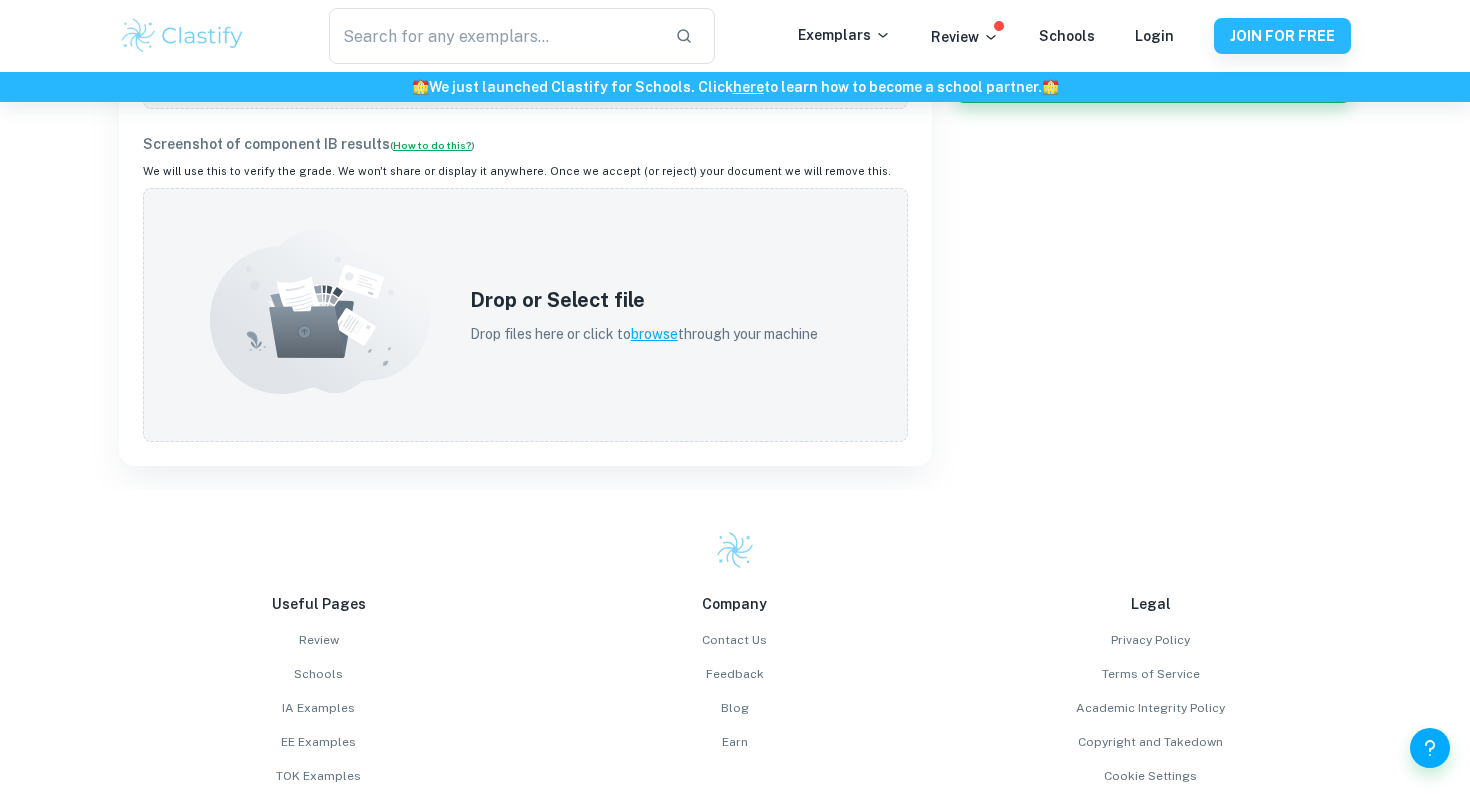 click on "How to do this?" at bounding box center (432, 145) 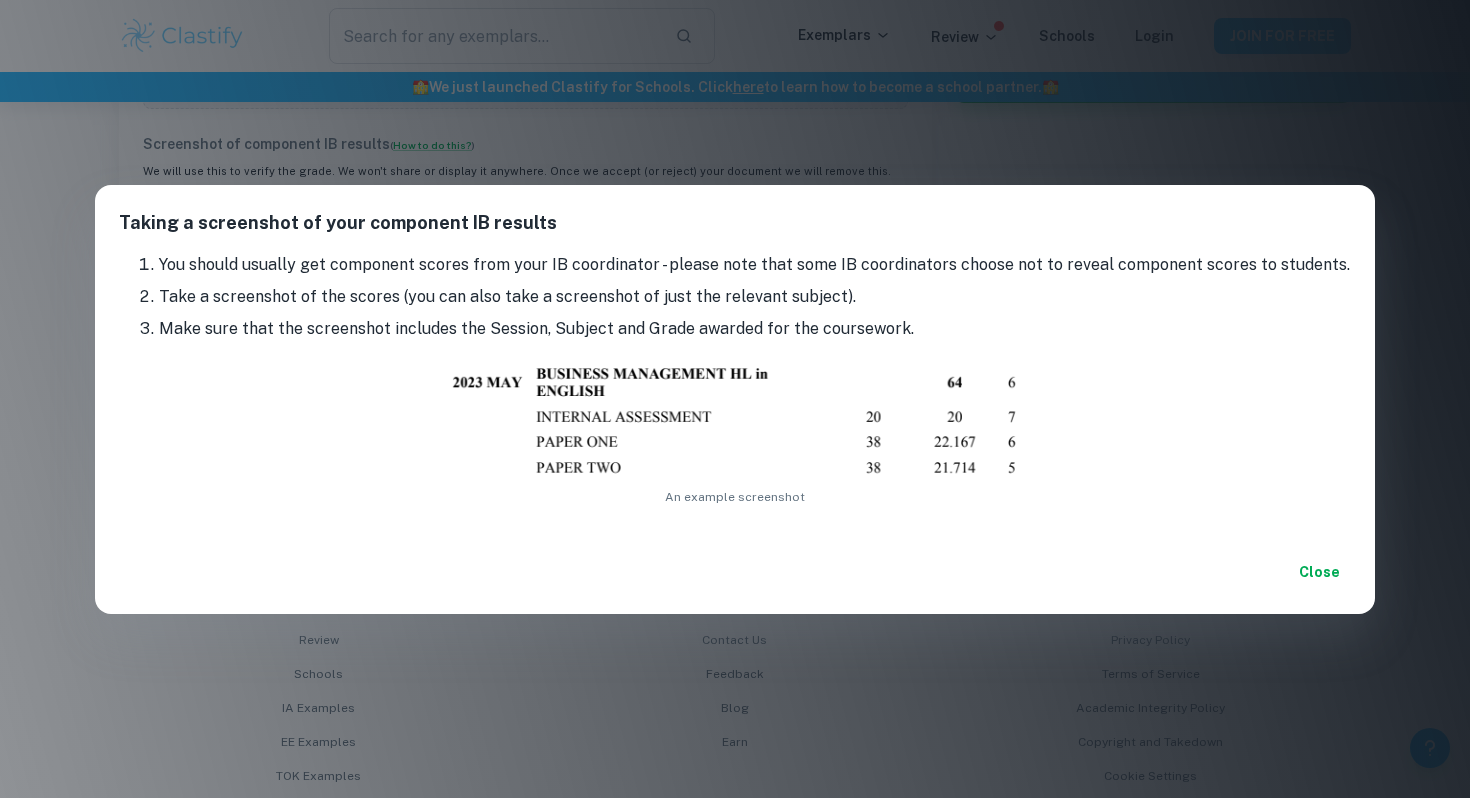 click on "Taking a screenshot of your component IB results You should usually get component scores from your IB coordinator - please note that some IB coordinators choose not to reveal component scores to students. Take a screenshot of the scores (you can also take a screenshot of just the relevant subject). Make sure that the screenshot includes the Session, Subject and Grade awarded for the coursework. An example screenshot Close" at bounding box center (735, 399) 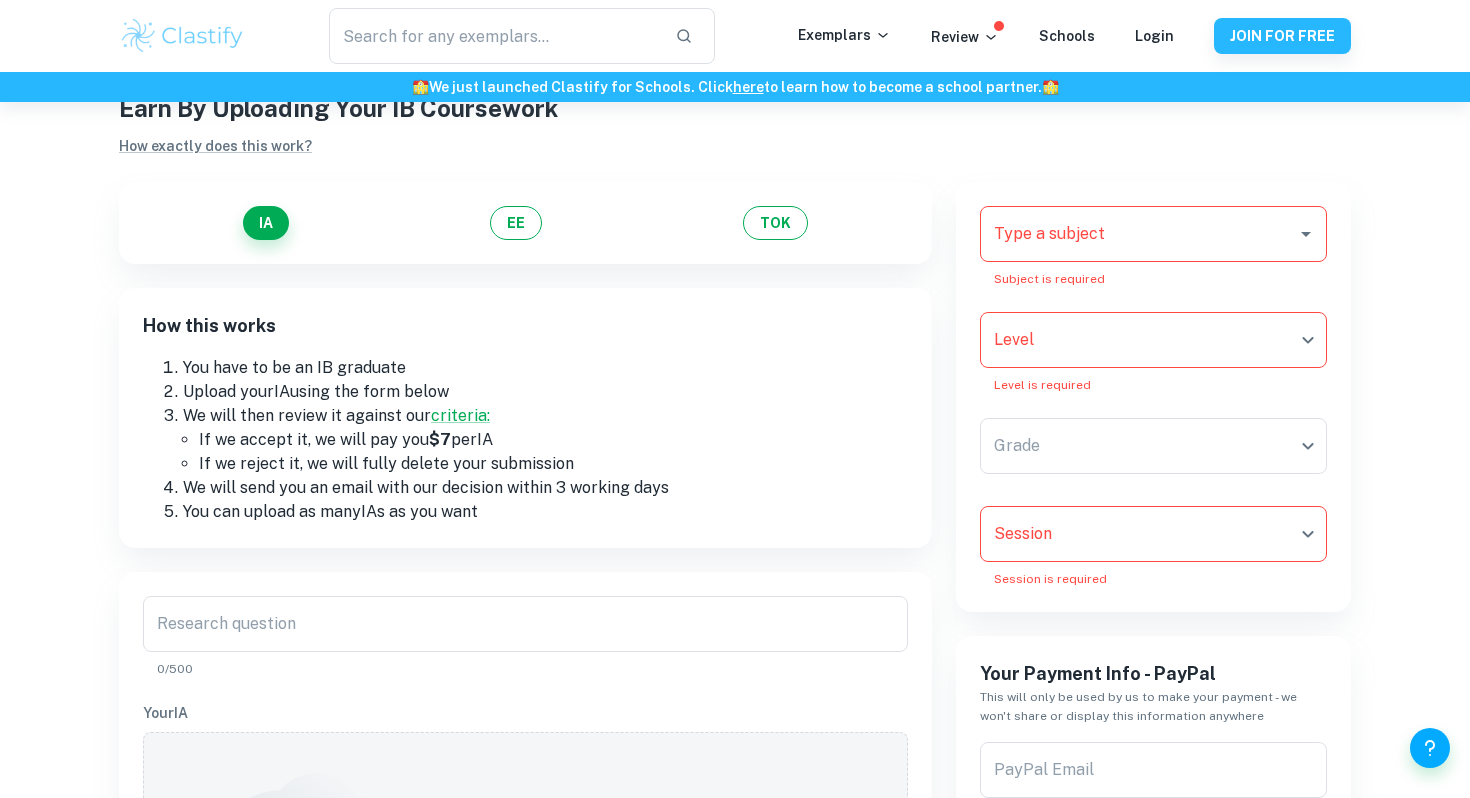 scroll, scrollTop: 69, scrollLeft: 0, axis: vertical 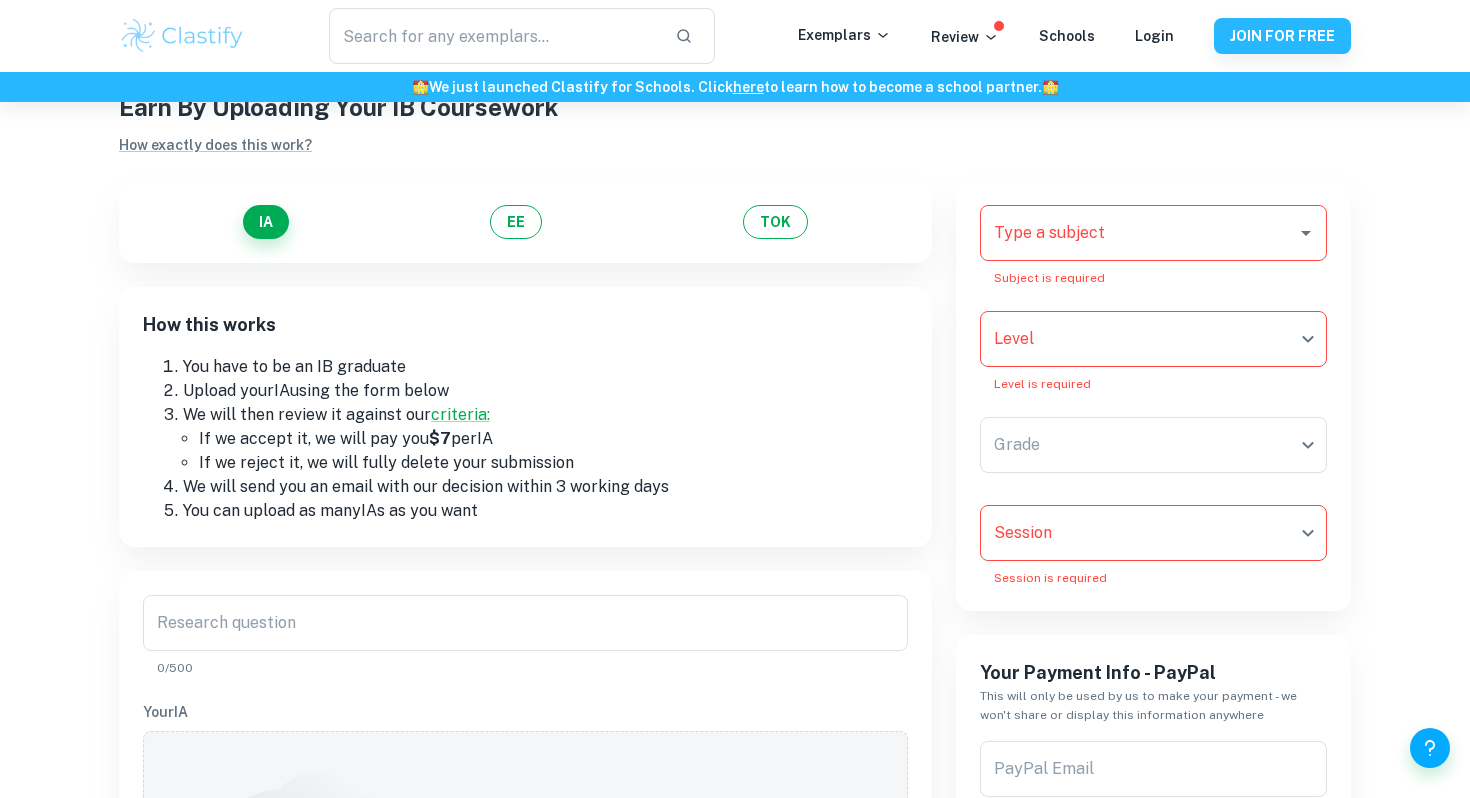 click on "Type a subject Type a subject Subject is required Level ​ Level Level is required Grade ​ Grade Session ​ Session Session is required" at bounding box center (1153, 396) 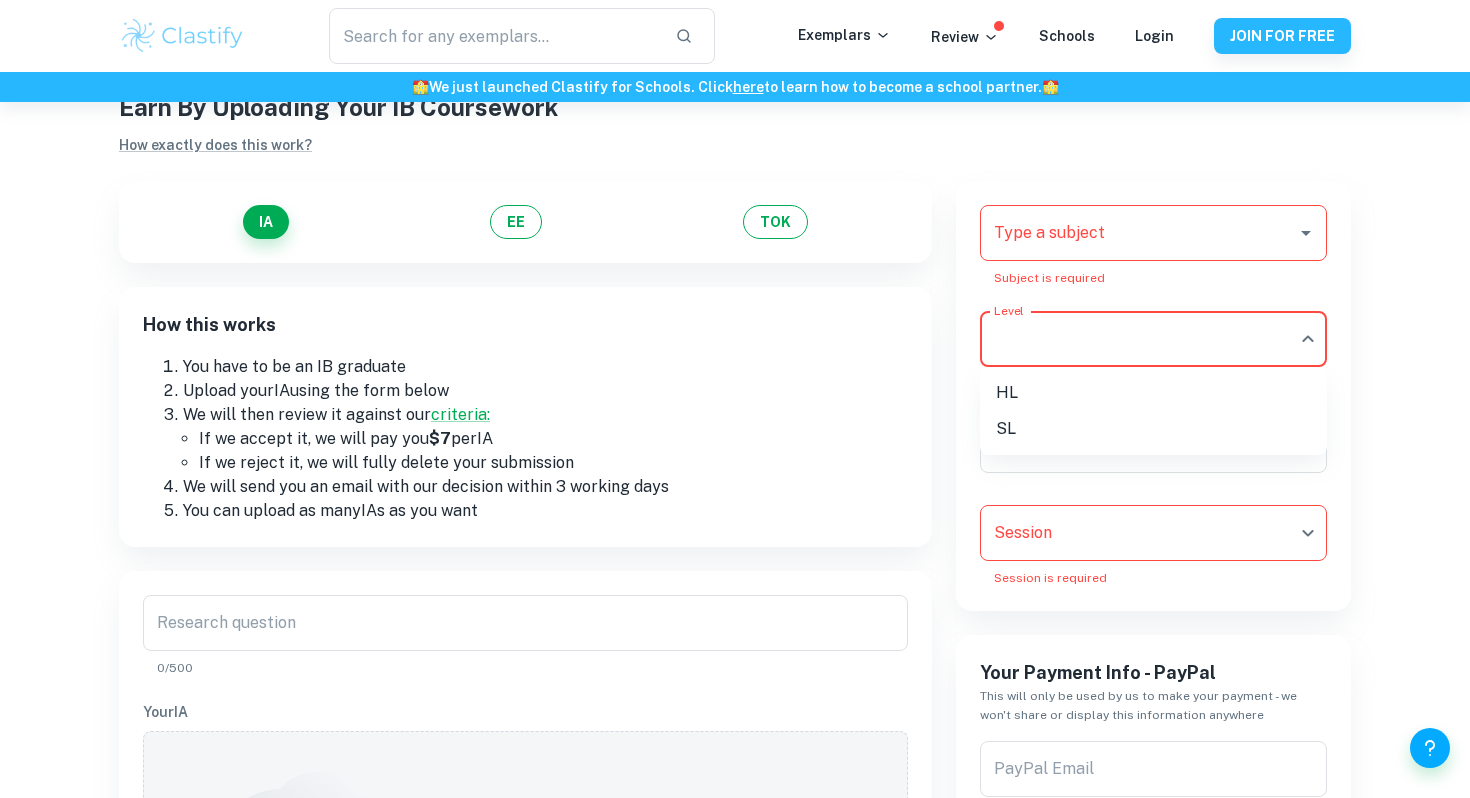 click on "We value your privacy We use cookies to enhance your browsing experience, serve personalised ads or content, and analyse our traffic. By clicking "Accept All", you consent to our use of cookies.   Cookie Policy Customise   Reject All   Accept All   Customise Consent Preferences   We use cookies to help you navigate efficiently and perform certain functions. You will find detailed information about all cookies under each consent category below. The cookies that are categorised as "Necessary" are stored on your browser as they are essential for enabling the basic functionalities of the site. ...  Show more For more information on how Google's third-party cookies operate and handle your data, see:   Google Privacy Policy Necessary Always Active Necessary cookies are required to enable the basic features of this site, such as providing secure log-in or adjusting your consent preferences. These cookies do not store any personally identifiable data. Functional Analytics Performance Advertisement Uncategorised" at bounding box center (735, 432) 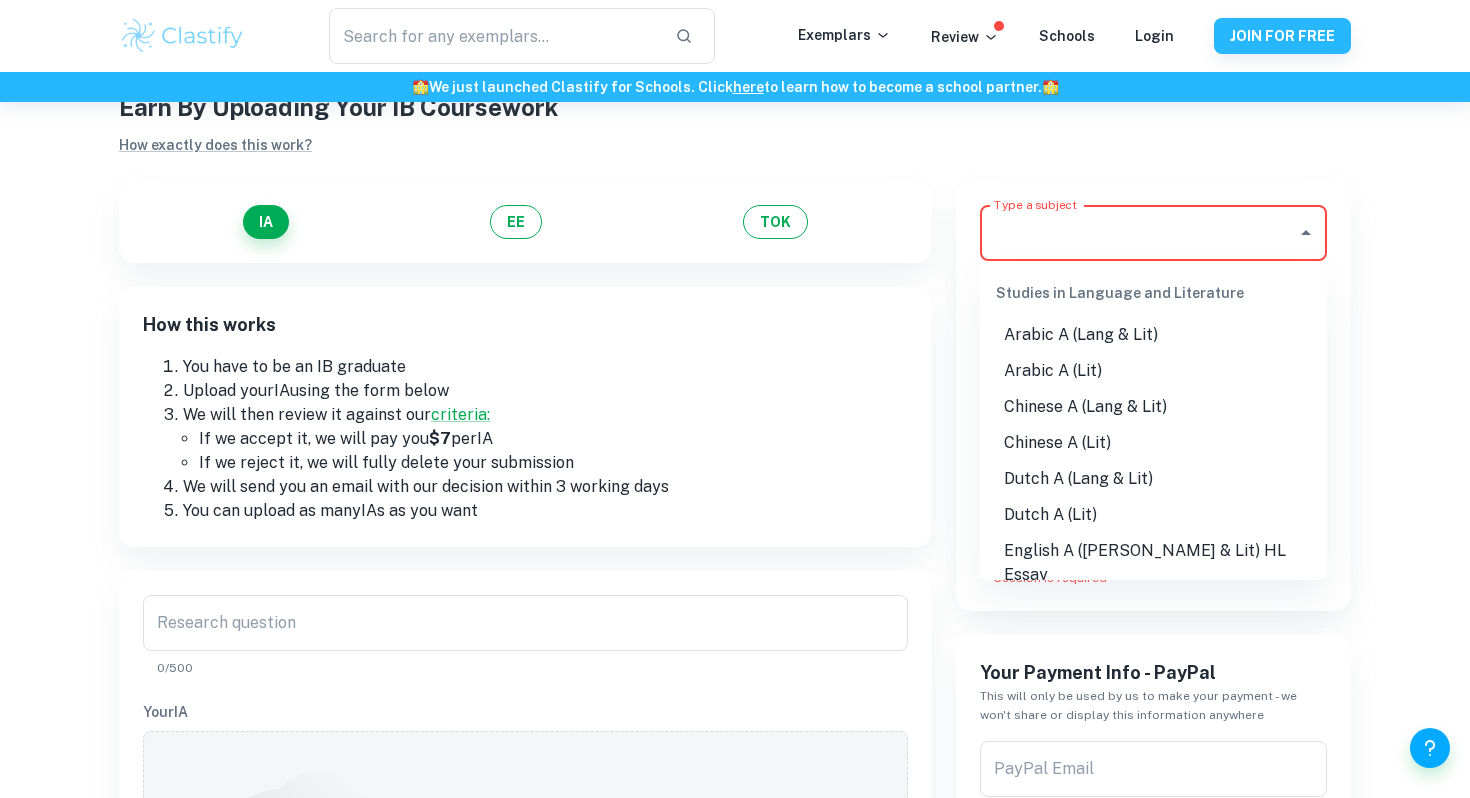 click on "Type a subject" at bounding box center (1138, 233) 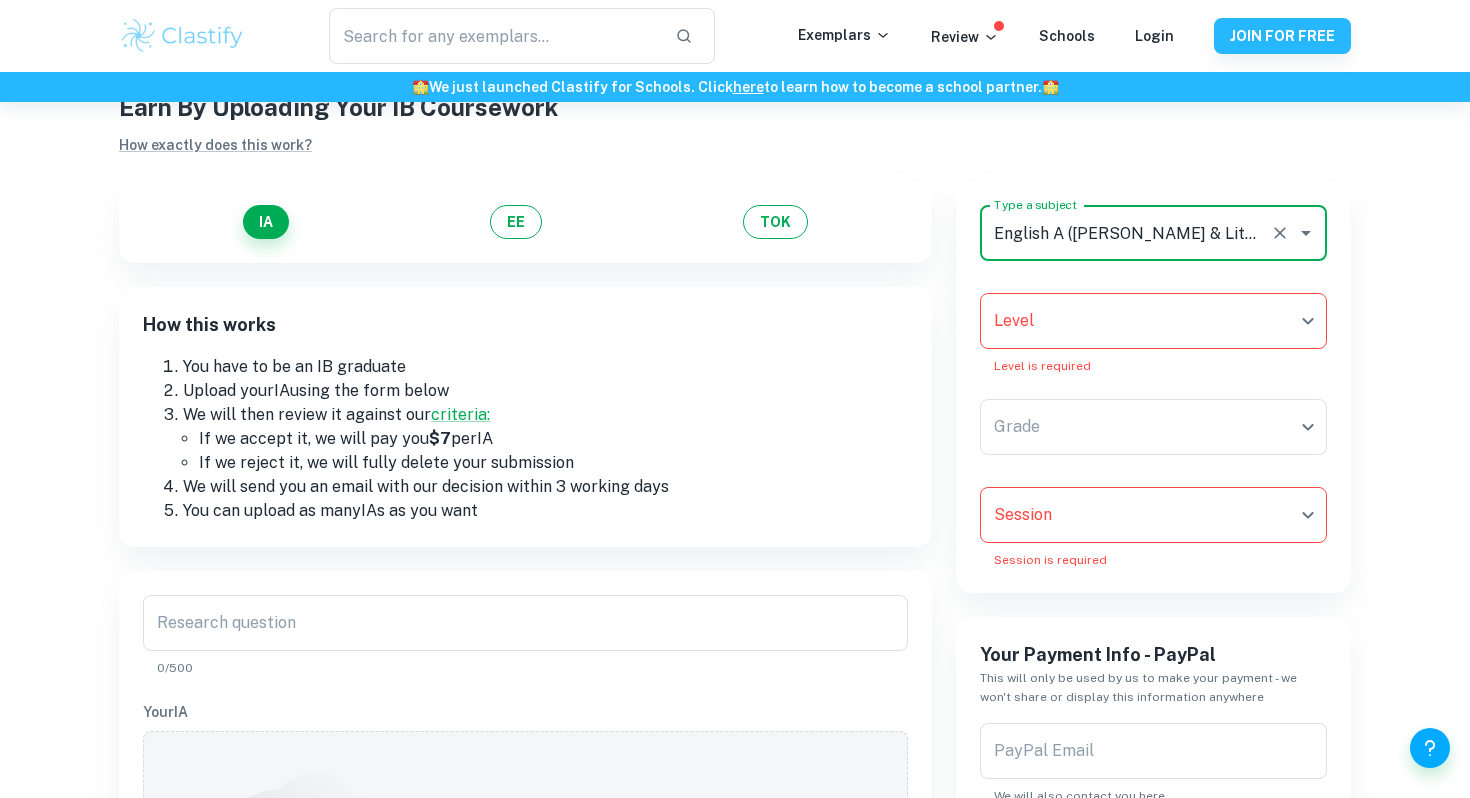 click on "We value your privacy We use cookies to enhance your browsing experience, serve personalised ads or content, and analyse our traffic. By clicking "Accept All", you consent to our use of cookies.   Cookie Policy Customise   Reject All   Accept All   Customise Consent Preferences   We use cookies to help you navigate efficiently and perform certain functions. You will find detailed information about all cookies under each consent category below. The cookies that are categorised as "Necessary" are stored on your browser as they are essential for enabling the basic functionalities of the site. ...  Show more For more information on how Google's third-party cookies operate and handle your data, see:   Google Privacy Policy Necessary Always Active Necessary cookies are required to enable the basic features of this site, such as providing secure log-in or adjusting your consent preferences. These cookies do not store any personally identifiable data. Functional Analytics Performance Advertisement Uncategorised" at bounding box center [735, 432] 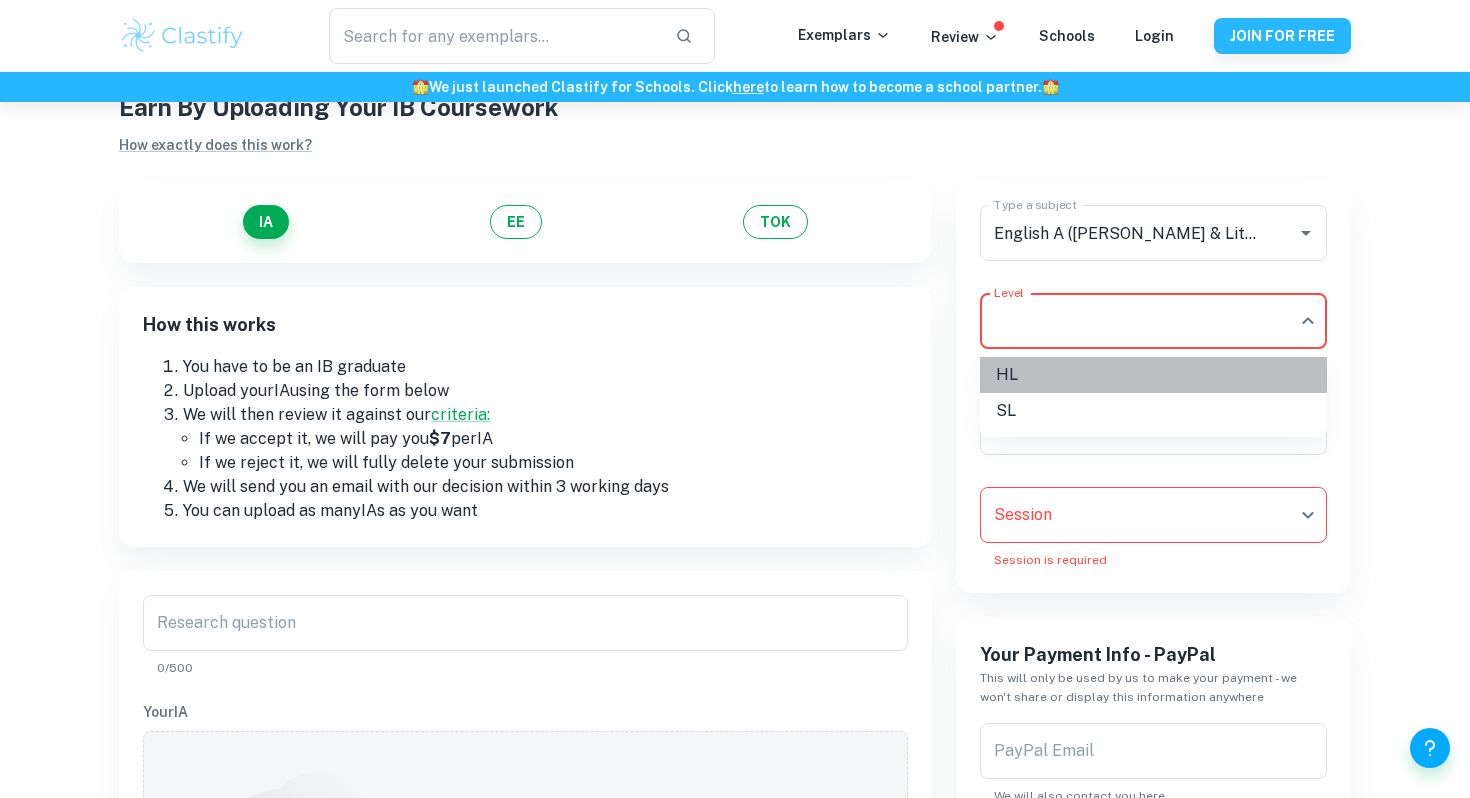 click on "HL" at bounding box center (1153, 375) 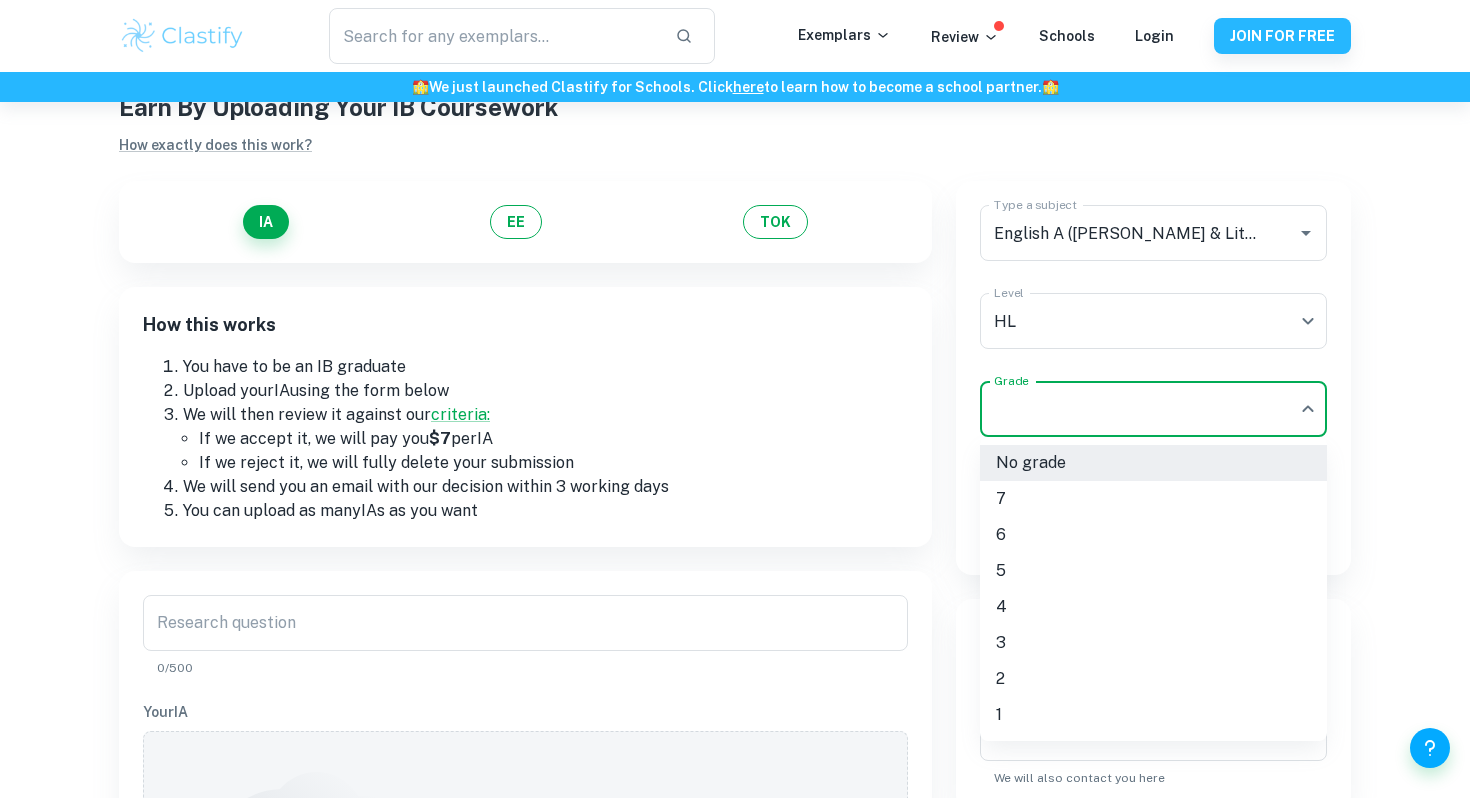 click on "We value your privacy We use cookies to enhance your browsing experience, serve personalised ads or content, and analyse our traffic. By clicking "Accept All", you consent to our use of cookies.   Cookie Policy Customise   Reject All   Accept All   Customise Consent Preferences   We use cookies to help you navigate efficiently and perform certain functions. You will find detailed information about all cookies under each consent category below. The cookies that are categorised as "Necessary" are stored on your browser as they are essential for enabling the basic functionalities of the site. ...  Show more For more information on how Google's third-party cookies operate and handle your data, see:   Google Privacy Policy Necessary Always Active Necessary cookies are required to enable the basic features of this site, such as providing secure log-in or adjusting your consent preferences. These cookies do not store any personally identifiable data. Functional Analytics Performance Advertisement Uncategorised" at bounding box center [735, 432] 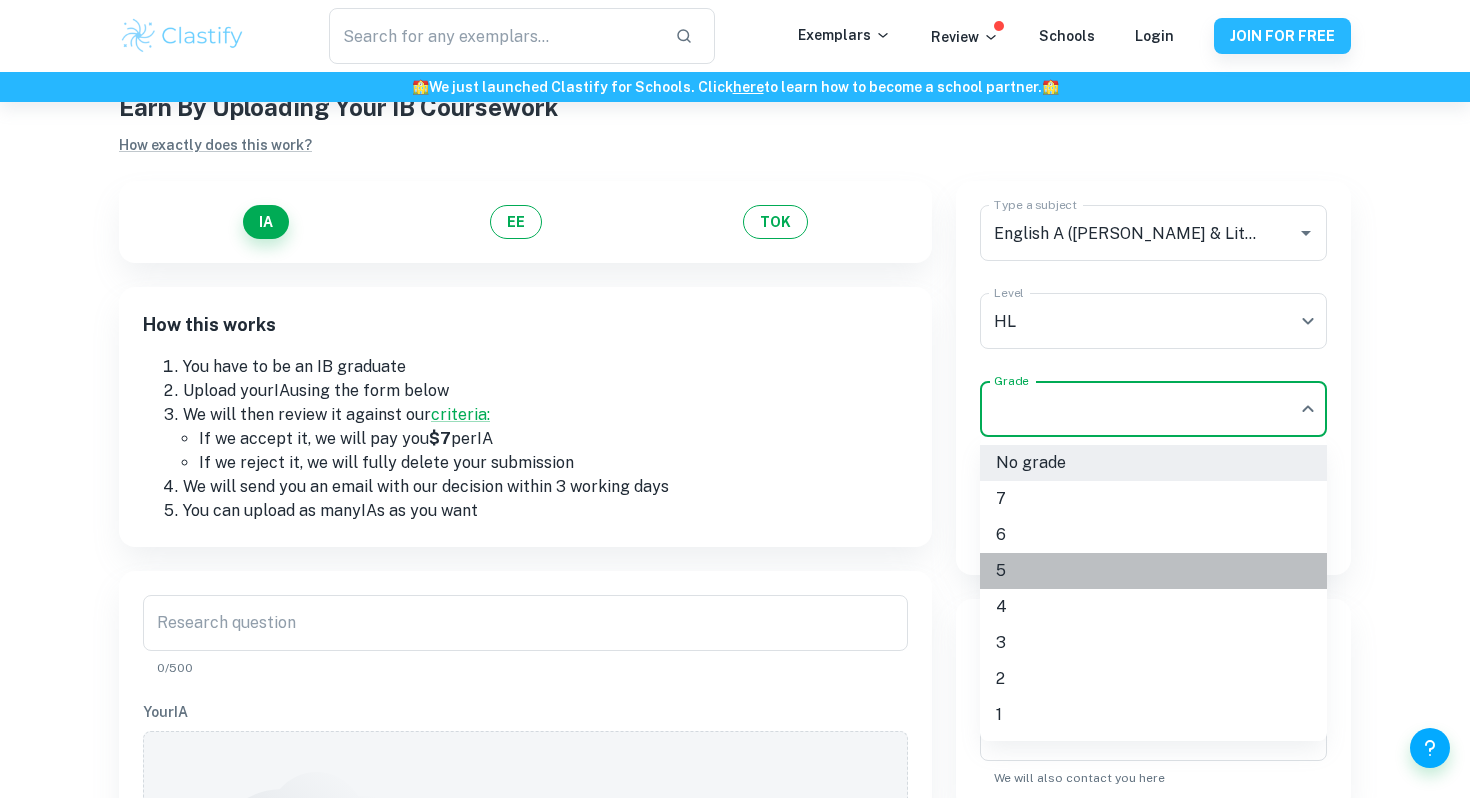 click on "5" at bounding box center [1153, 571] 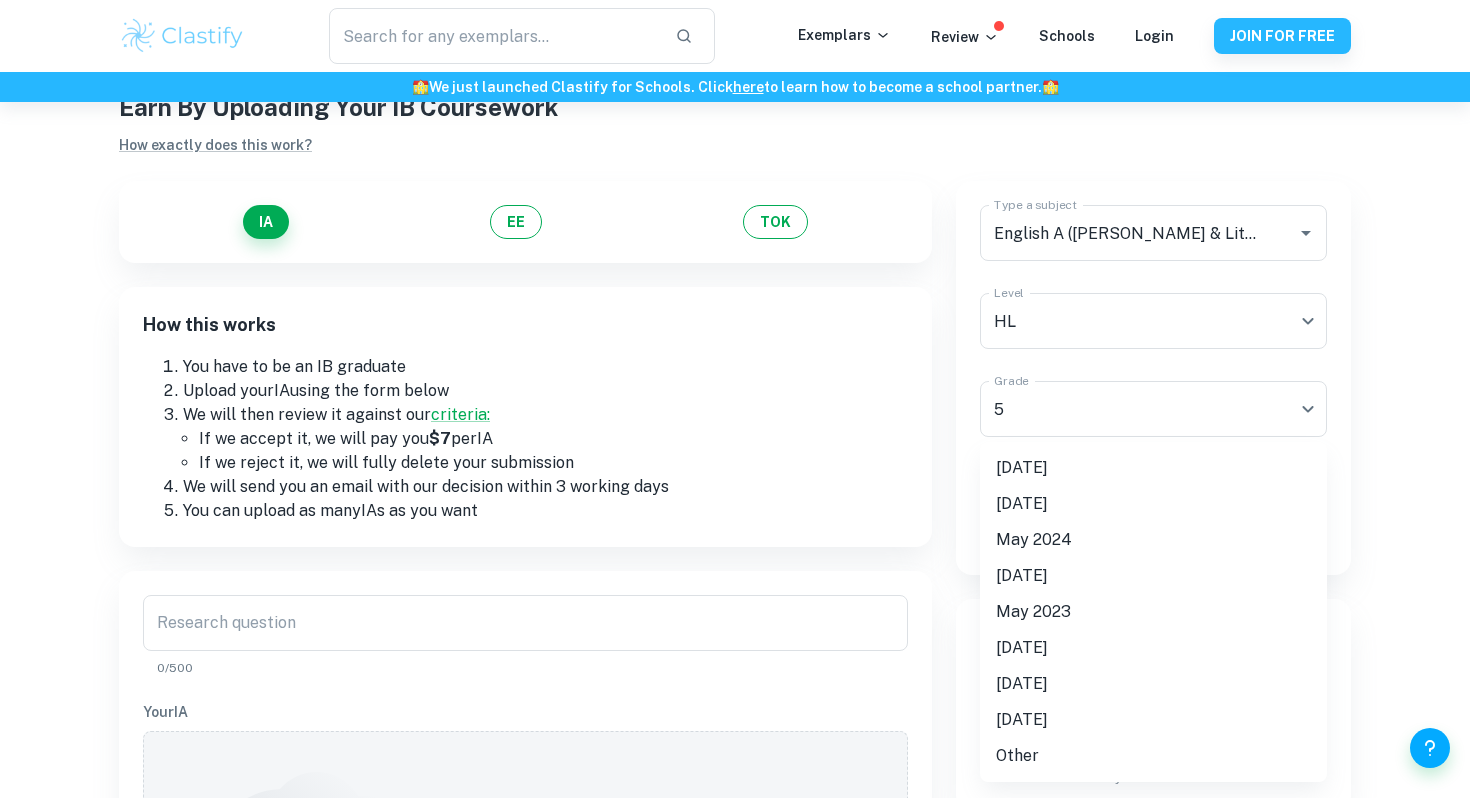 click on "We value your privacy We use cookies to enhance your browsing experience, serve personalised ads or content, and analyse our traffic. By clicking "Accept All", you consent to our use of cookies.   Cookie Policy Customise   Reject All   Accept All   Customise Consent Preferences   We use cookies to help you navigate efficiently and perform certain functions. You will find detailed information about all cookies under each consent category below. The cookies that are categorised as "Necessary" are stored on your browser as they are essential for enabling the basic functionalities of the site. ...  Show more For more information on how Google's third-party cookies operate and handle your data, see:   Google Privacy Policy Necessary Always Active Necessary cookies are required to enable the basic features of this site, such as providing secure log-in or adjusting your consent preferences. These cookies do not store any personally identifiable data. Functional Analytics Performance Advertisement Uncategorised" at bounding box center (735, 432) 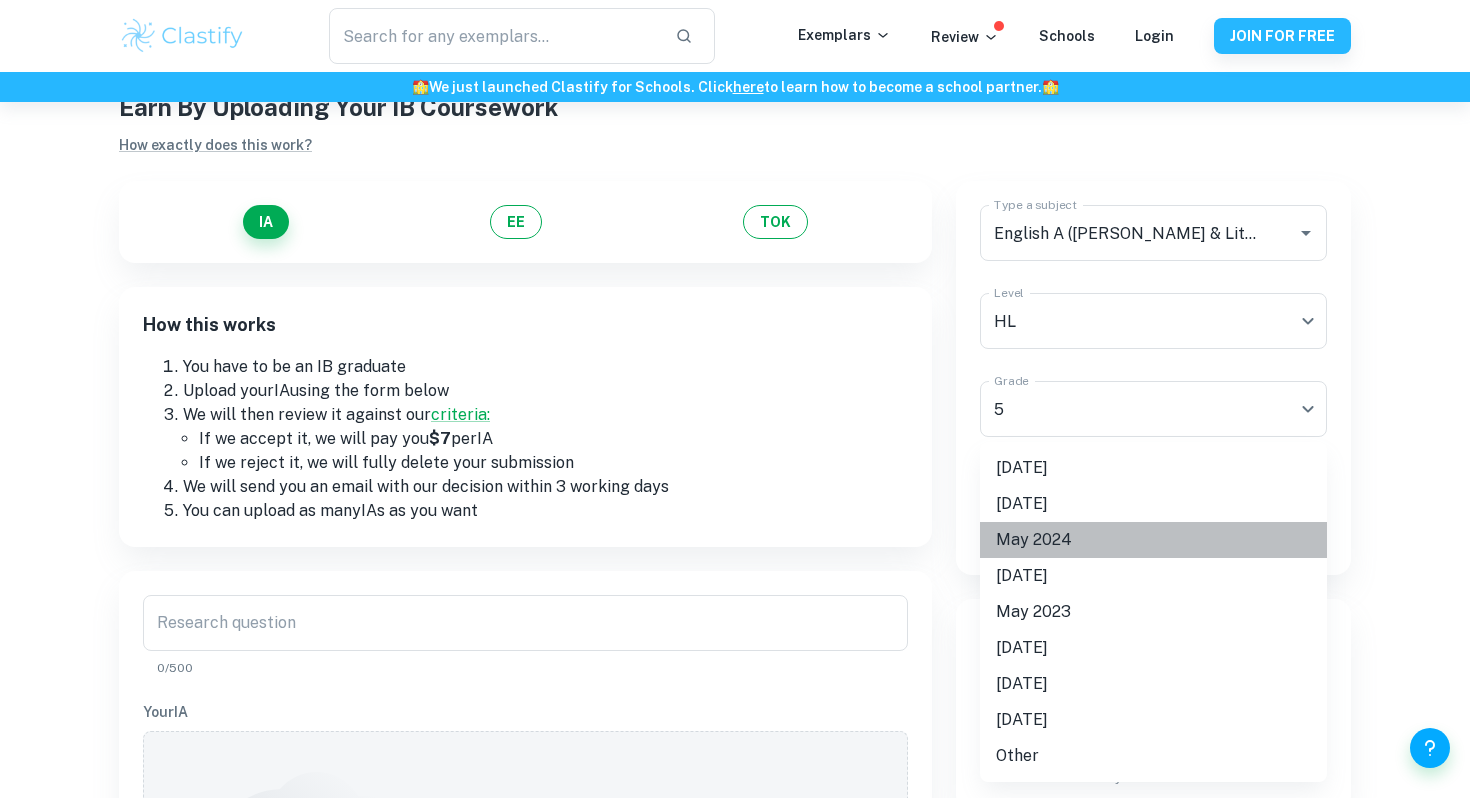 click on "May 2024" at bounding box center (1153, 540) 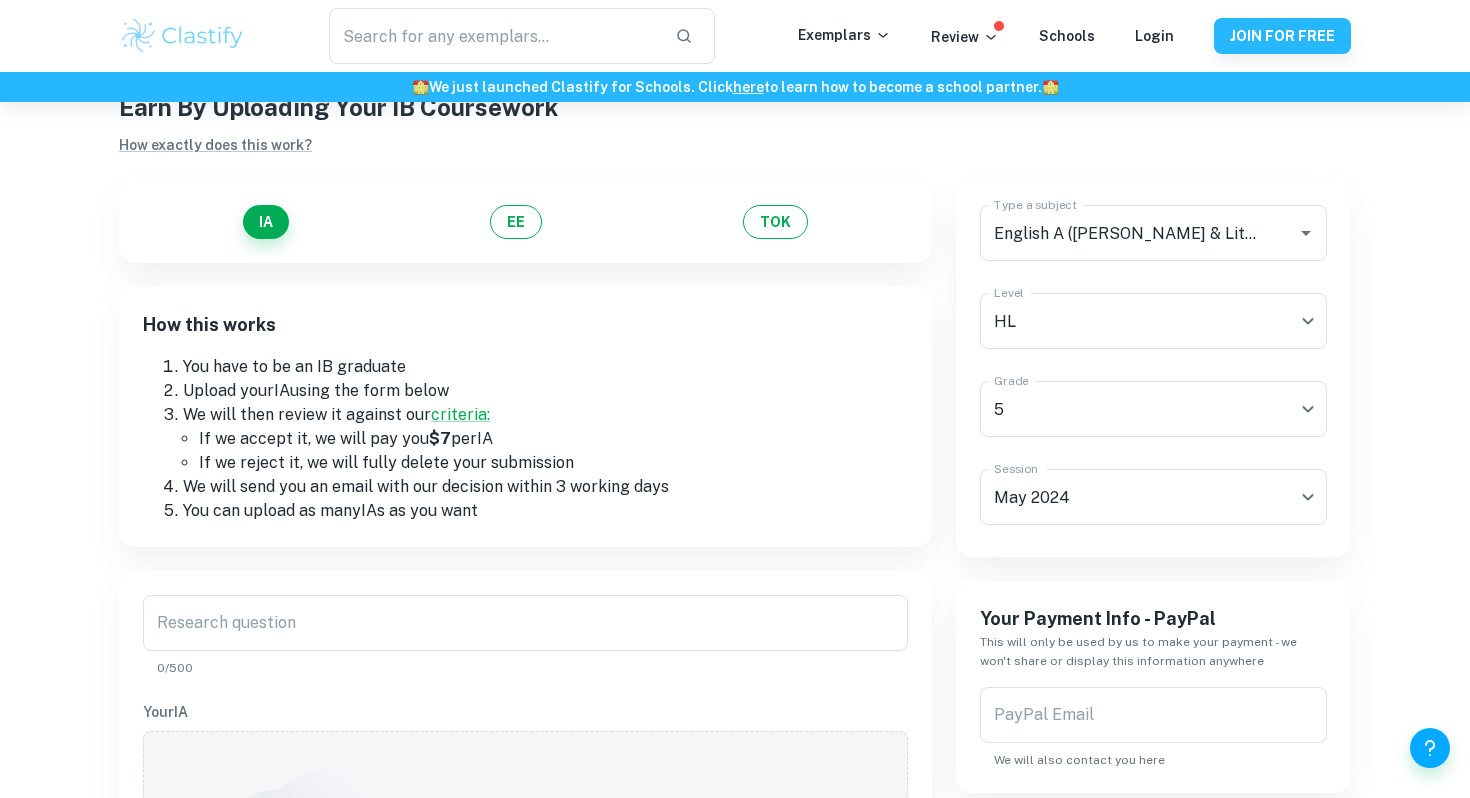 click on "IA EE TOK How this works You have to be an IB graduate Upload your  IA  using the form below We will then review it against our  criteria: If we accept it, we will pay you  $7  per  IA If we reject it, we will fully delete your submission We will send you an email with our decision within 3 working days You can upload as many  IA s as you want Research question Research question 0/500 Your  IA Drop or Select file Drop files here or click to  browse  through your machine Screenshot of component IB results  ( How to do this? ) We will use this to verify the grade. We won't share or display it anywhere. Once we accept (or reject) your document we will remove this. Drop or Select file Drop files here or click to  browse  through your machine" at bounding box center [513, 749] 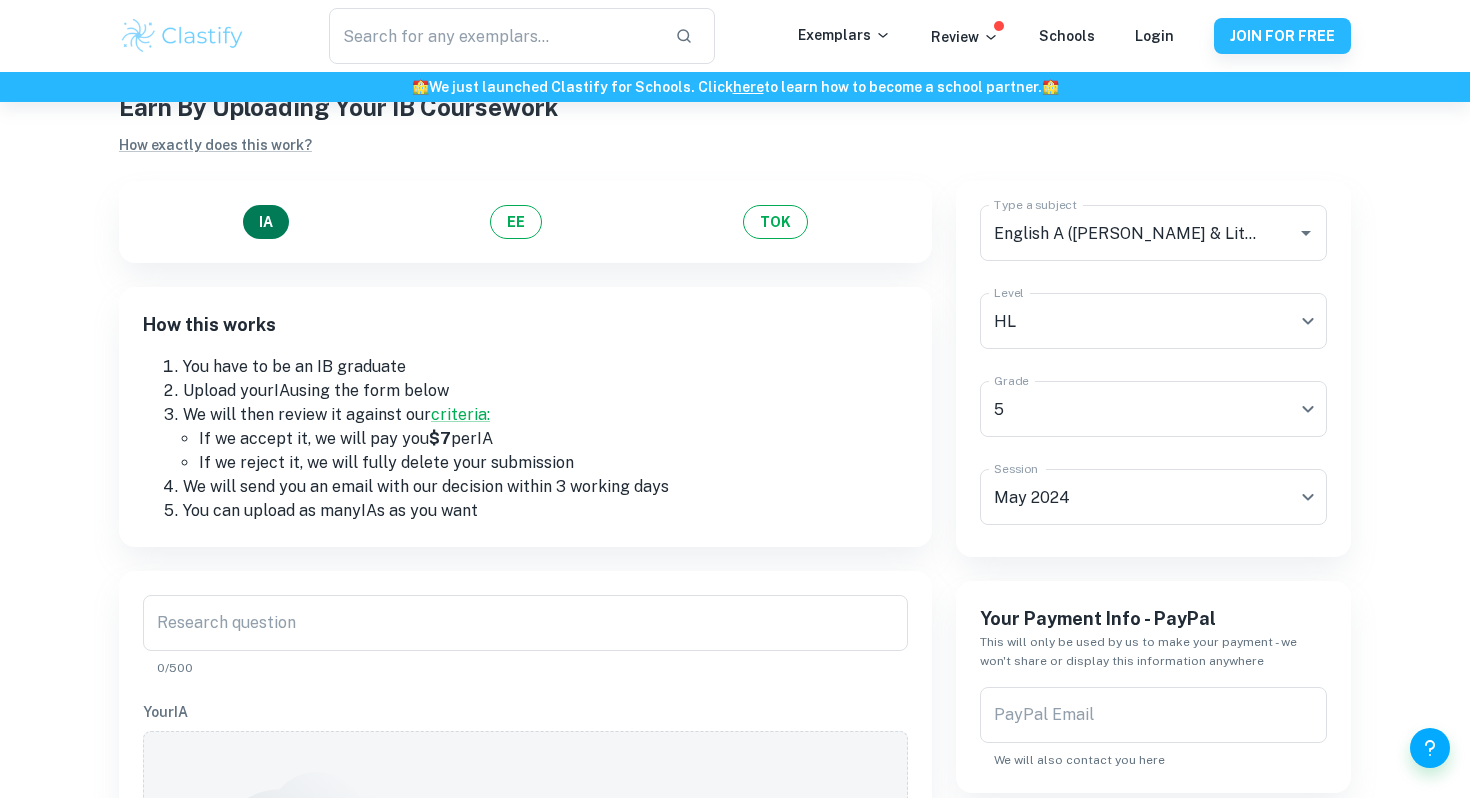 click on "IA" at bounding box center [266, 222] 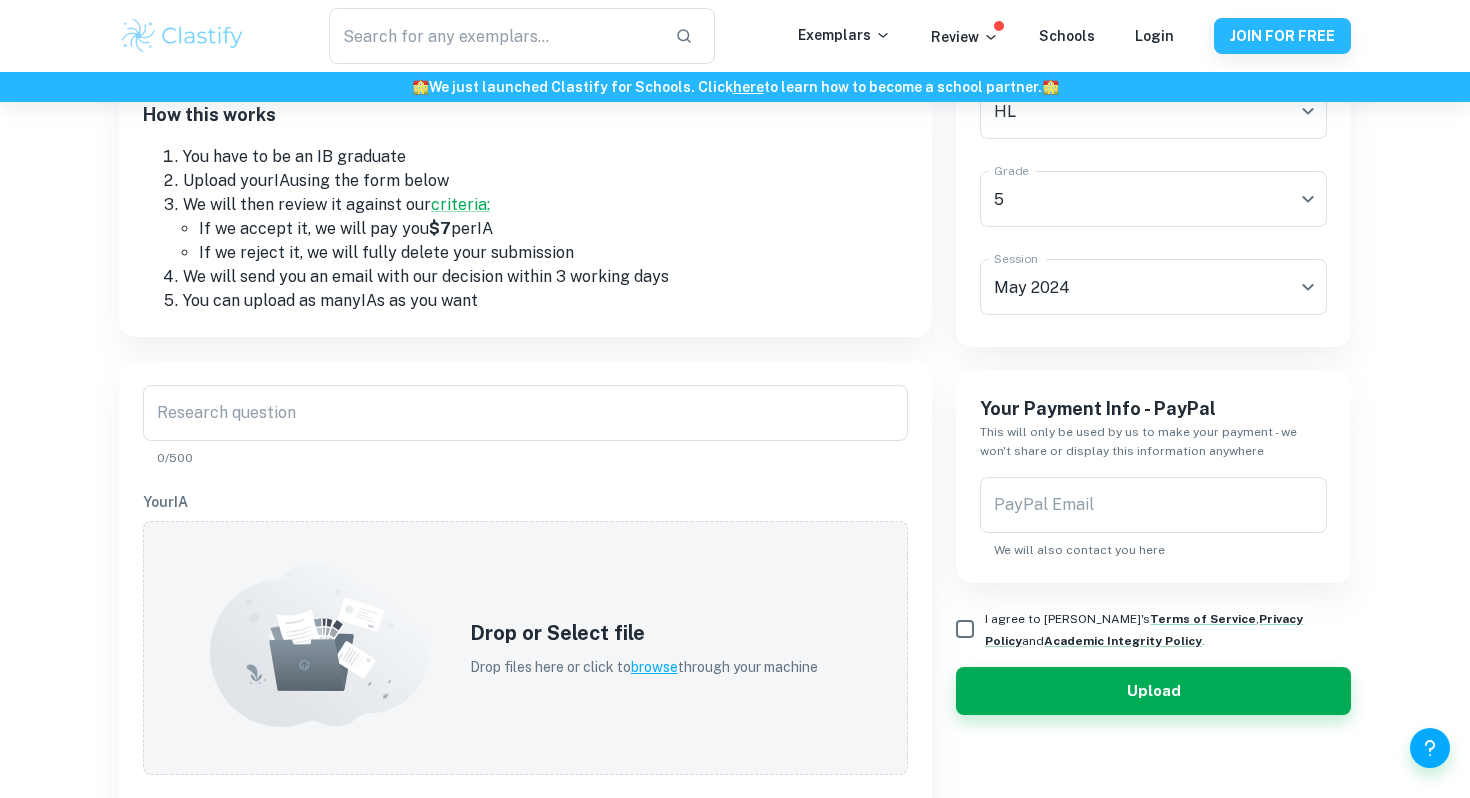scroll, scrollTop: 397, scrollLeft: 0, axis: vertical 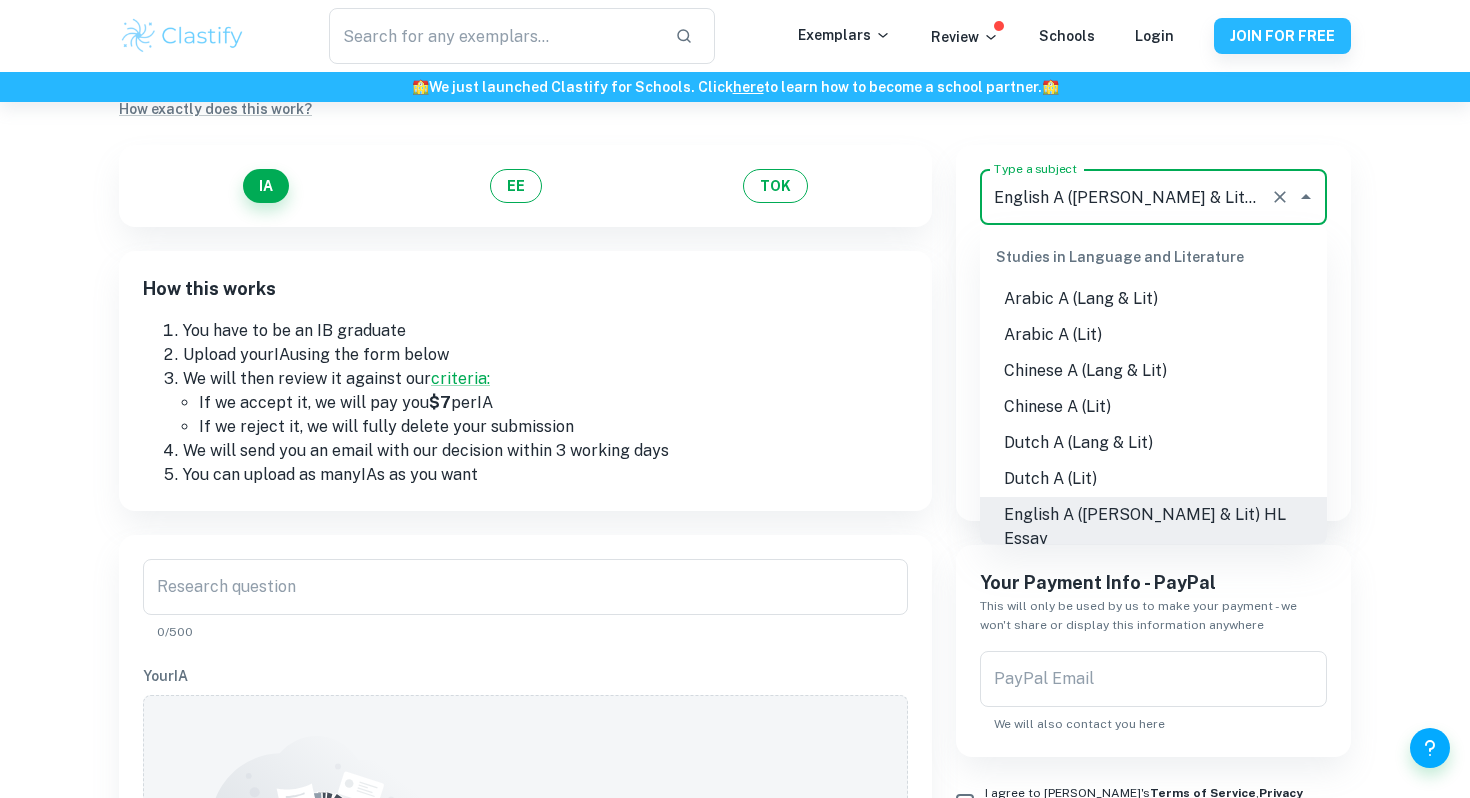 click on "English A ([PERSON_NAME] & Lit) HL Essay" at bounding box center [1125, 197] 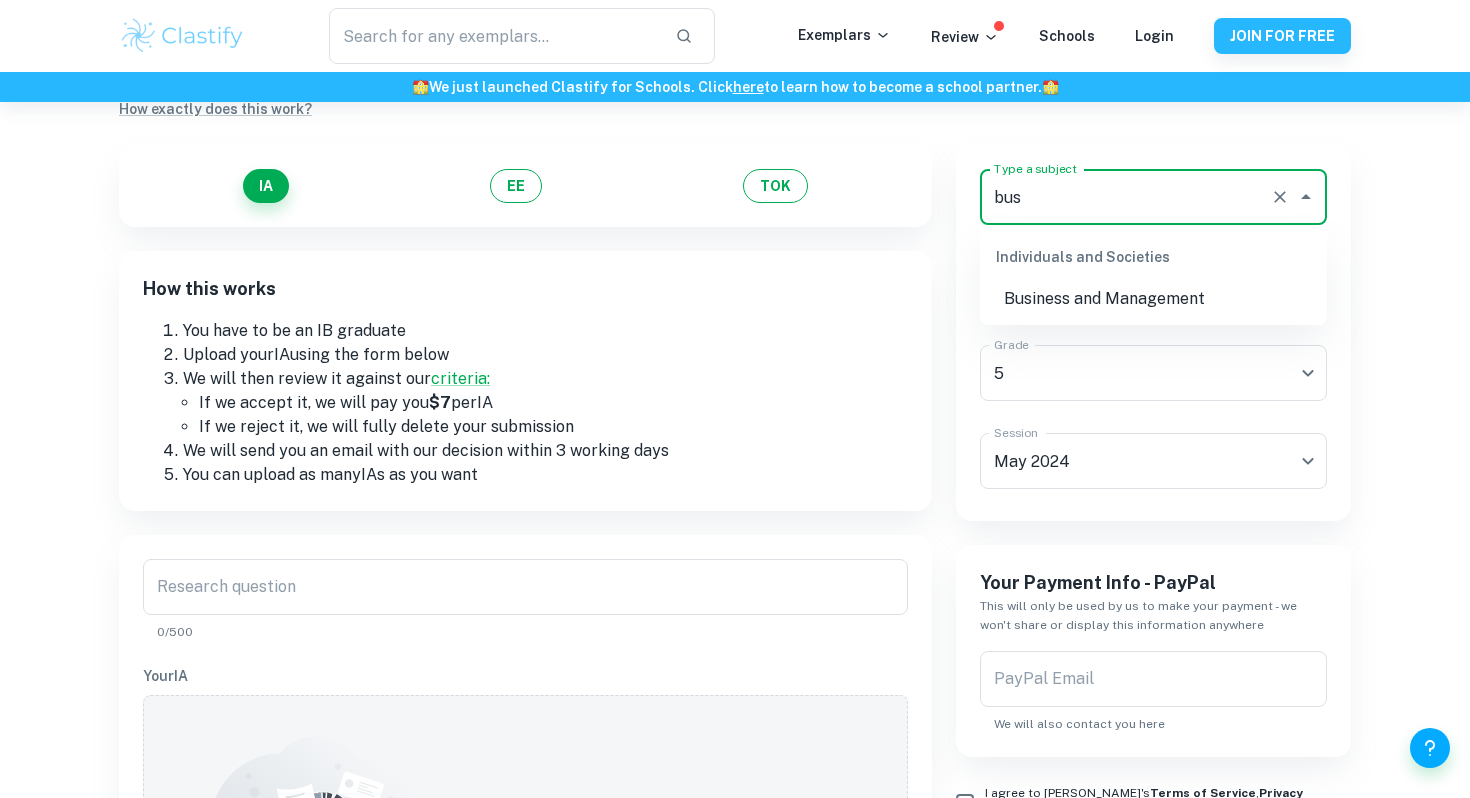click on "Business and Management" at bounding box center [1153, 299] 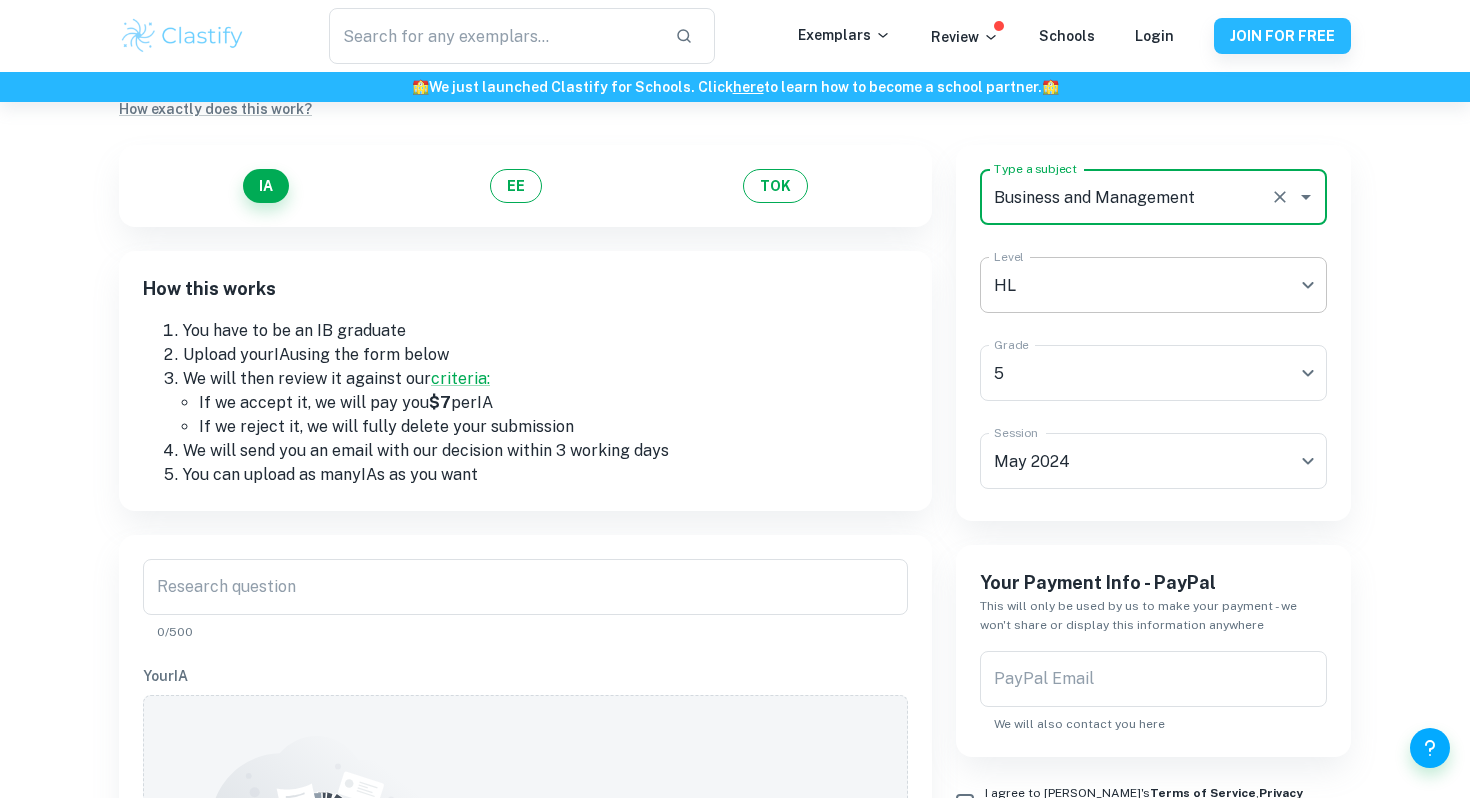 type on "Business and Management" 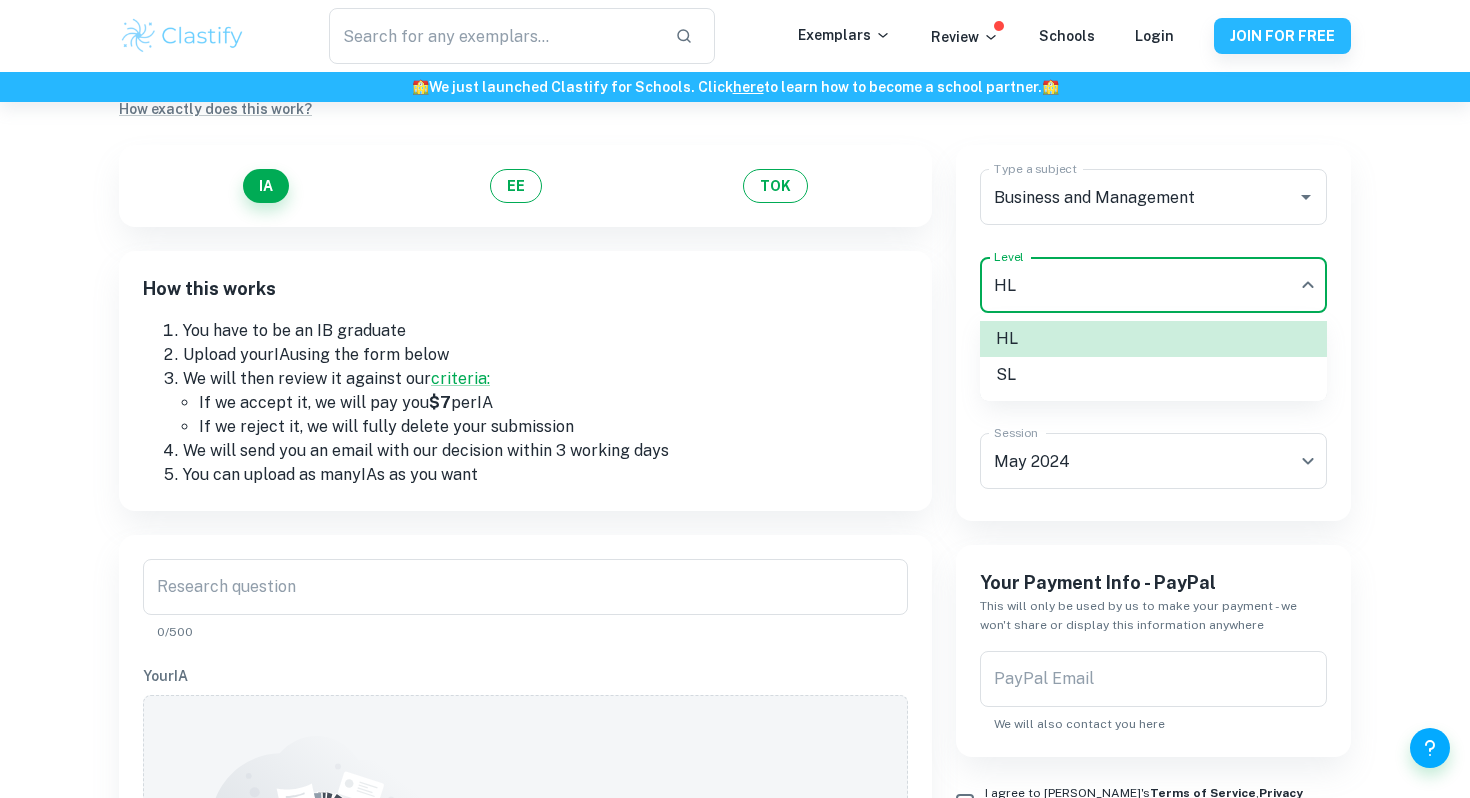 click on "SL" at bounding box center [1153, 375] 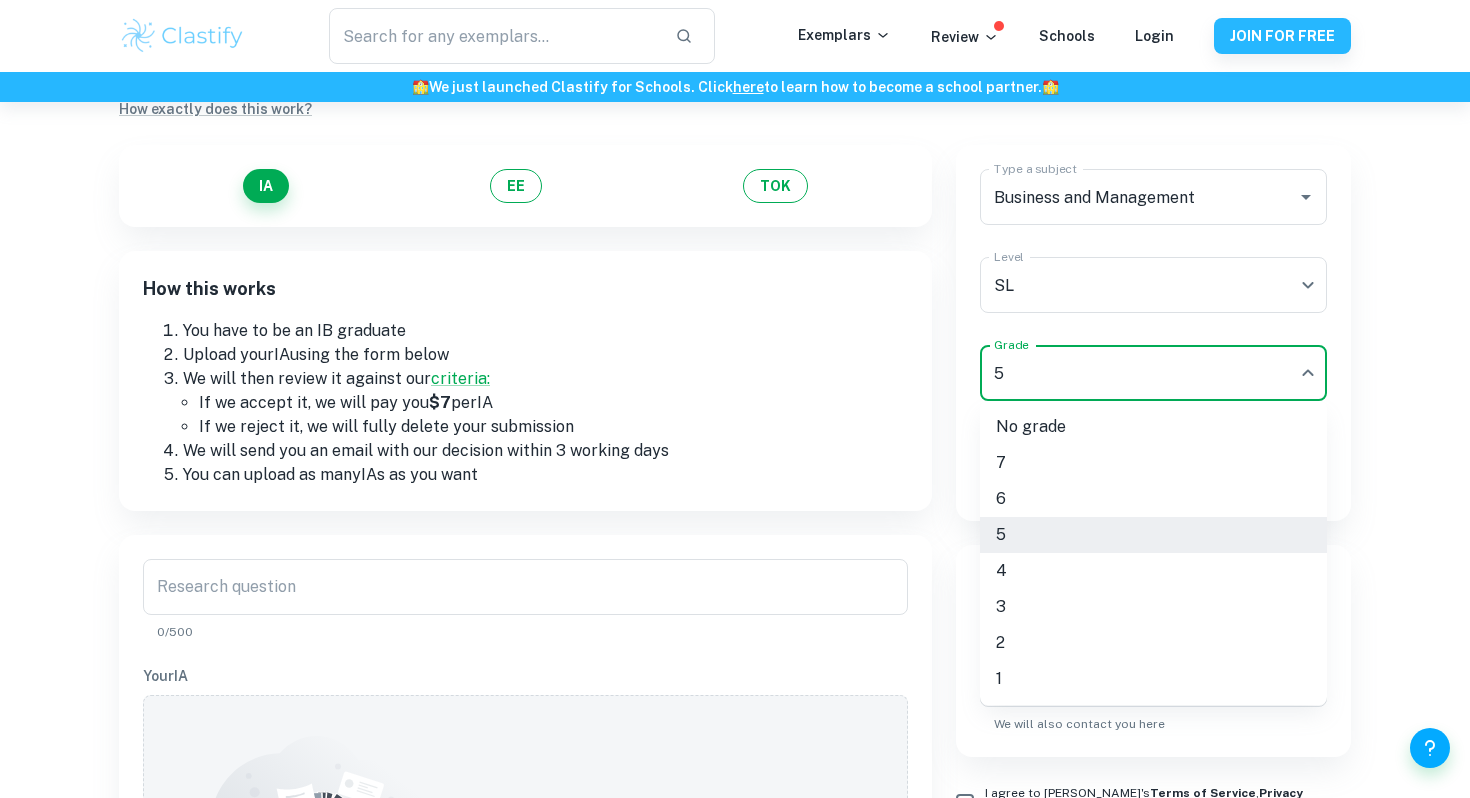 click on "We value your privacy We use cookies to enhance your browsing experience, serve personalised ads or content, and analyse our traffic. By clicking "Accept All", you consent to our use of cookies.   Cookie Policy Customise   Reject All   Accept All   Customise Consent Preferences   We use cookies to help you navigate efficiently and perform certain functions. You will find detailed information about all cookies under each consent category below. The cookies that are categorised as "Necessary" are stored on your browser as they are essential for enabling the basic functionalities of the site. ...  Show more For more information on how Google's third-party cookies operate and handle your data, see:   Google Privacy Policy Necessary Always Active Necessary cookies are required to enable the basic features of this site, such as providing secure log-in or adjusting your consent preferences. These cookies do not store any personally identifiable data. Functional Analytics Performance Advertisement Uncategorised" at bounding box center [735, 396] 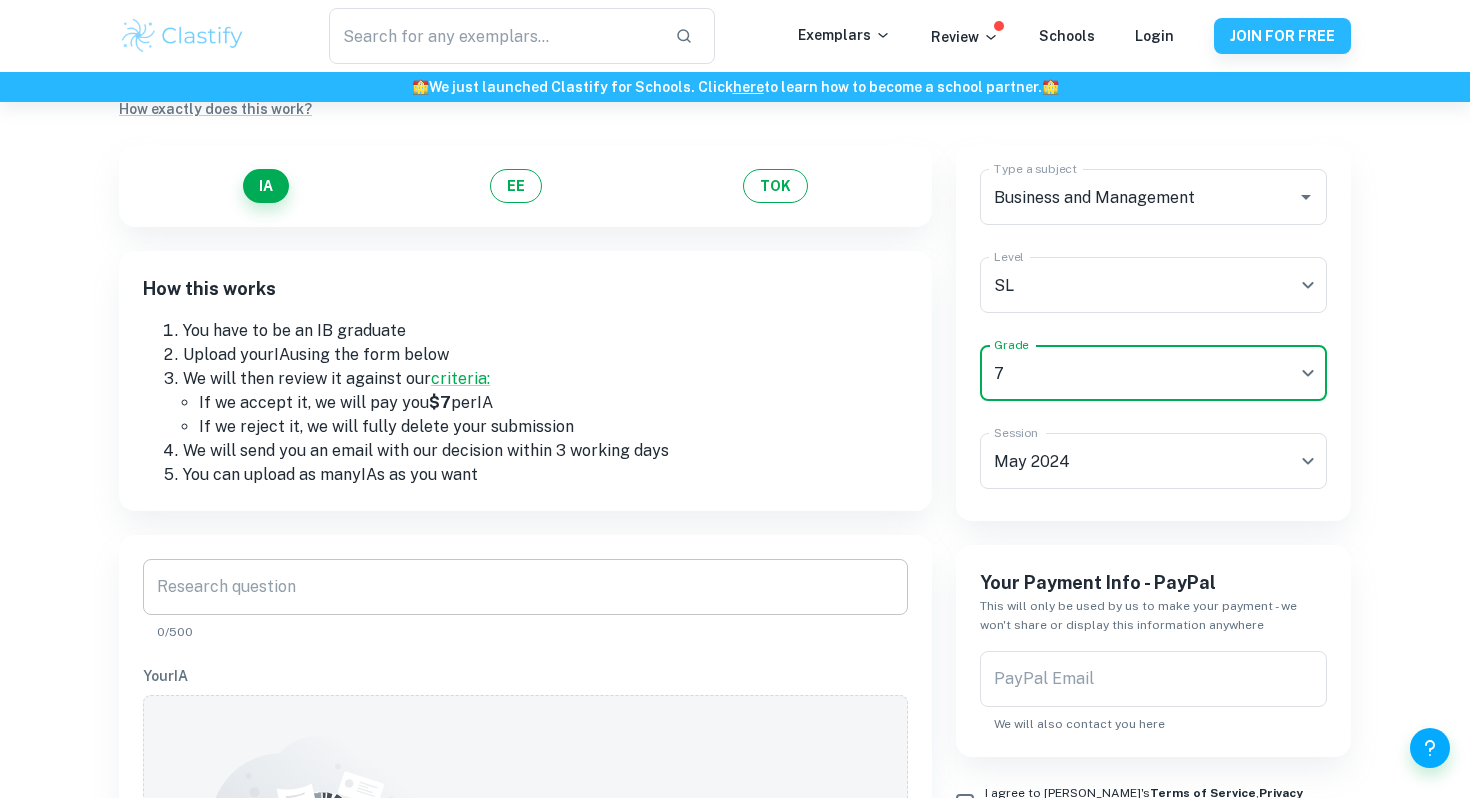 click on "Research question" at bounding box center (525, 587) 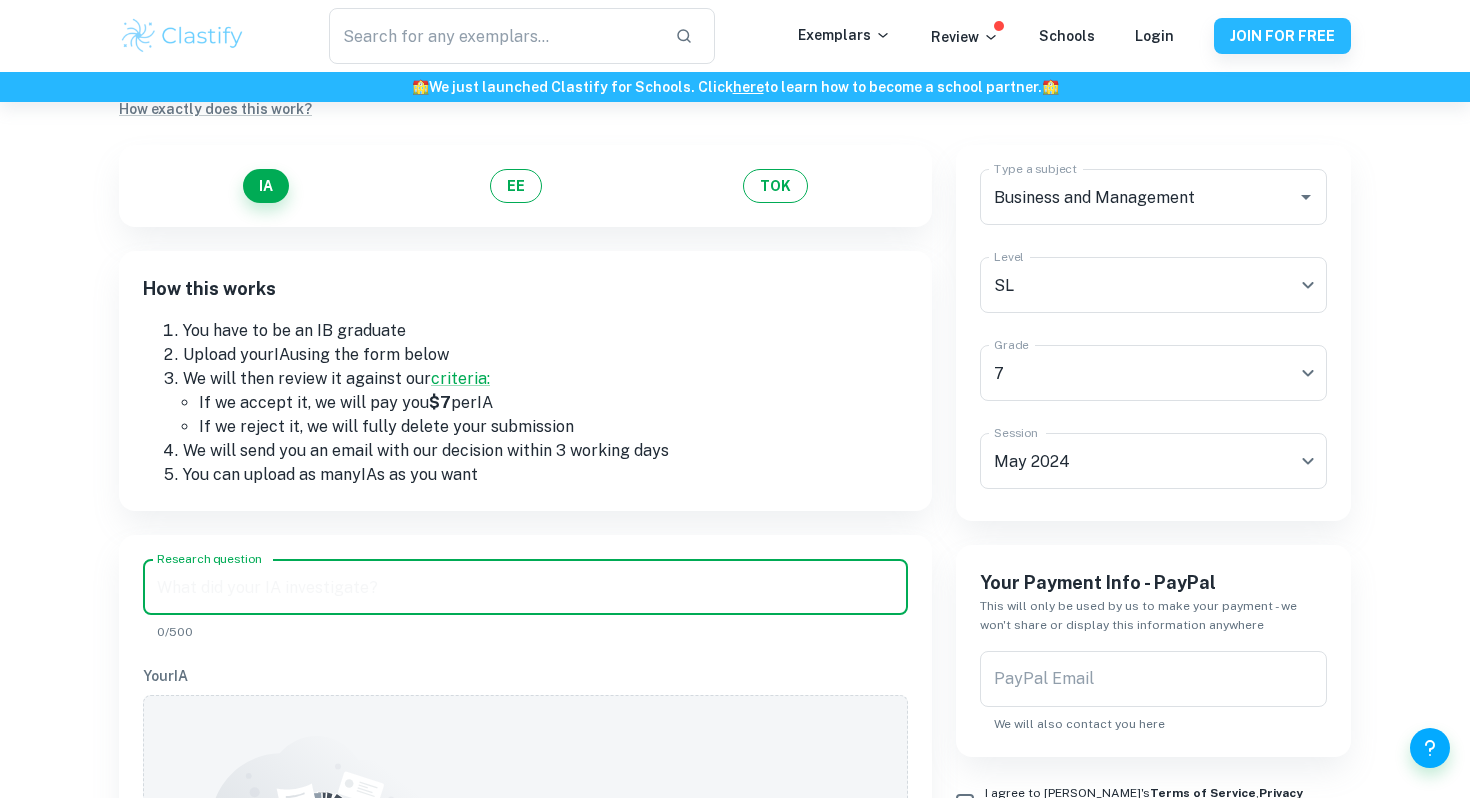 paste on "To investigate how Peloton’s acquisition of Precor in [DATE] brought about financial change in response to the demand for home-fitness equipment." 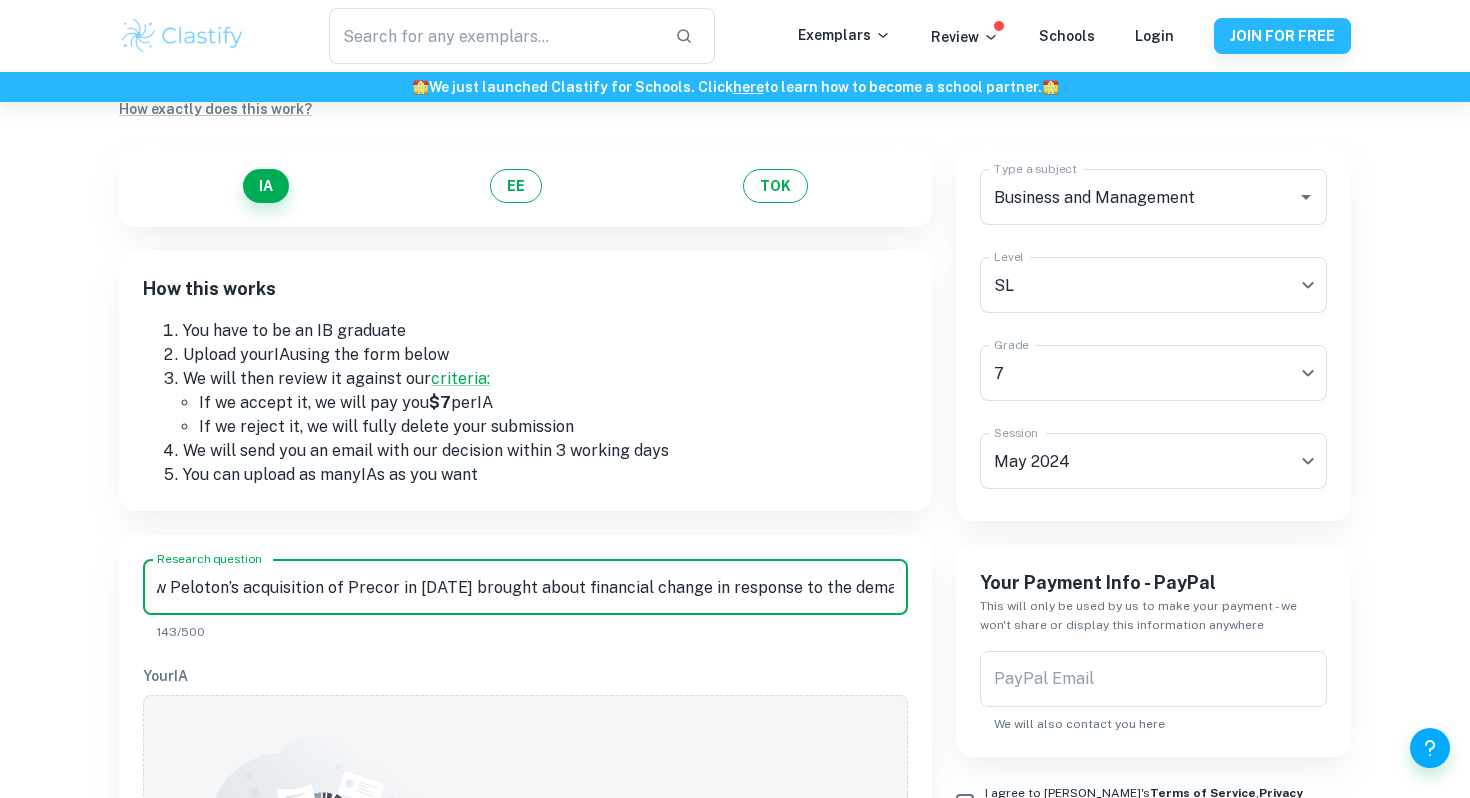 scroll, scrollTop: 0, scrollLeft: 0, axis: both 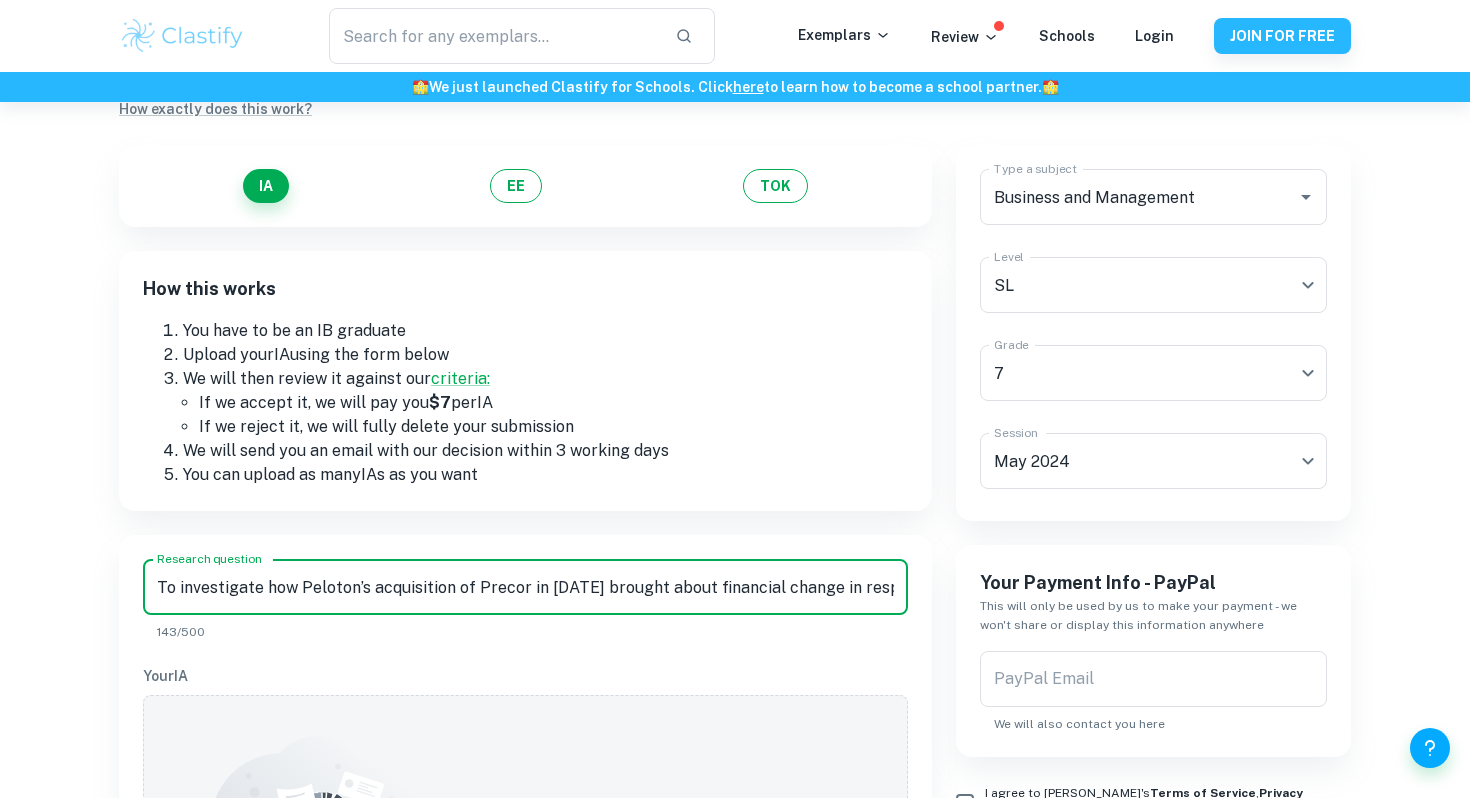 click on "To investigate how Peloton’s acquisition of Precor in [DATE] brought about financial change in response to the demand for home-fitness equipment." at bounding box center [525, 587] 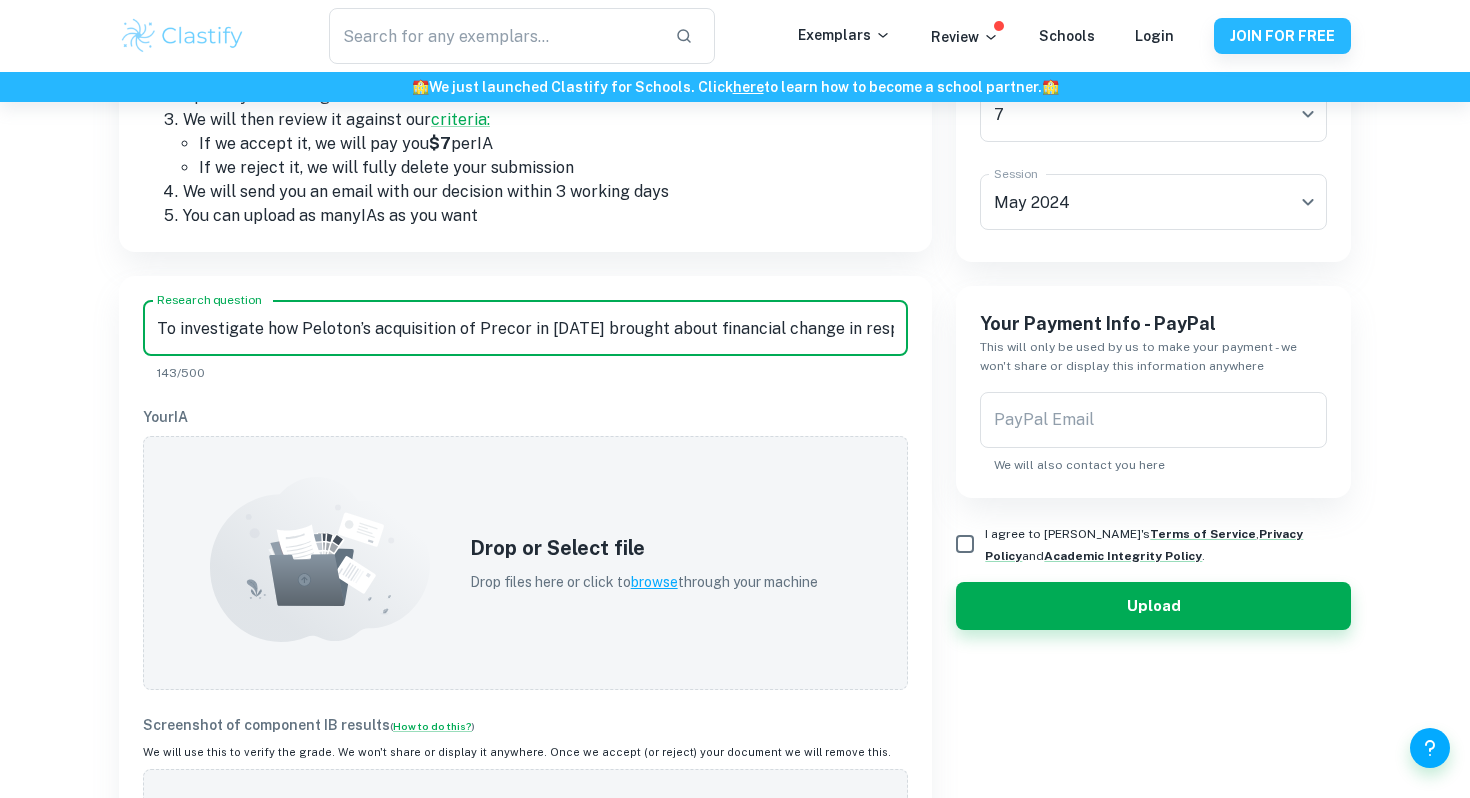 scroll, scrollTop: 635, scrollLeft: 0, axis: vertical 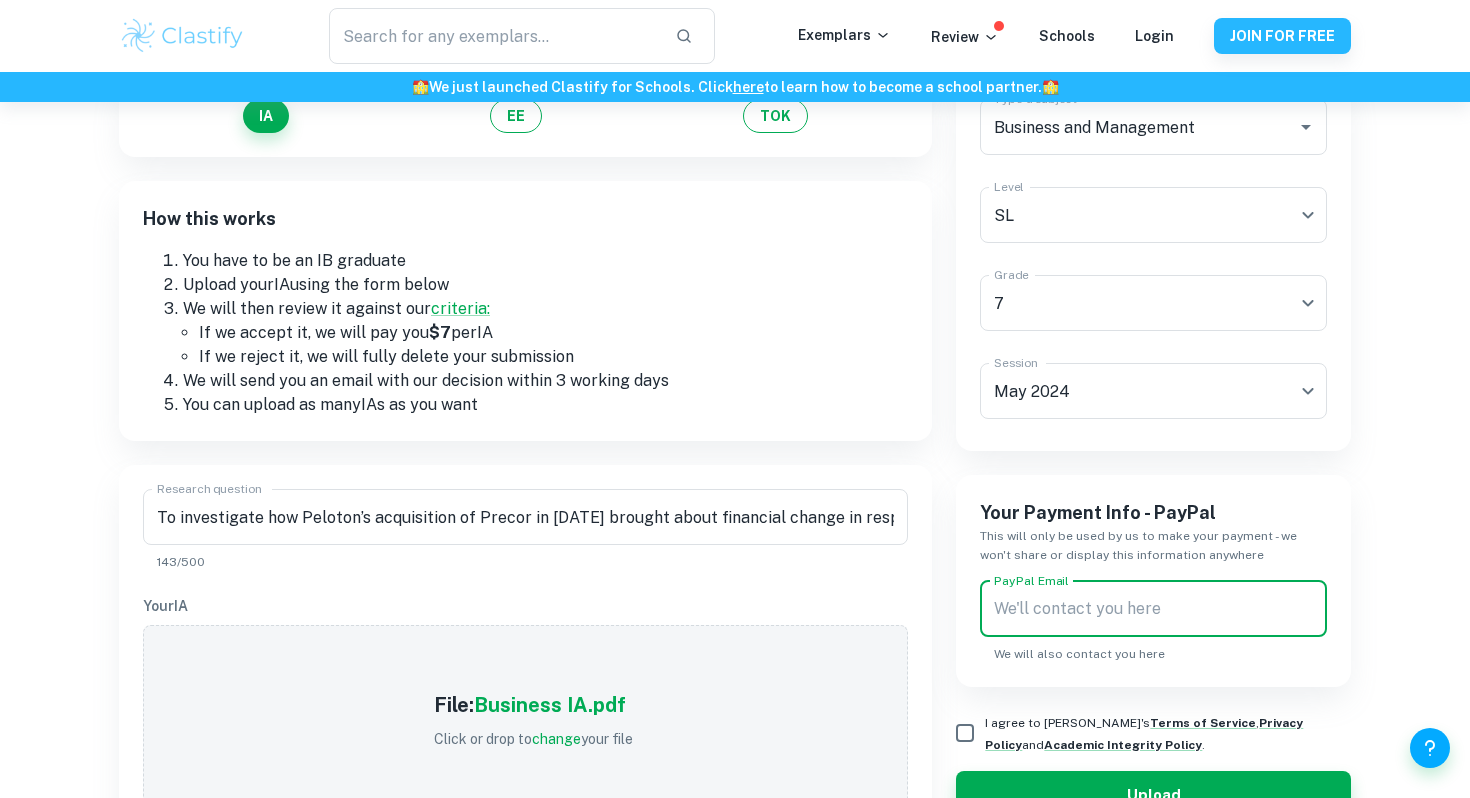 click on "PayPal Email" at bounding box center [1153, 609] 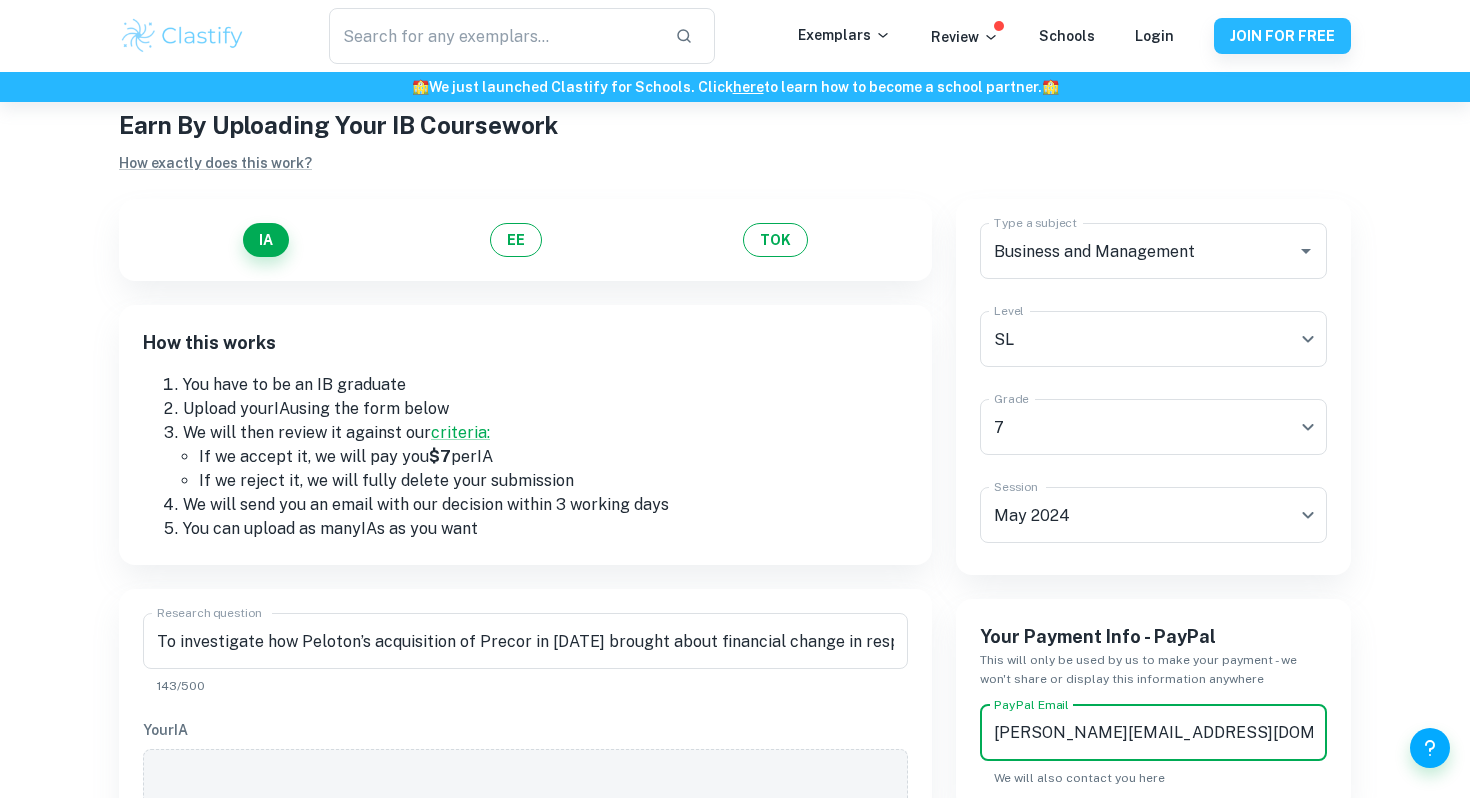 scroll, scrollTop: 76, scrollLeft: 0, axis: vertical 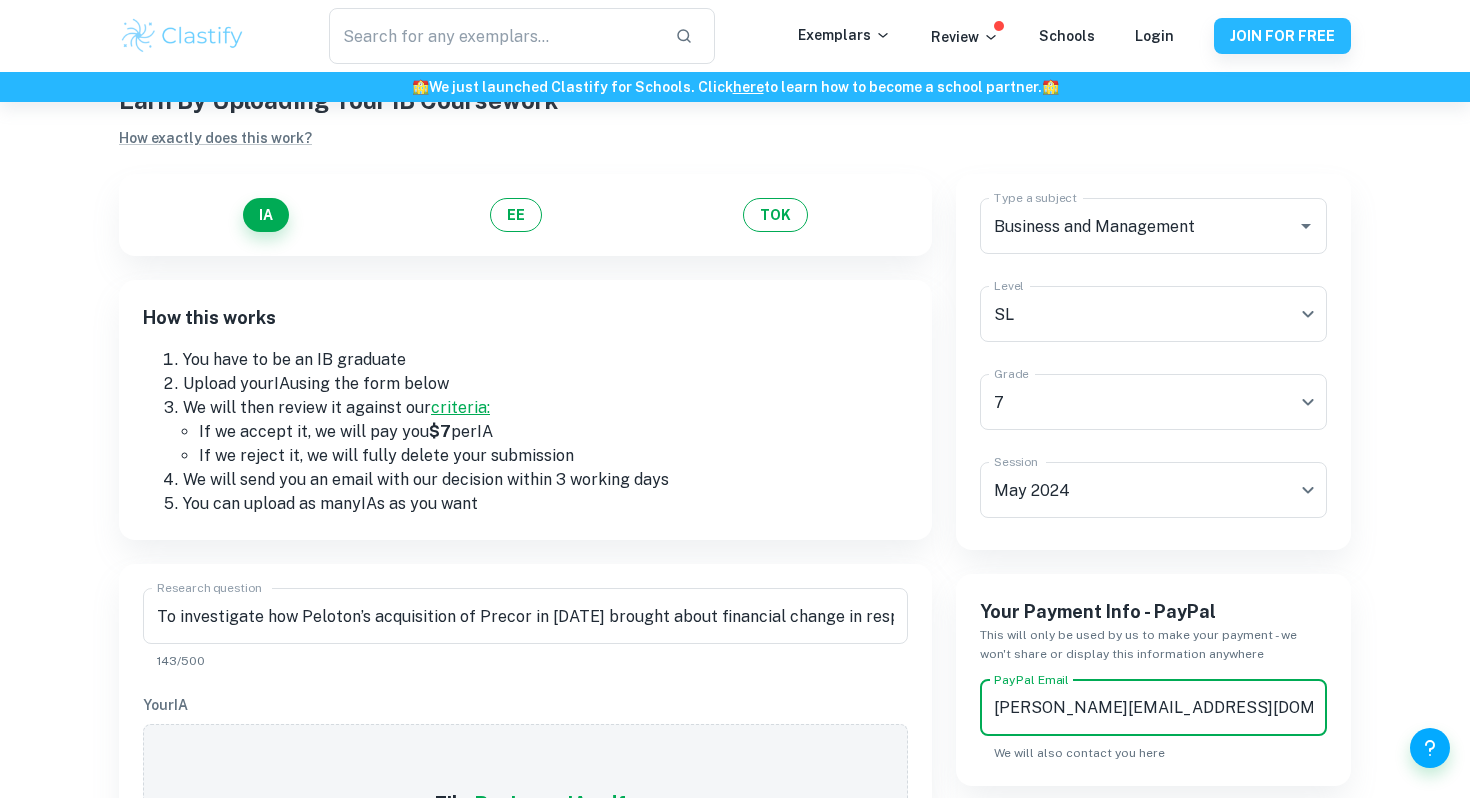 type on "[PERSON_NAME][EMAIL_ADDRESS][DOMAIN_NAME]" 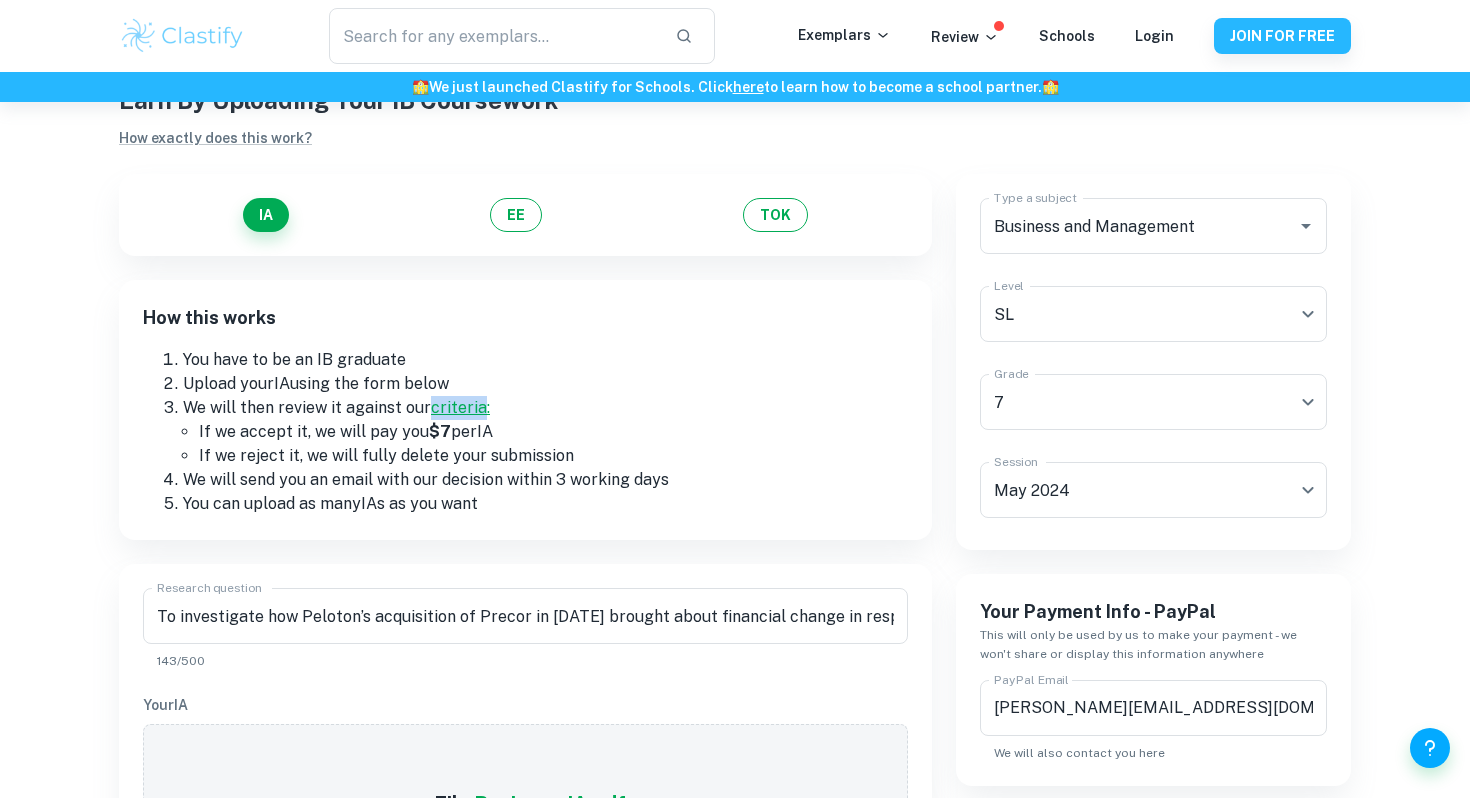 click on "criteria:" at bounding box center [460, 407] 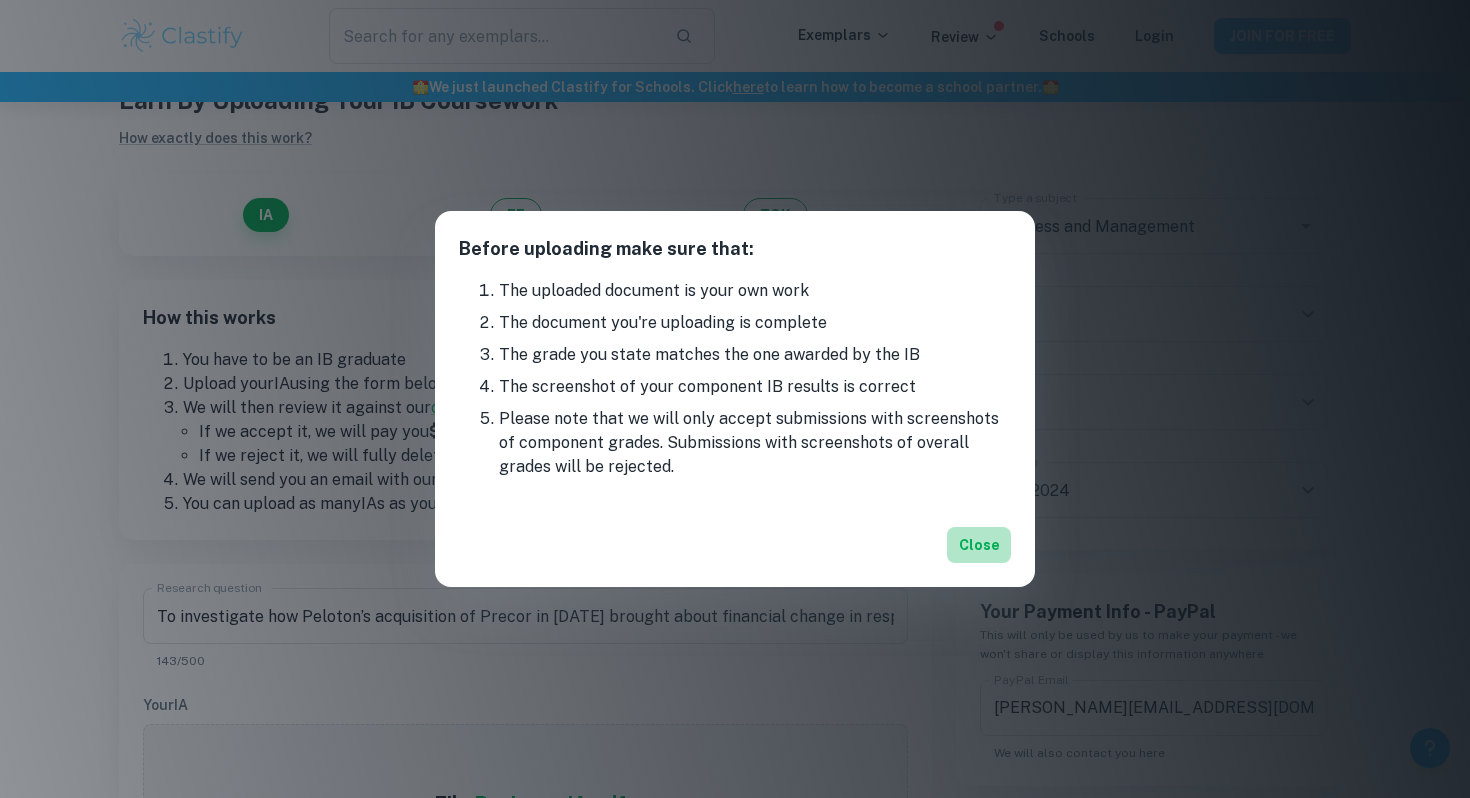 click on "Close" at bounding box center (979, 545) 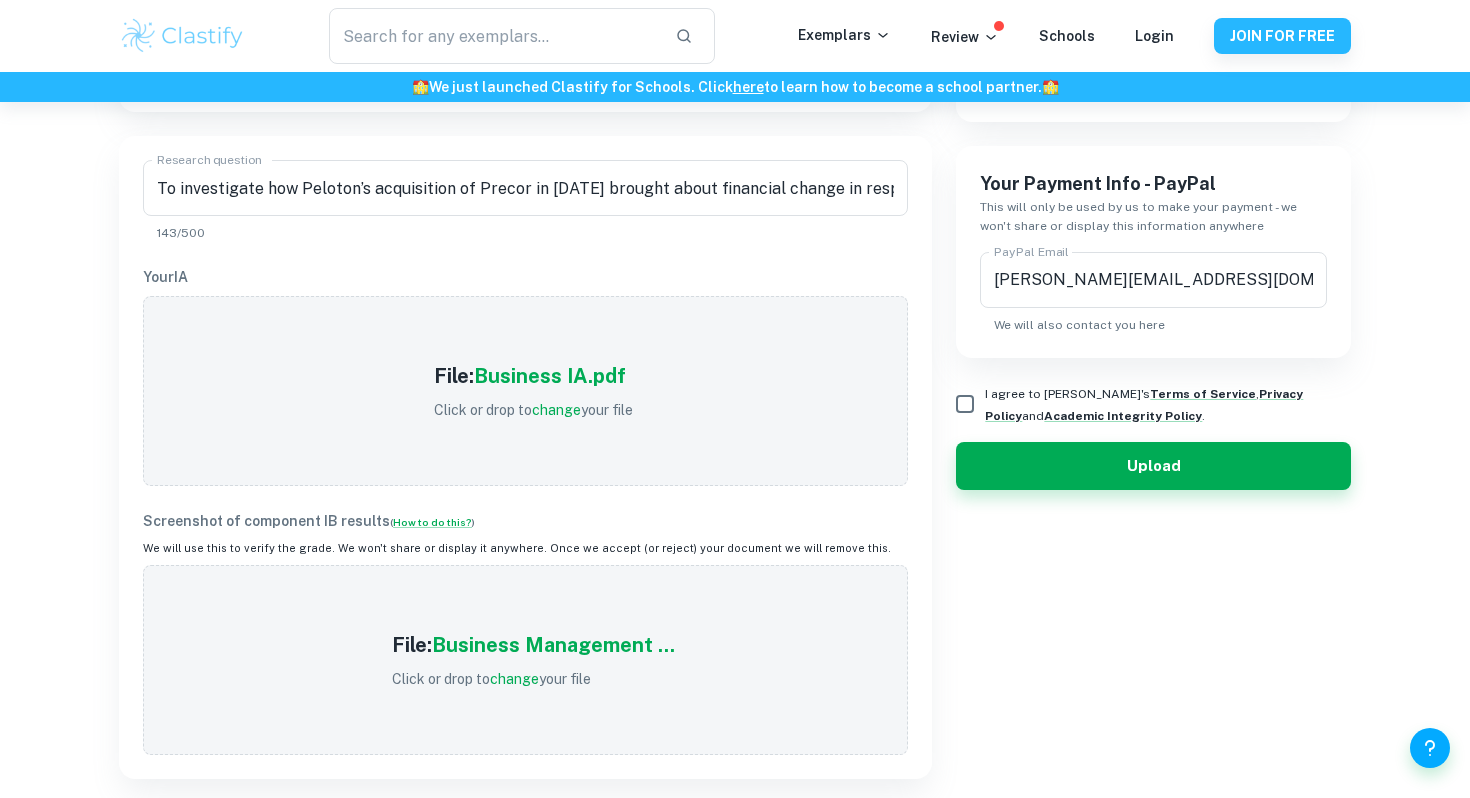 scroll, scrollTop: 474, scrollLeft: 0, axis: vertical 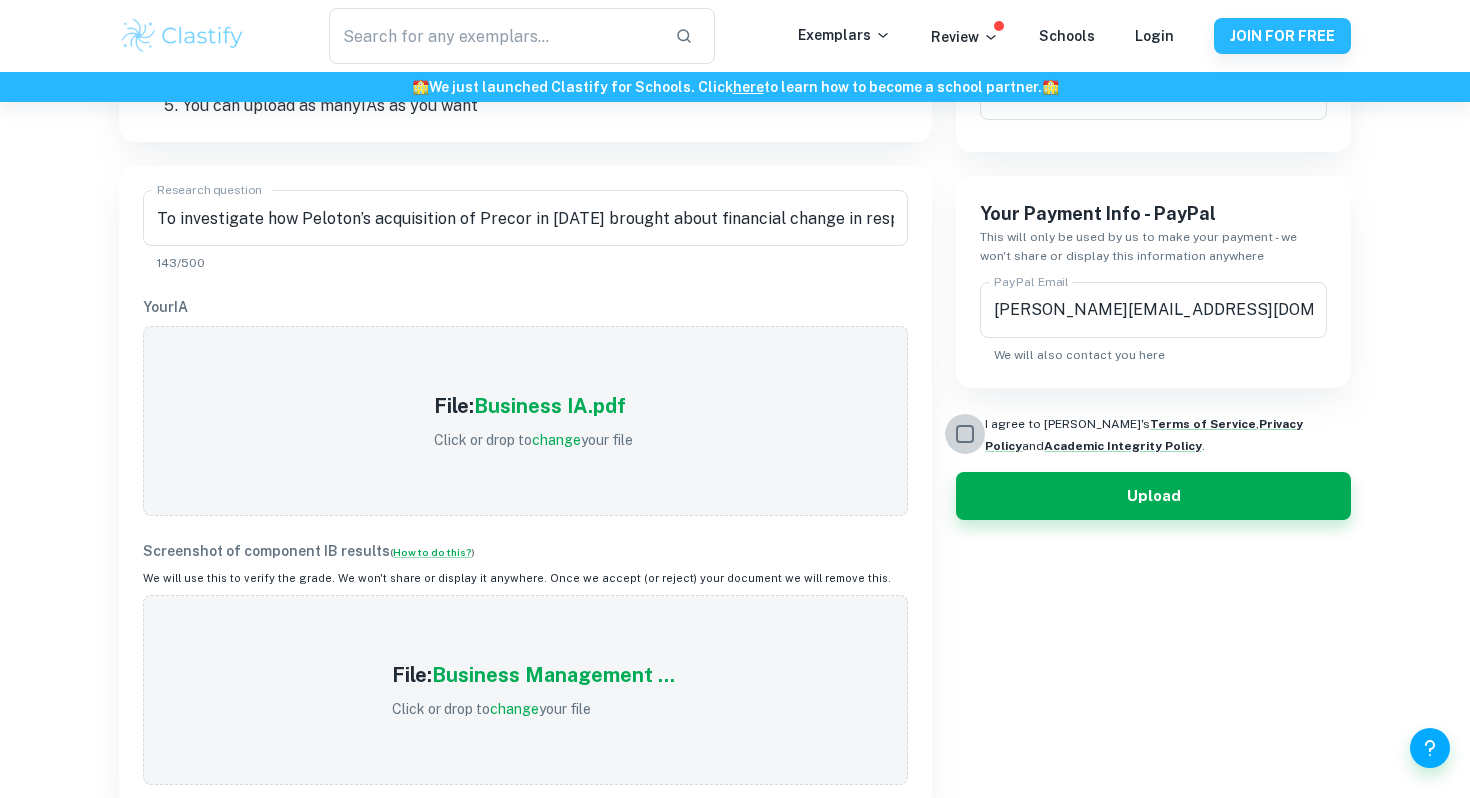 click on "I agree to [PERSON_NAME]'s  Terms of Service ,  Privacy Policy  and  Academic Integrity Policy ." at bounding box center [965, 434] 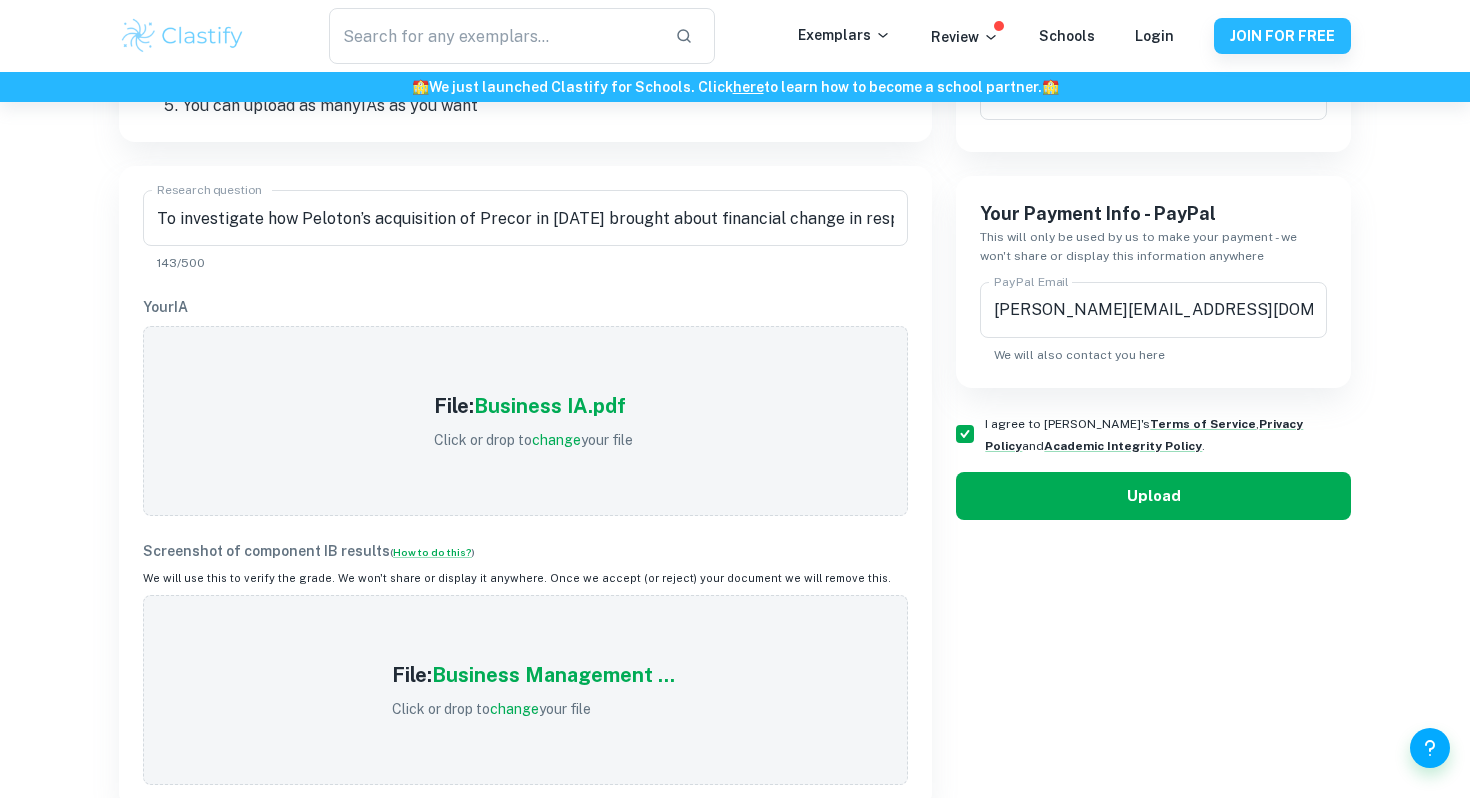 click on "Upload" at bounding box center [1153, 496] 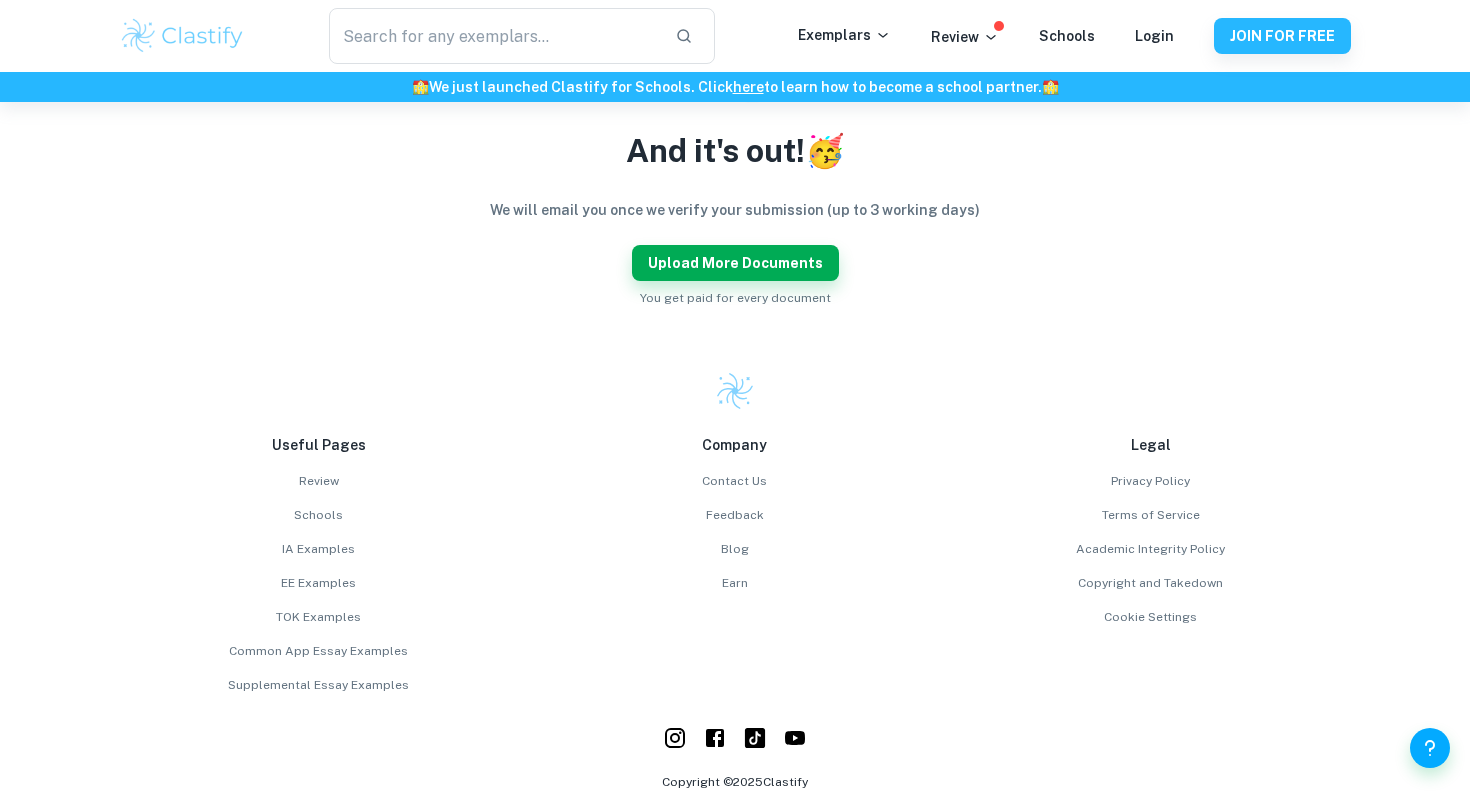 scroll, scrollTop: 474, scrollLeft: 0, axis: vertical 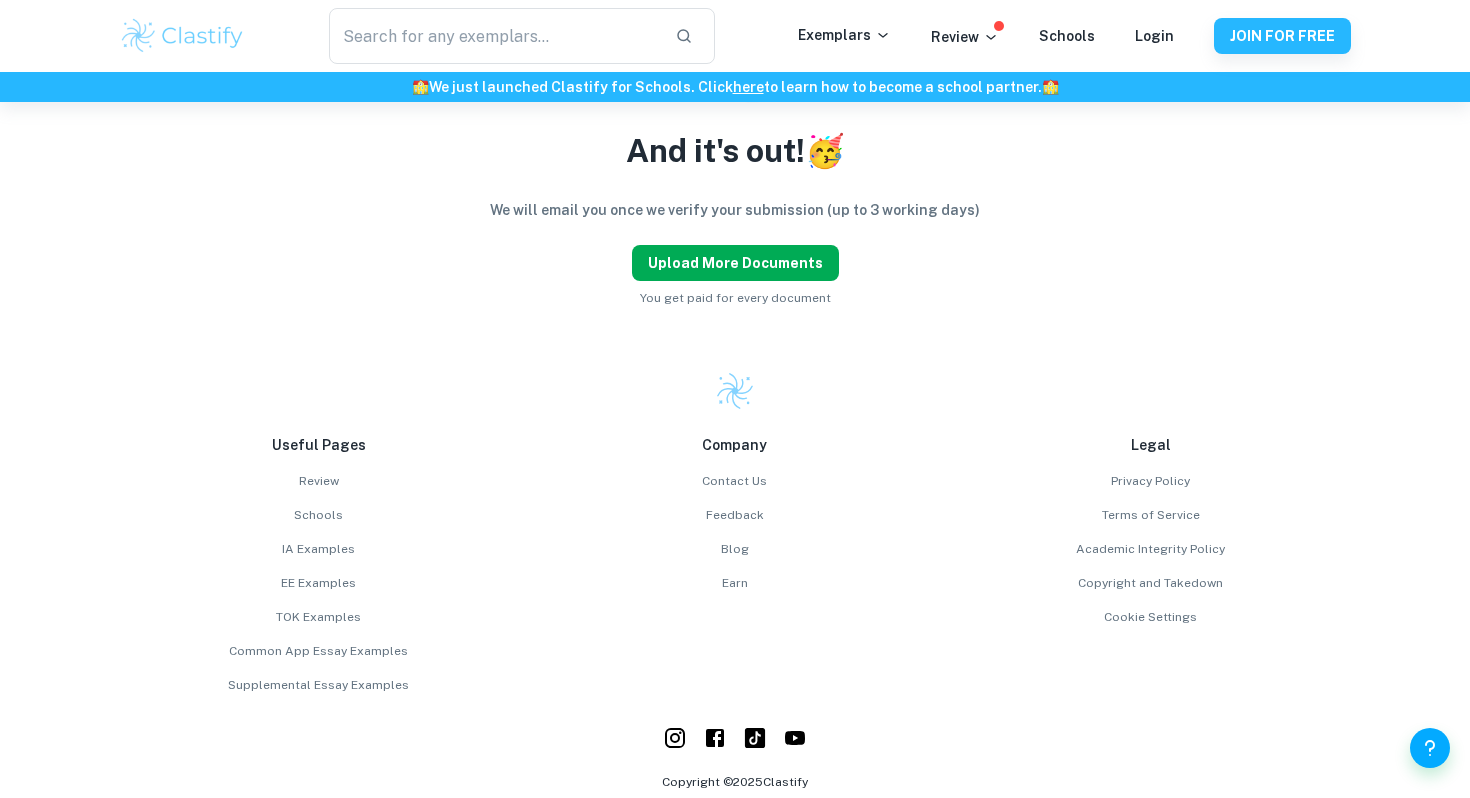 click on "Upload more documents" at bounding box center (735, 263) 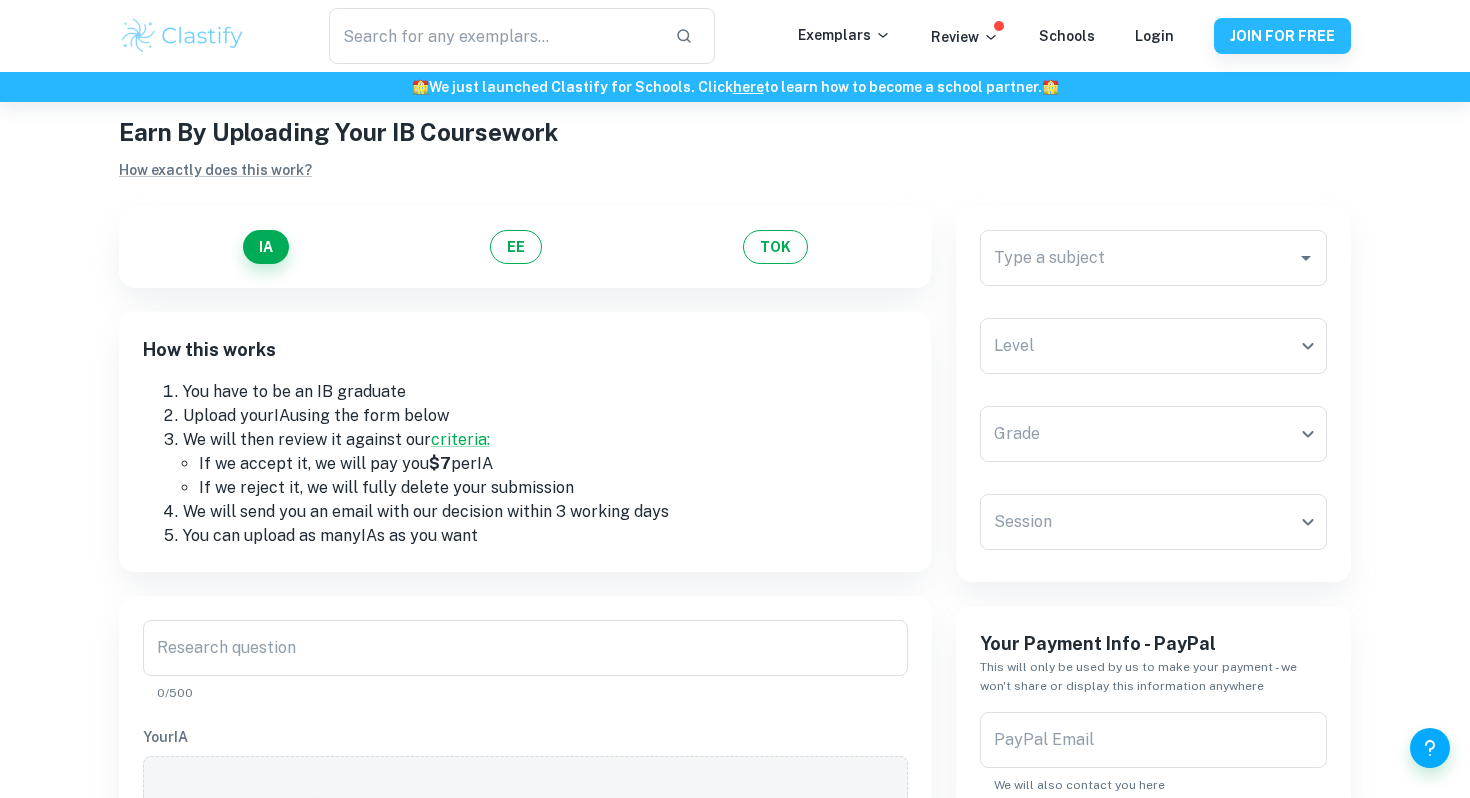scroll, scrollTop: 65, scrollLeft: 0, axis: vertical 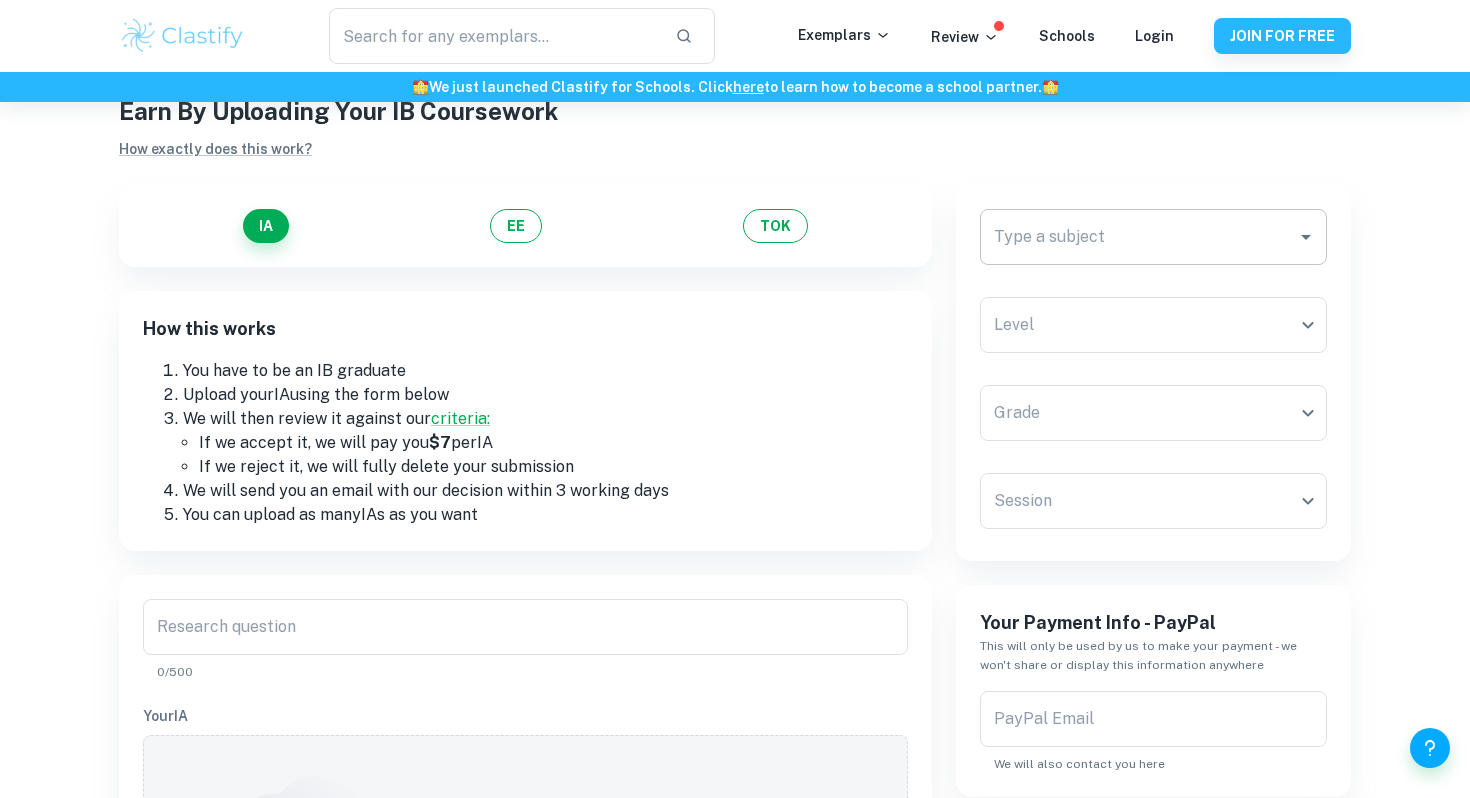 click on "Type a subject" at bounding box center [1138, 237] 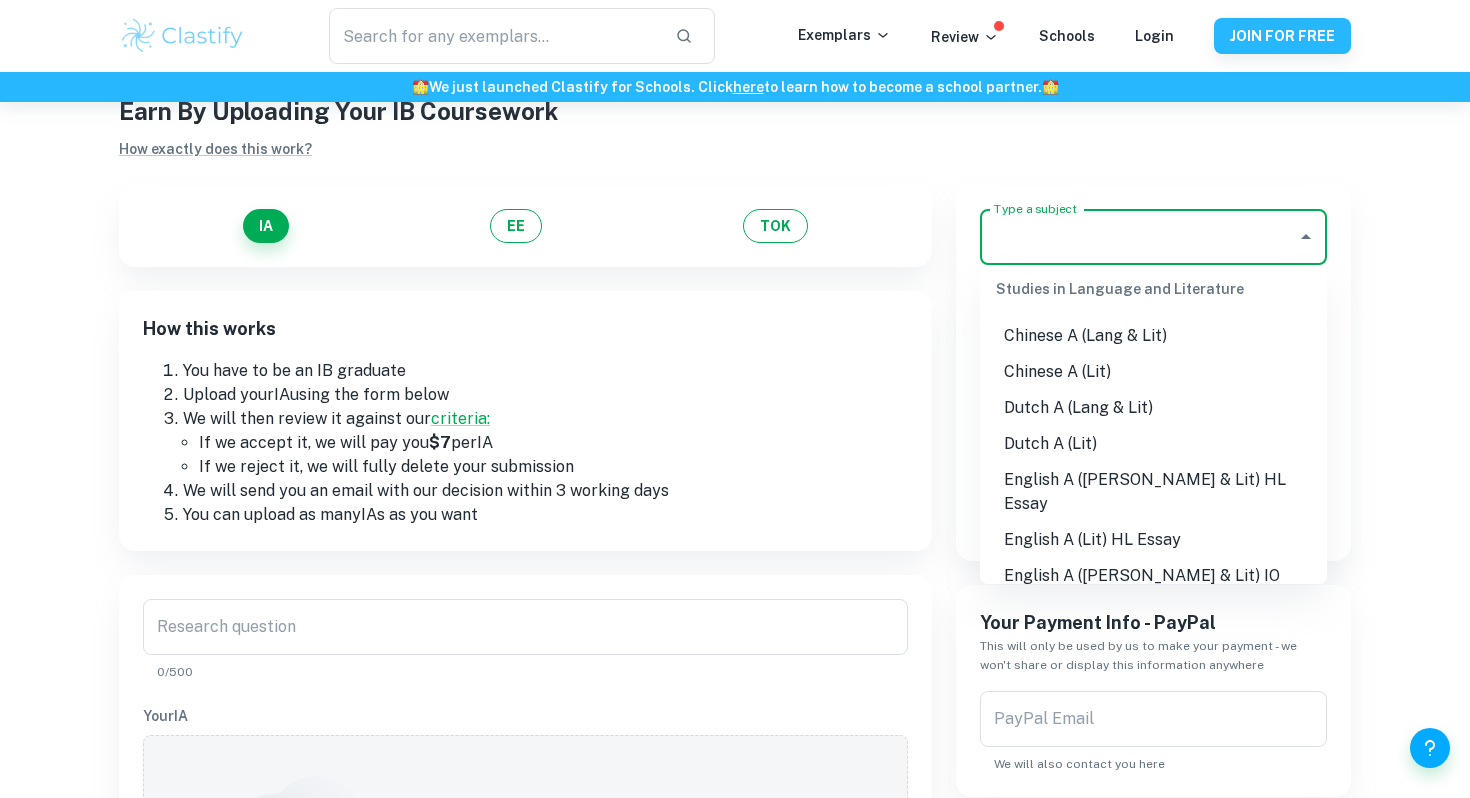 scroll, scrollTop: 99, scrollLeft: 0, axis: vertical 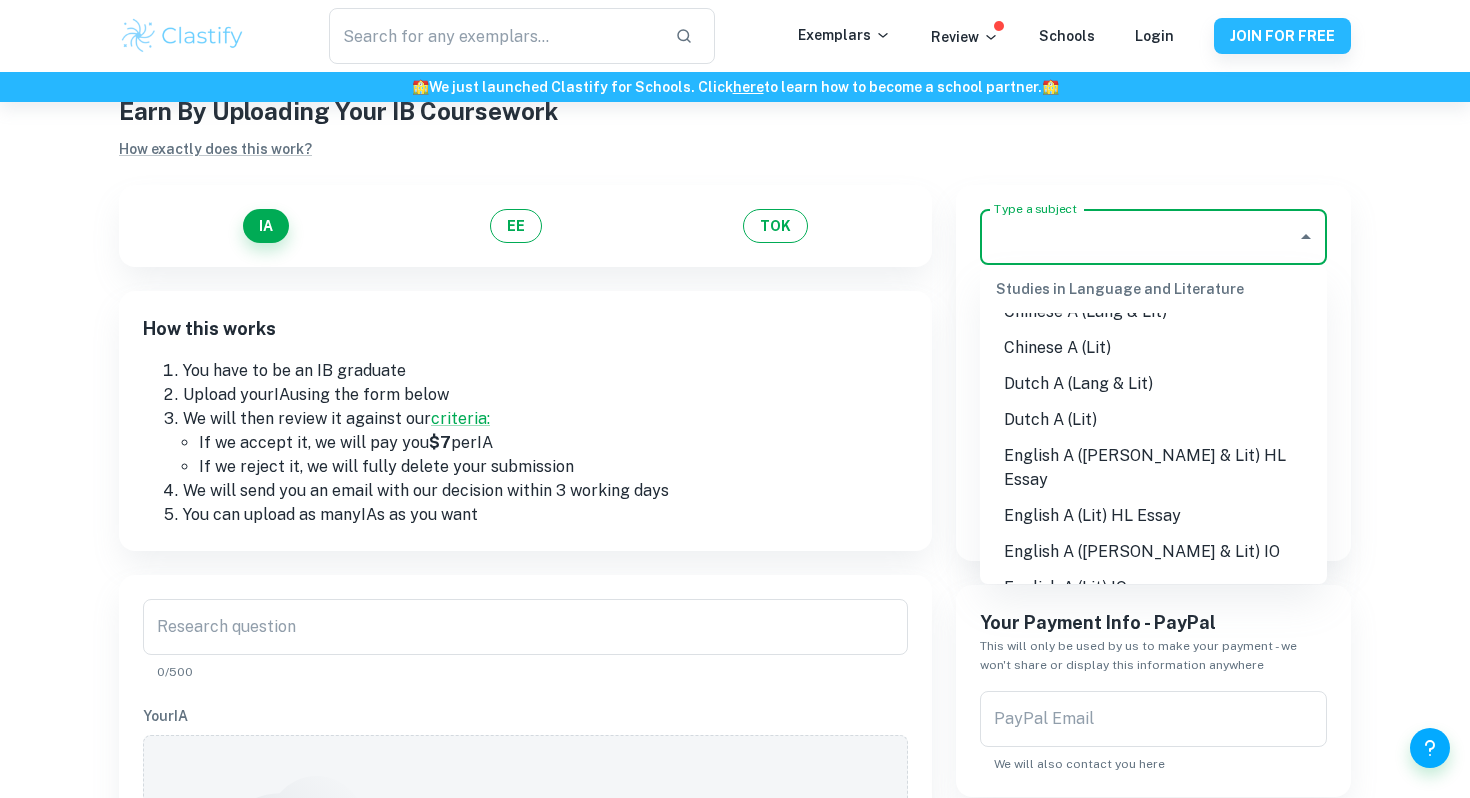 click on "English A ([PERSON_NAME] & Lit) HL Essay" at bounding box center [1153, 468] 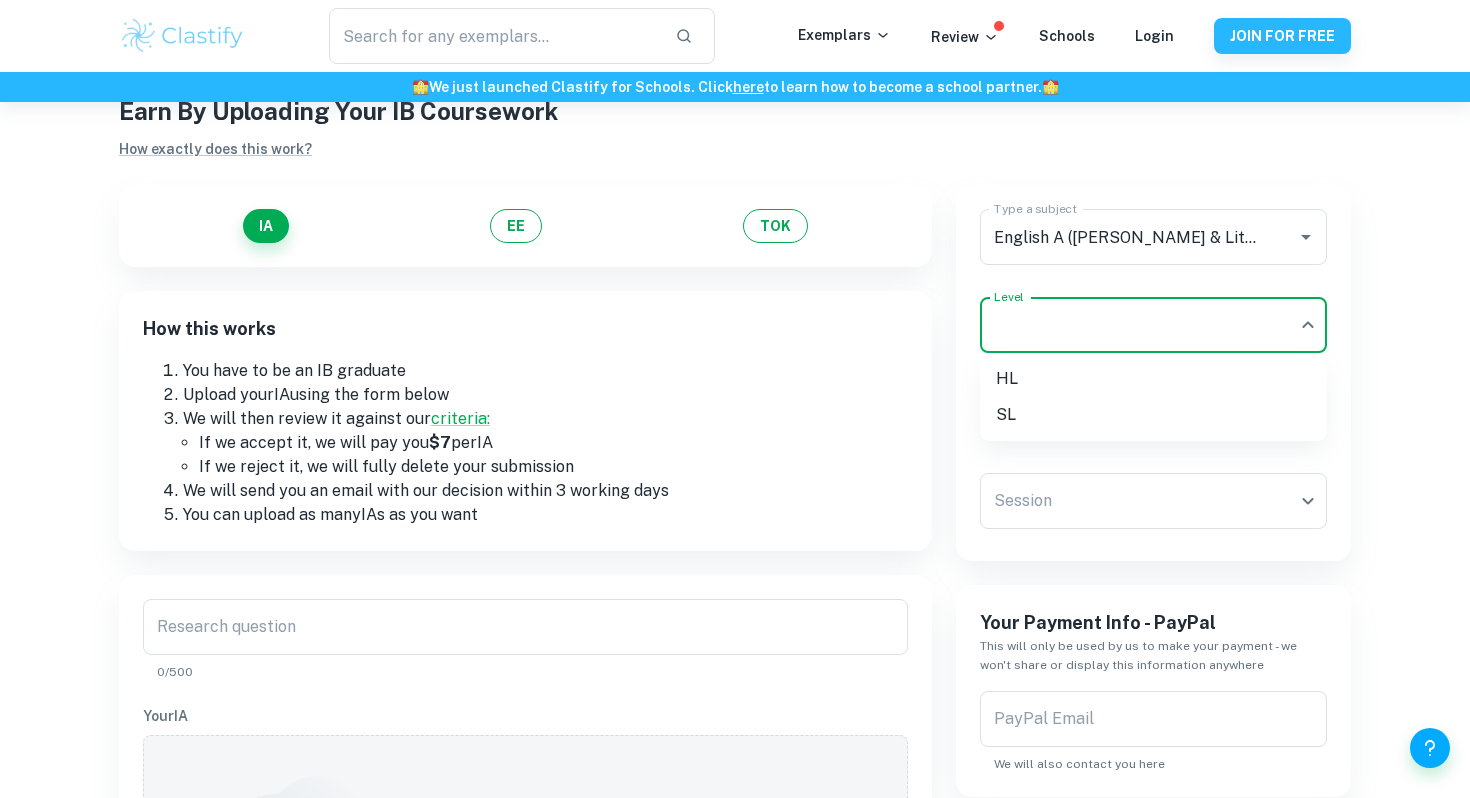 click on "We value your privacy We use cookies to enhance your browsing experience, serve personalised ads or content, and analyse our traffic. By clicking "Accept All", you consent to our use of cookies.   Cookie Policy Customise   Reject All   Accept All   Customise Consent Preferences   We use cookies to help you navigate efficiently and perform certain functions. You will find detailed information about all cookies under each consent category below. The cookies that are categorised as "Necessary" are stored on your browser as they are essential for enabling the basic functionalities of the site. ...  Show more For more information on how Google's third-party cookies operate and handle your data, see:   Google Privacy Policy Necessary Always Active Necessary cookies are required to enable the basic features of this site, such as providing secure log-in or adjusting your consent preferences. These cookies do not store any personally identifiable data. Functional Analytics Performance Advertisement Uncategorised" at bounding box center [735, 436] 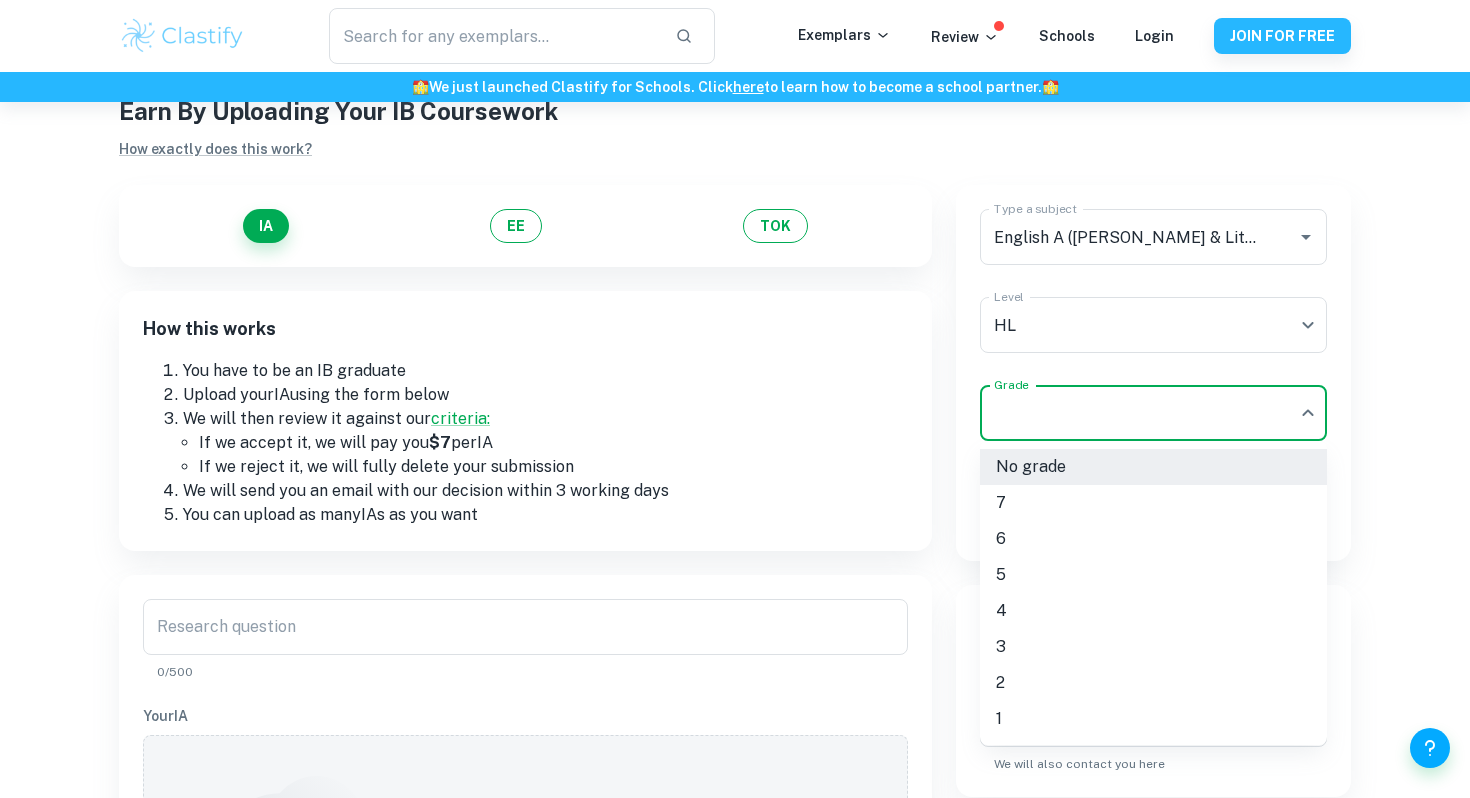 click on "We value your privacy We use cookies to enhance your browsing experience, serve personalised ads or content, and analyse our traffic. By clicking "Accept All", you consent to our use of cookies.   Cookie Policy Customise   Reject All   Accept All   Customise Consent Preferences   We use cookies to help you navigate efficiently and perform certain functions. You will find detailed information about all cookies under each consent category below. The cookies that are categorised as "Necessary" are stored on your browser as they are essential for enabling the basic functionalities of the site. ...  Show more For more information on how Google's third-party cookies operate and handle your data, see:   Google Privacy Policy Necessary Always Active Necessary cookies are required to enable the basic features of this site, such as providing secure log-in or adjusting your consent preferences. These cookies do not store any personally identifiable data. Functional Analytics Performance Advertisement Uncategorised" at bounding box center [735, 436] 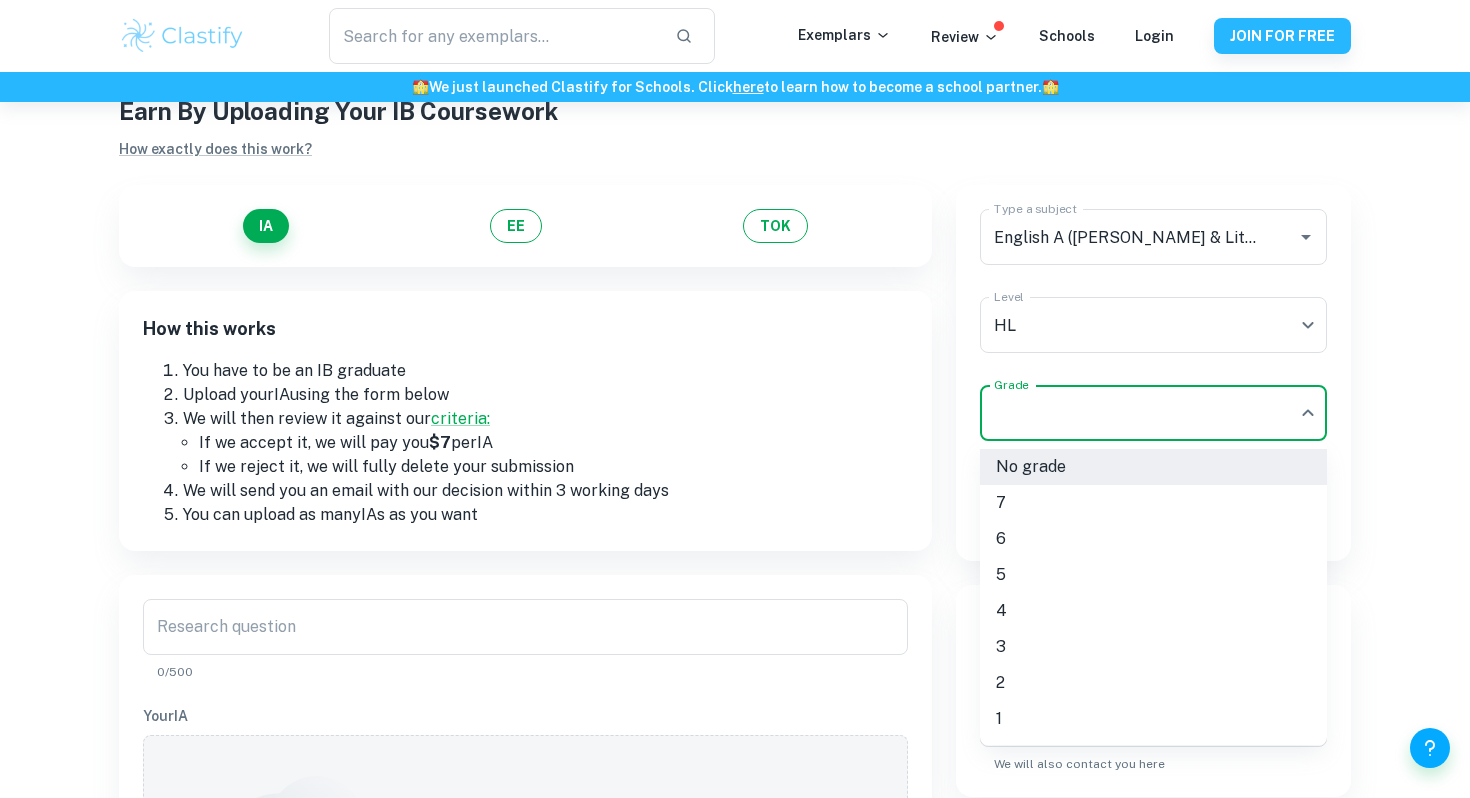 click at bounding box center [735, 399] 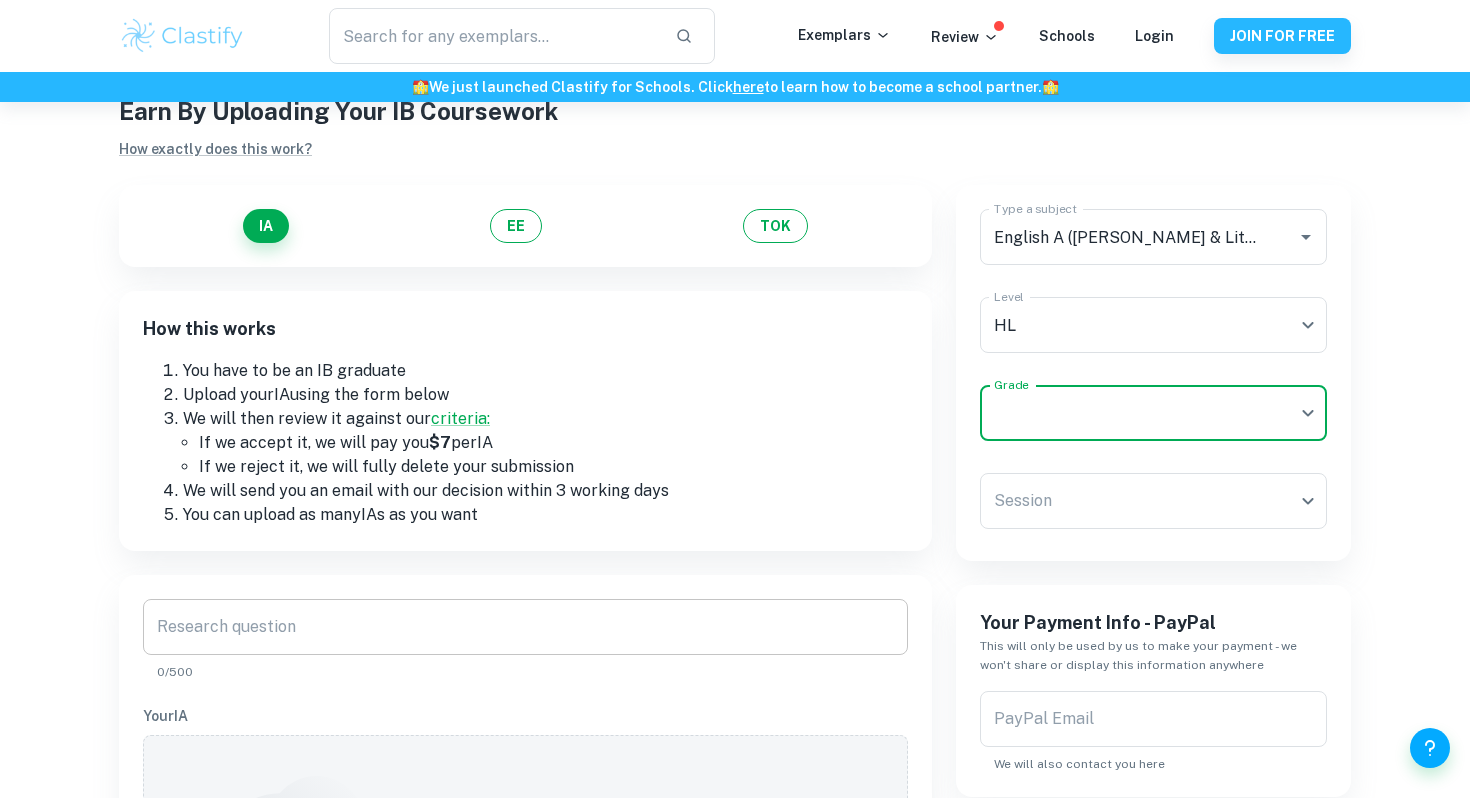 click on "Research question" at bounding box center [525, 627] 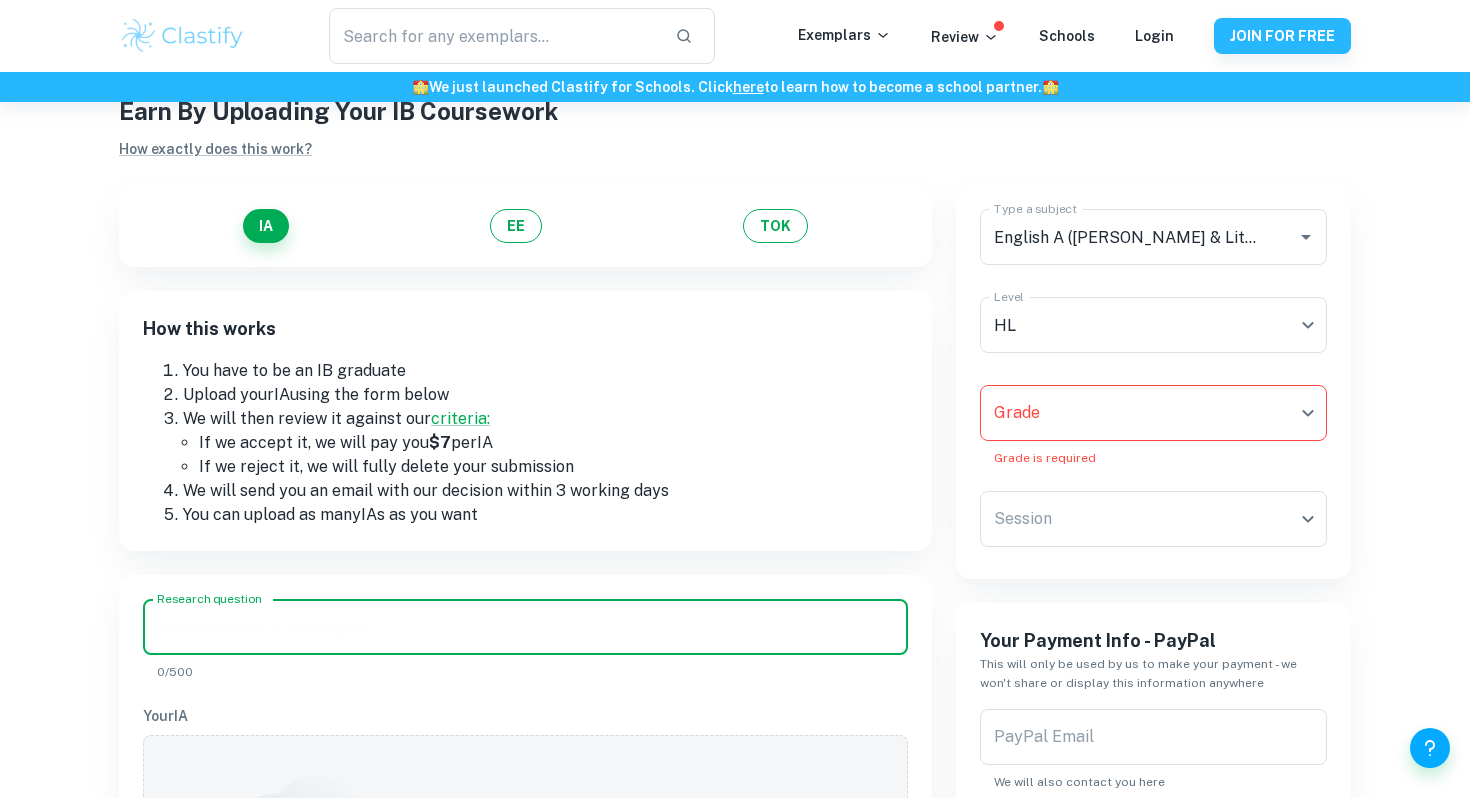 paste on "How does [PERSON_NAME] utilise mathematics as an extended metaphor in her novel The Housekeeper and the Professor to illustrate the gradual change of the Housekeeper's outlook on life?" 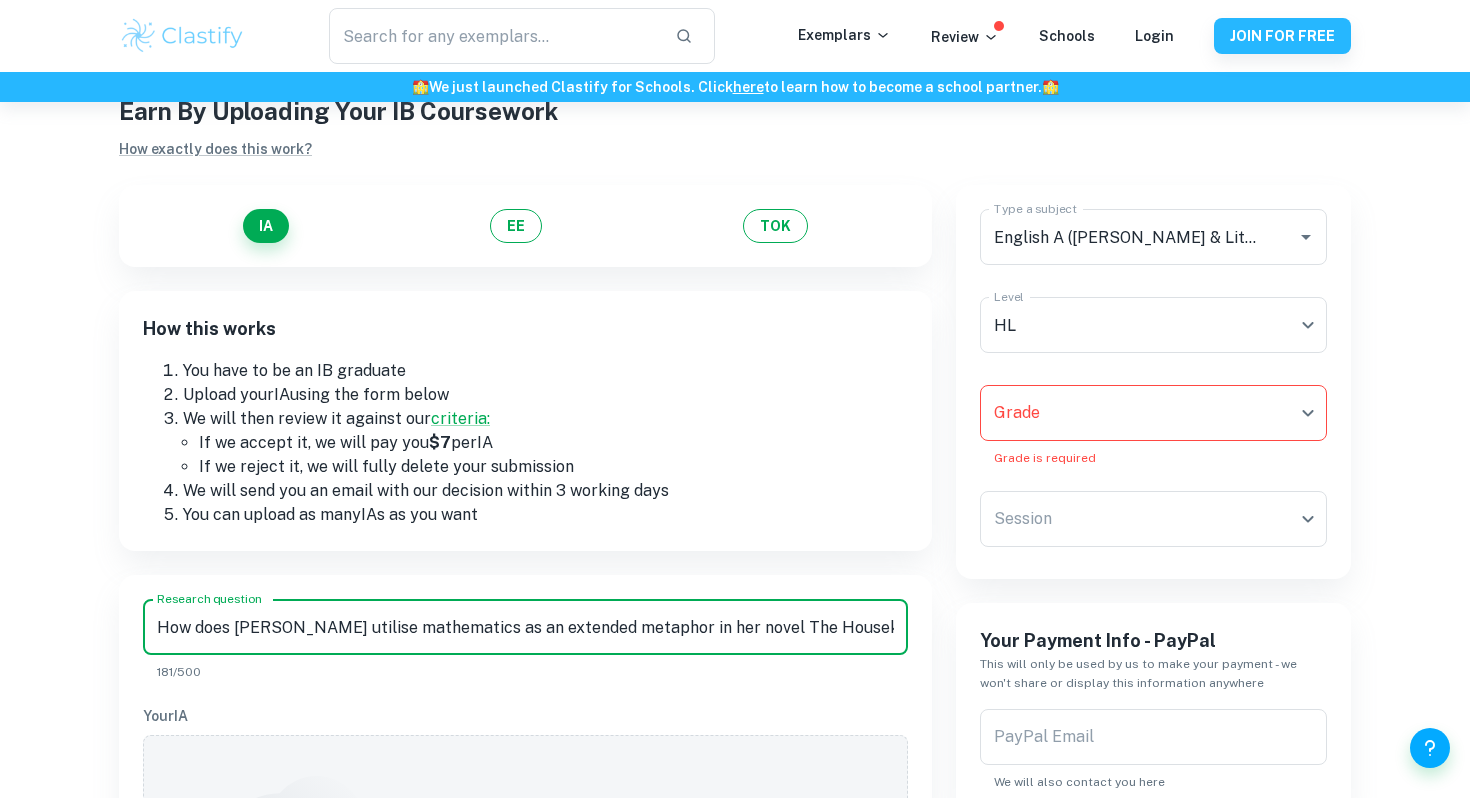 scroll, scrollTop: 0, scrollLeft: 644, axis: horizontal 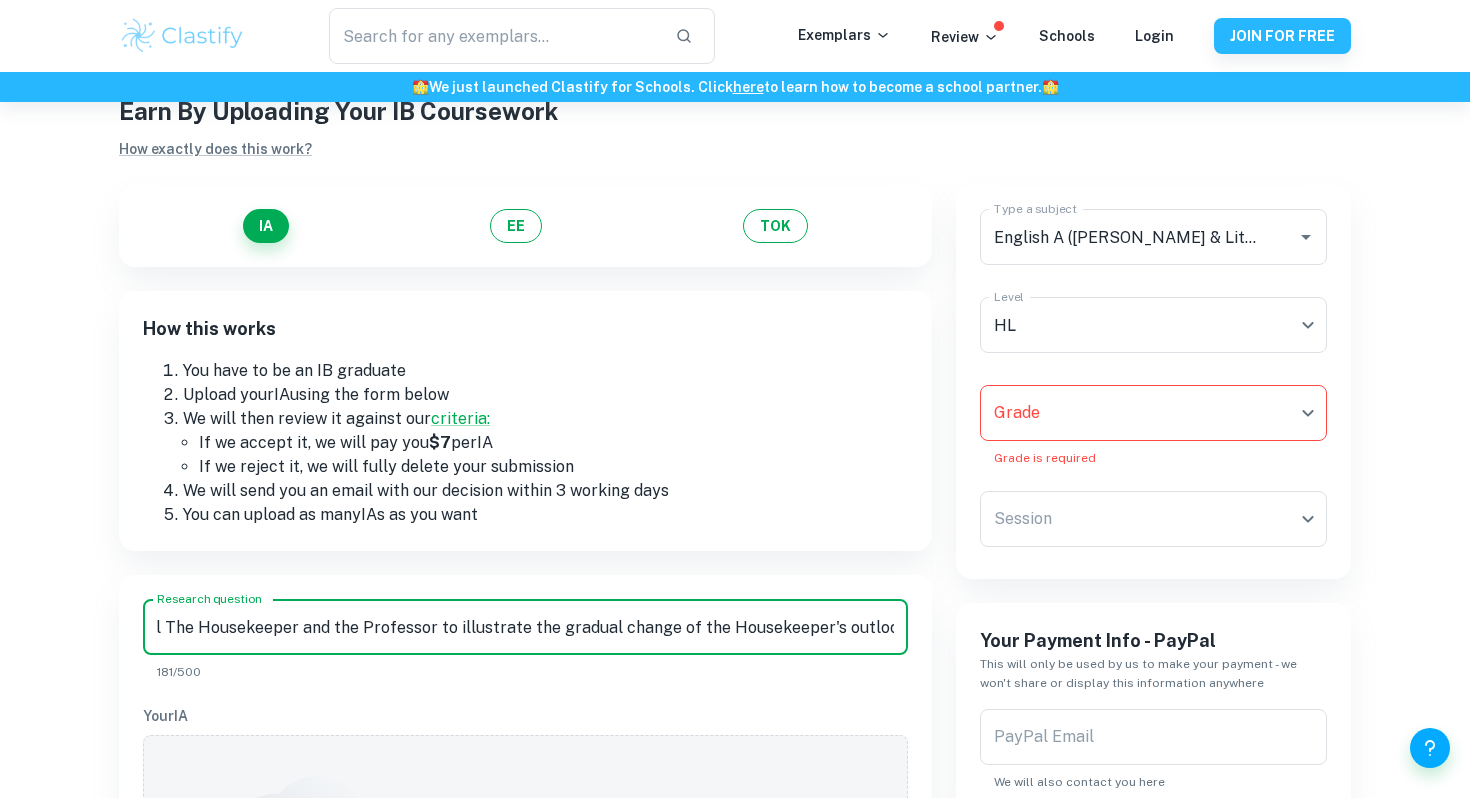 type on "How does [PERSON_NAME] utilise mathematics as an extended metaphor in her novel The Housekeeper and the Professor to illustrate the gradual change of the Housekeeper's outlook on life?" 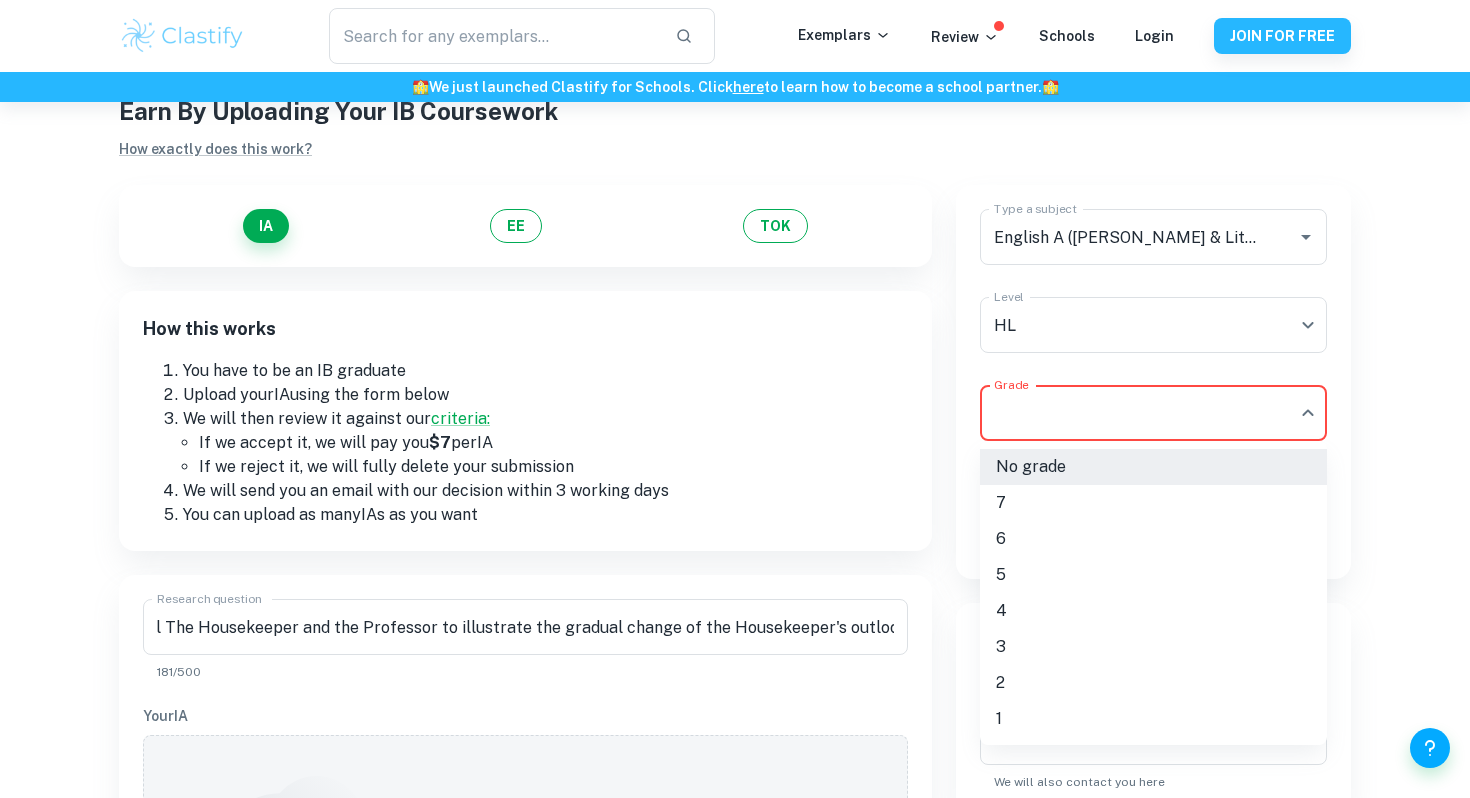 click on "We value your privacy We use cookies to enhance your browsing experience, serve personalised ads or content, and analyse our traffic. By clicking "Accept All", you consent to our use of cookies.   Cookie Policy Customise   Reject All   Accept All   Customise Consent Preferences   We use cookies to help you navigate efficiently and perform certain functions. You will find detailed information about all cookies under each consent category below. The cookies that are categorised as "Necessary" are stored on your browser as they are essential for enabling the basic functionalities of the site. ...  Show more For more information on how Google's third-party cookies operate and handle your data, see:   Google Privacy Policy Necessary Always Active Necessary cookies are required to enable the basic features of this site, such as providing secure log-in or adjusting your consent preferences. These cookies do not store any personally identifiable data. Functional Analytics Performance Advertisement Uncategorised" at bounding box center (735, 436) 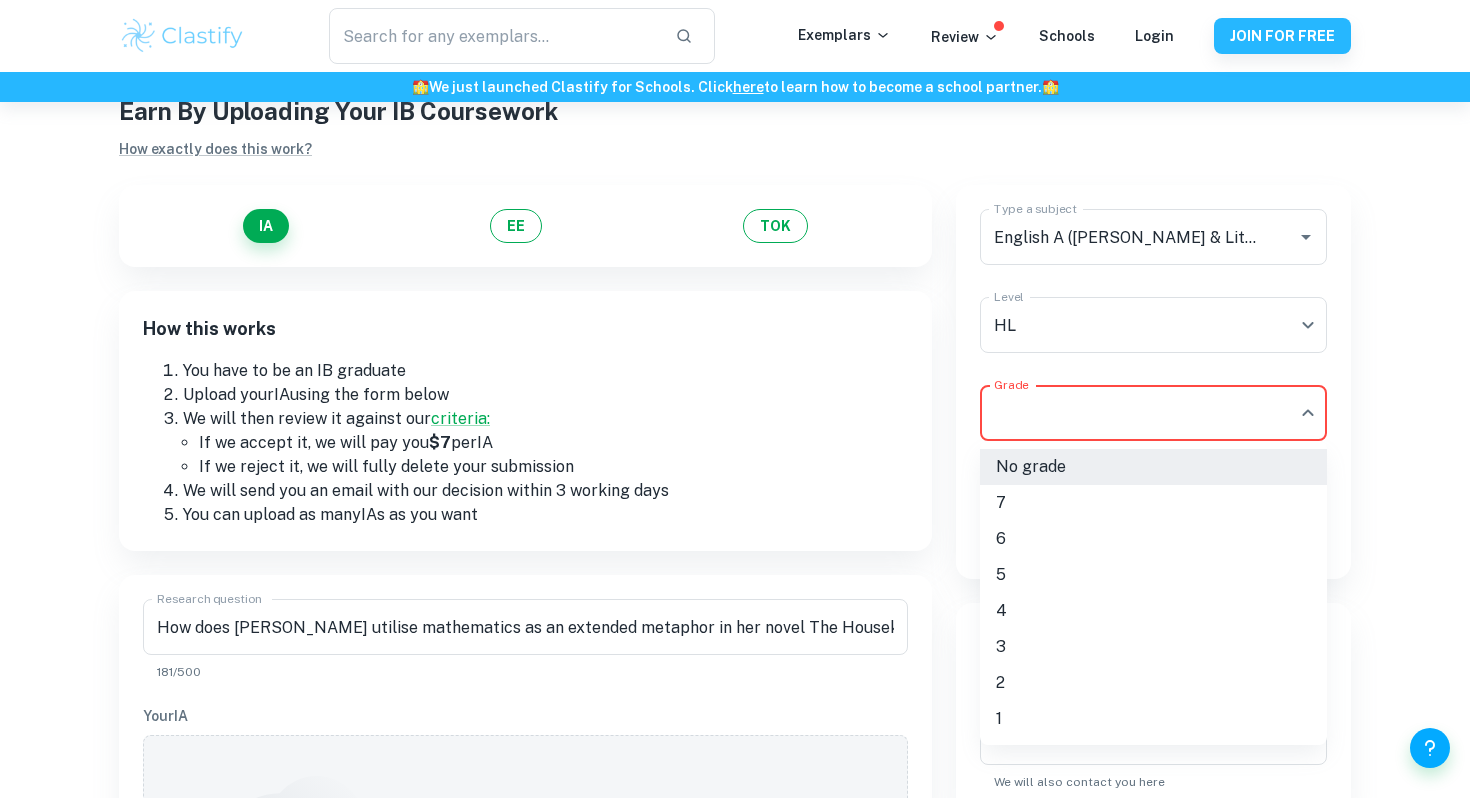 type 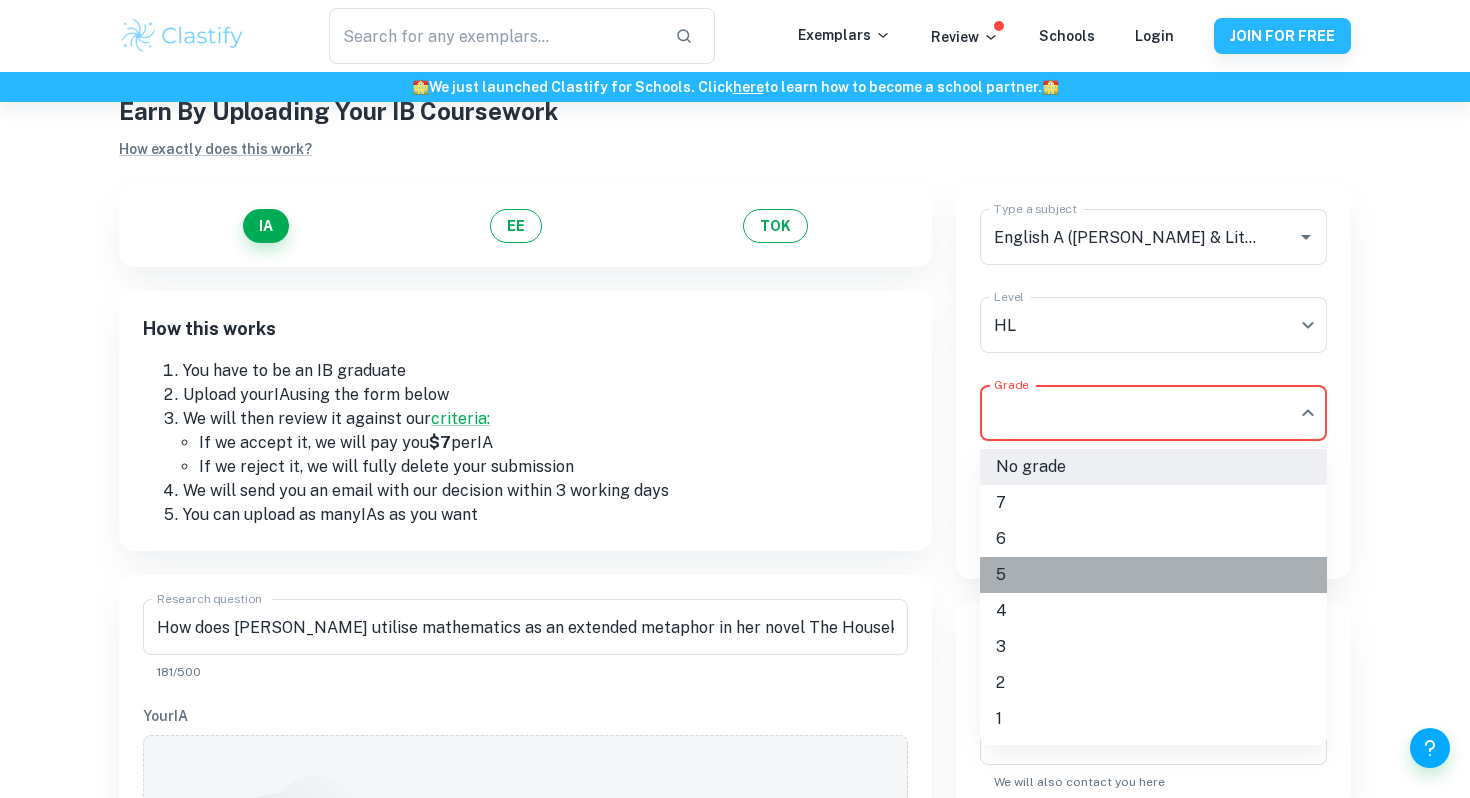click on "5" at bounding box center [1153, 575] 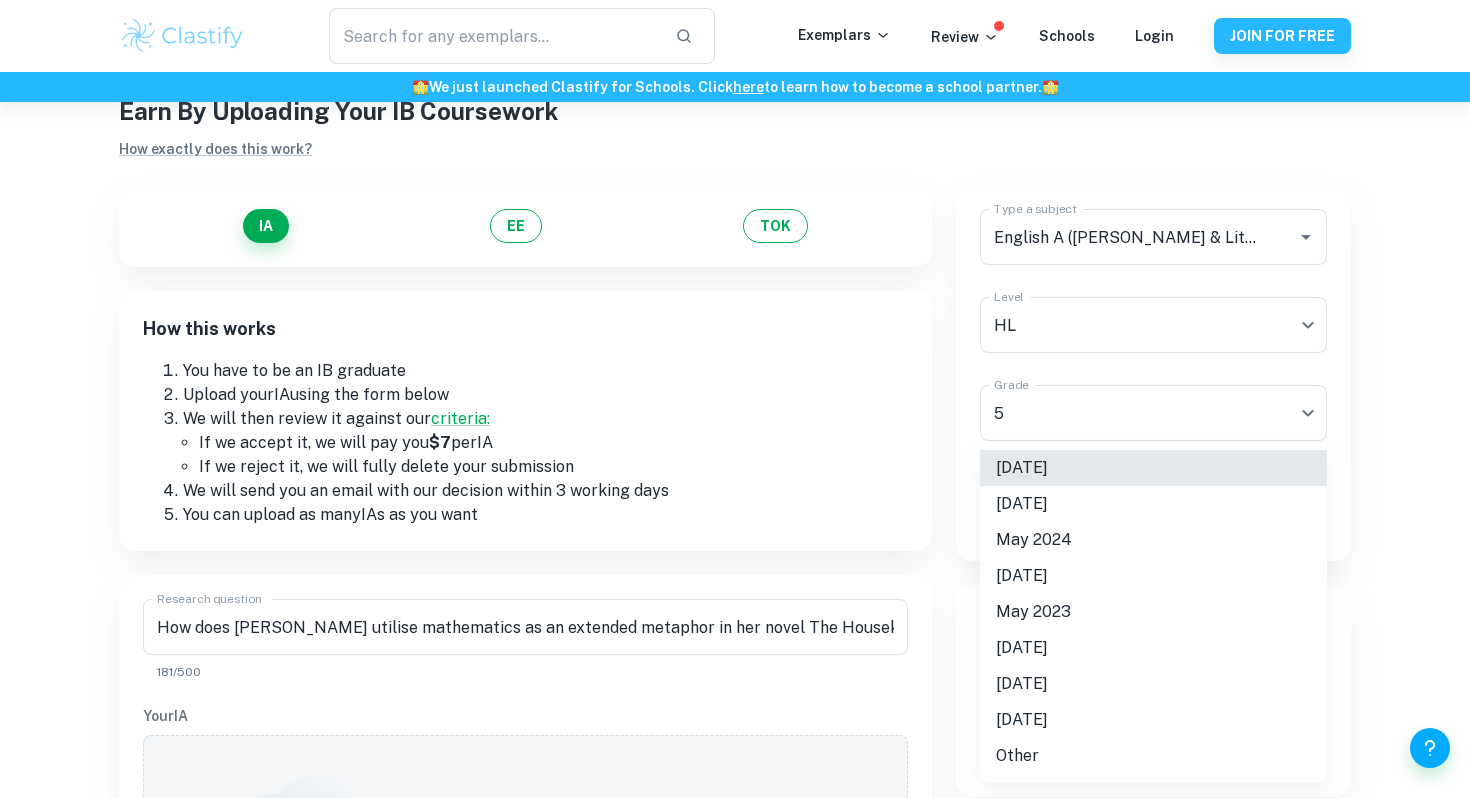 click on "We value your privacy We use cookies to enhance your browsing experience, serve personalised ads or content, and analyse our traffic. By clicking "Accept All", you consent to our use of cookies.   Cookie Policy Customise   Reject All   Accept All   Customise Consent Preferences   We use cookies to help you navigate efficiently and perform certain functions. You will find detailed information about all cookies under each consent category below. The cookies that are categorised as "Necessary" are stored on your browser as they are essential for enabling the basic functionalities of the site. ...  Show more For more information on how Google's third-party cookies operate and handle your data, see:   Google Privacy Policy Necessary Always Active Necessary cookies are required to enable the basic features of this site, such as providing secure log-in or adjusting your consent preferences. These cookies do not store any personally identifiable data. Functional Analytics Performance Advertisement Uncategorised" at bounding box center [735, 436] 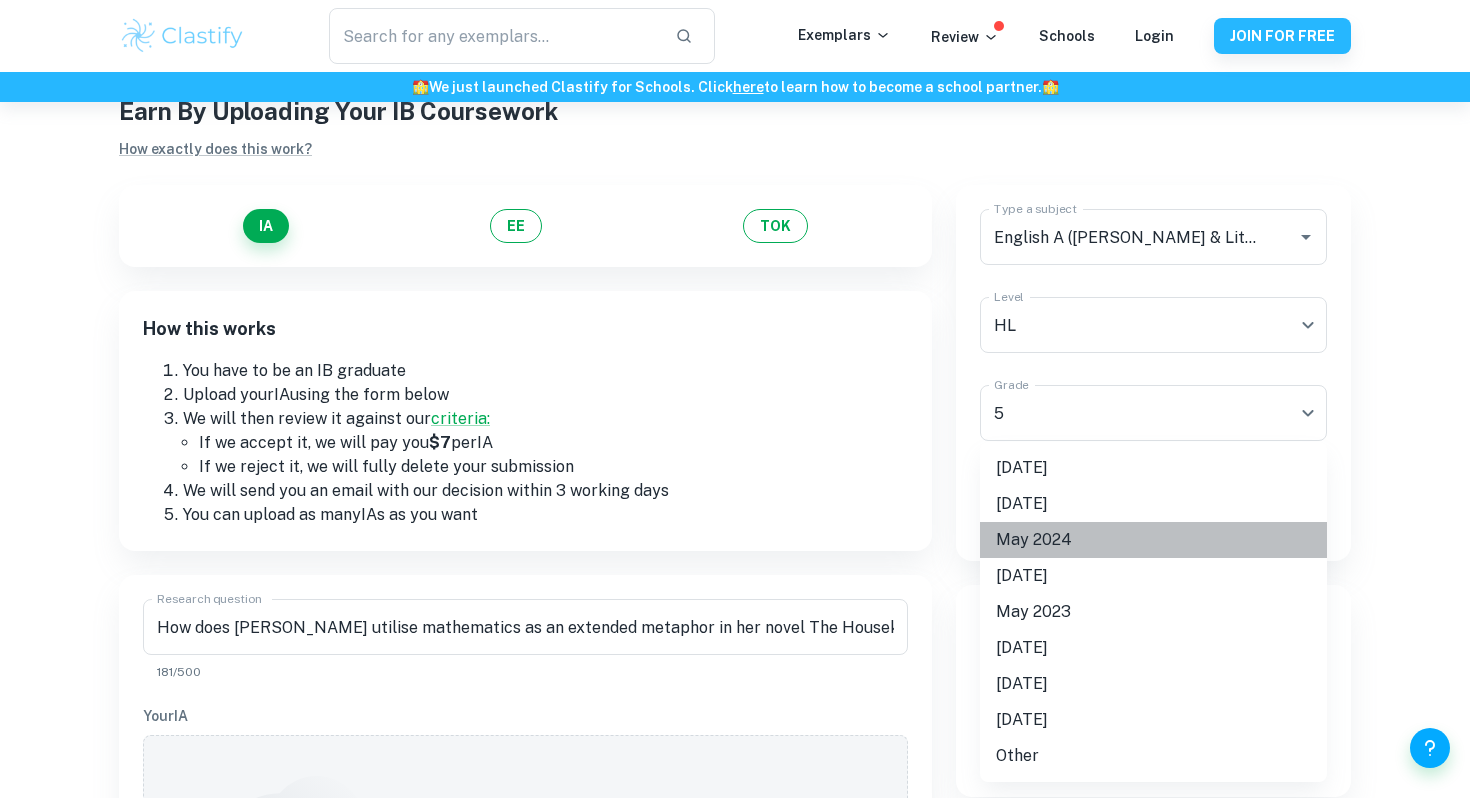 type on "M24" 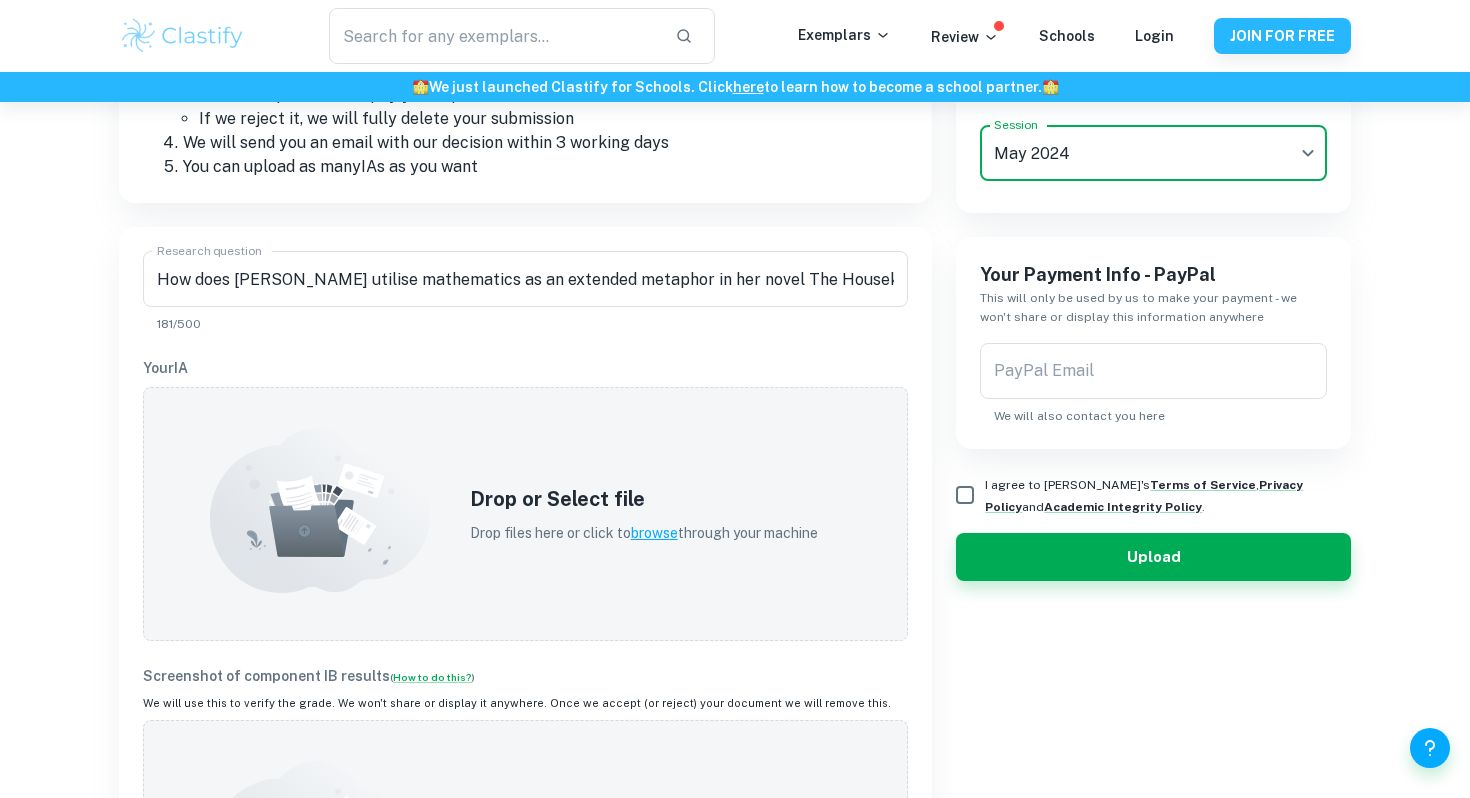 scroll, scrollTop: 596, scrollLeft: 0, axis: vertical 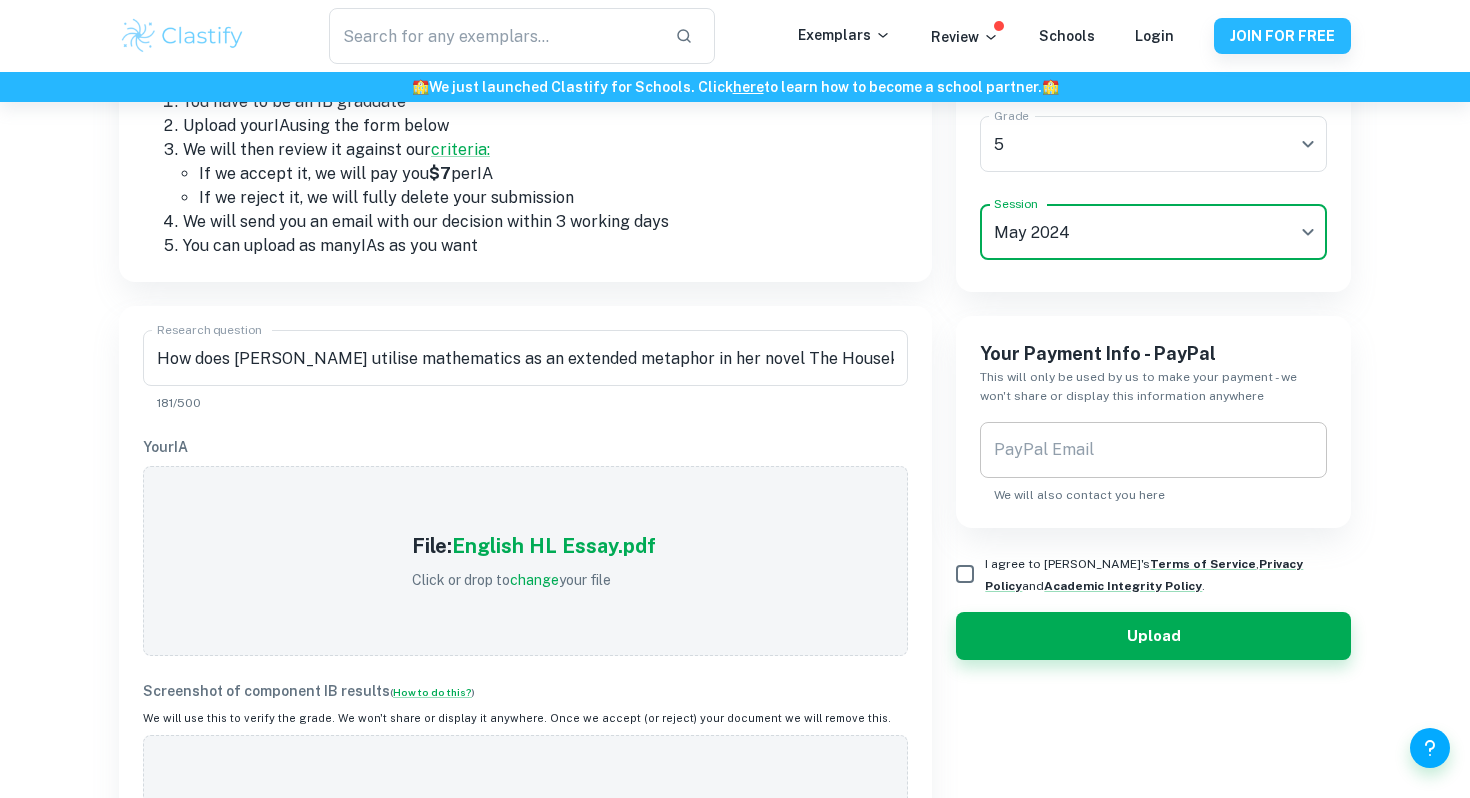 click on "PayPal Email" at bounding box center (1153, 450) 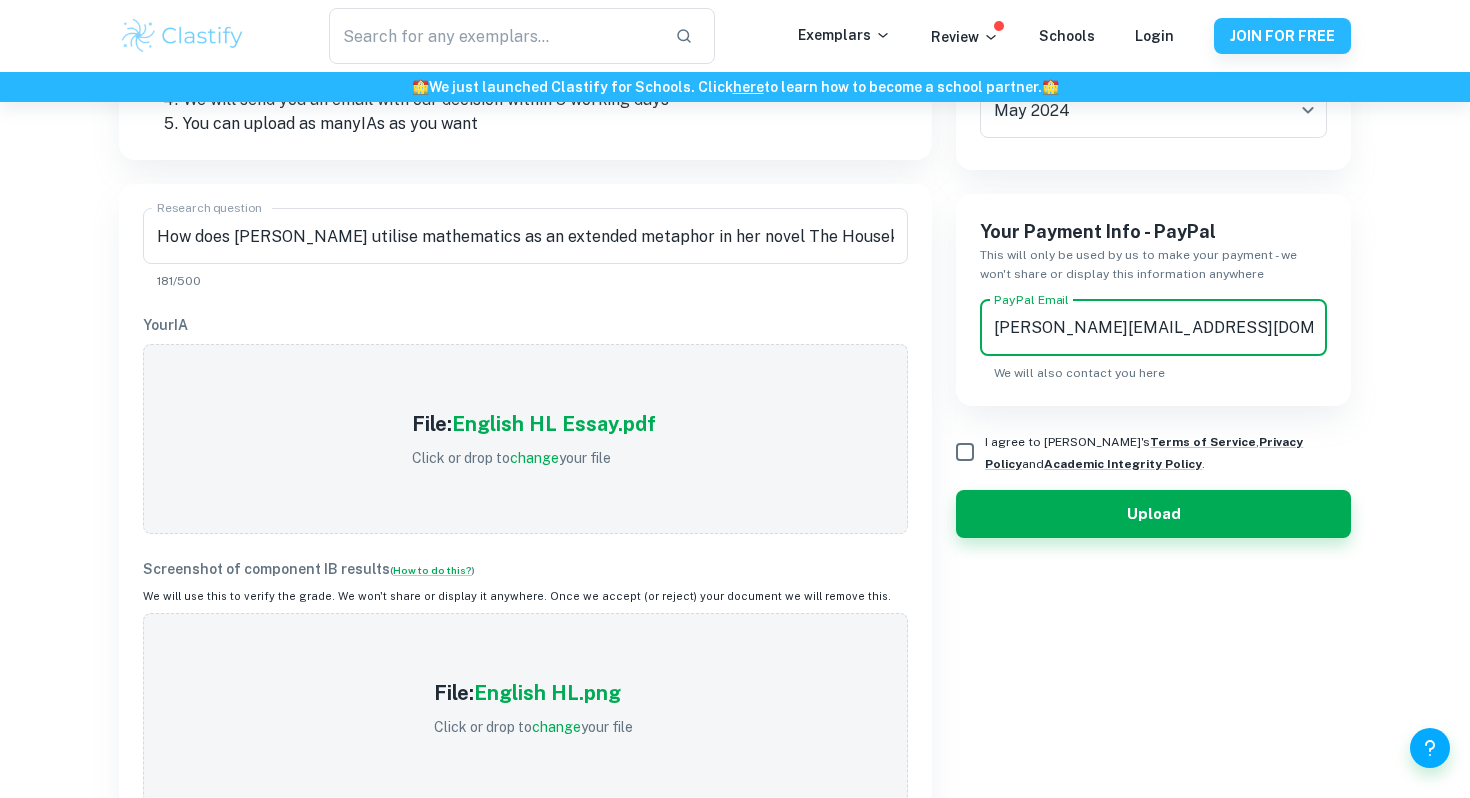 scroll, scrollTop: 455, scrollLeft: 0, axis: vertical 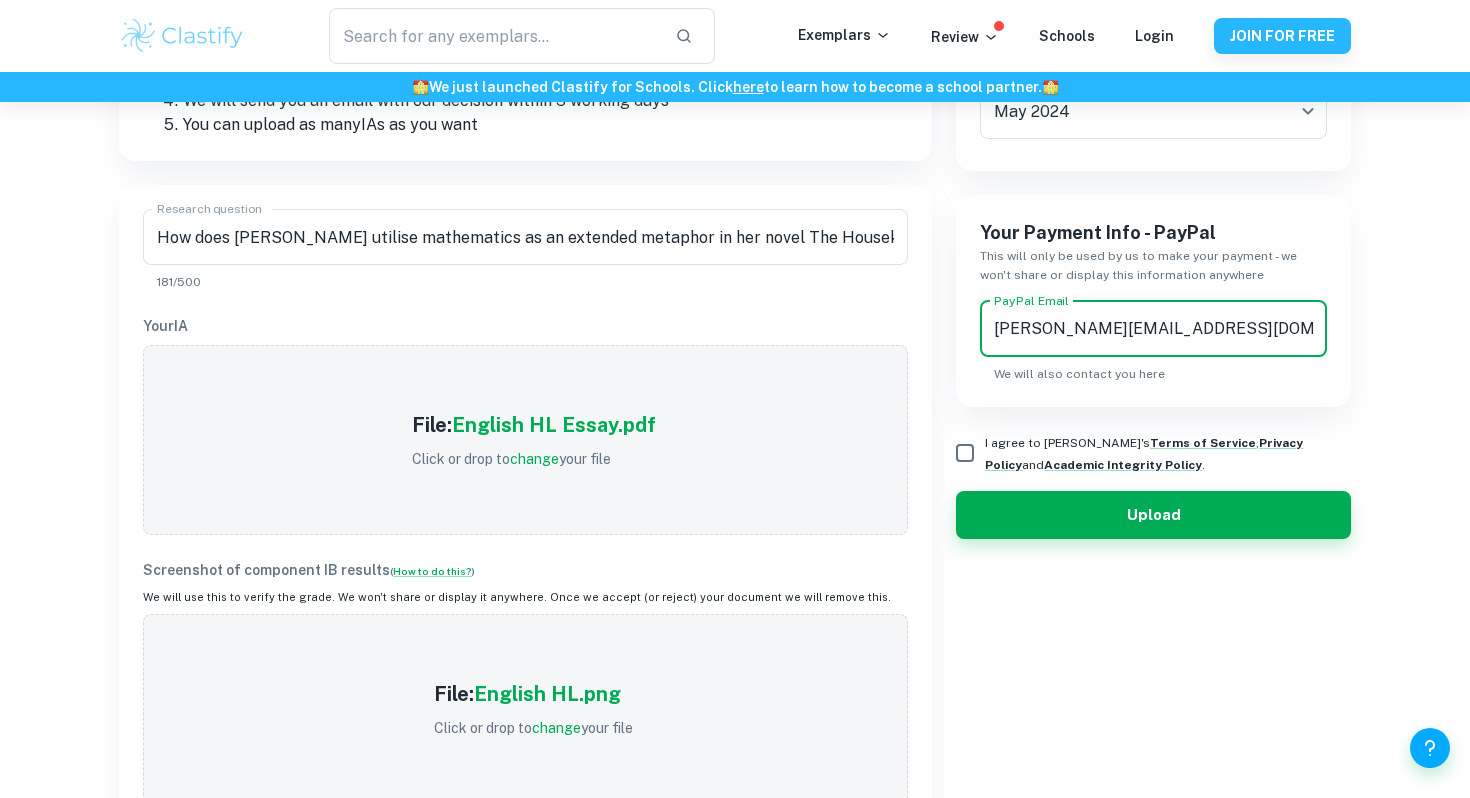 type on "[PERSON_NAME][EMAIL_ADDRESS][DOMAIN_NAME]" 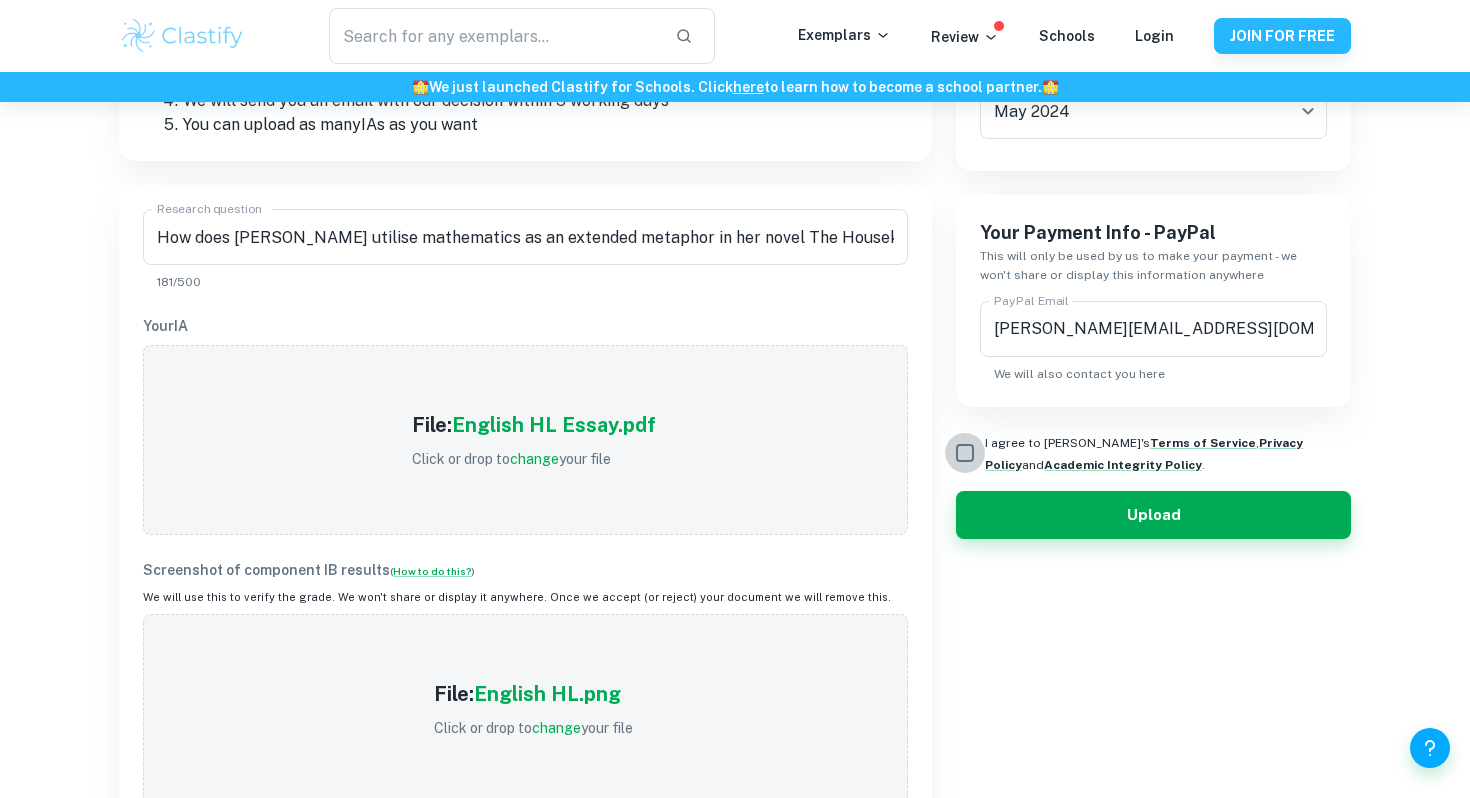 click on "I agree to [PERSON_NAME]'s  Terms of Service ,  Privacy Policy  and  Academic Integrity Policy ." at bounding box center (965, 453) 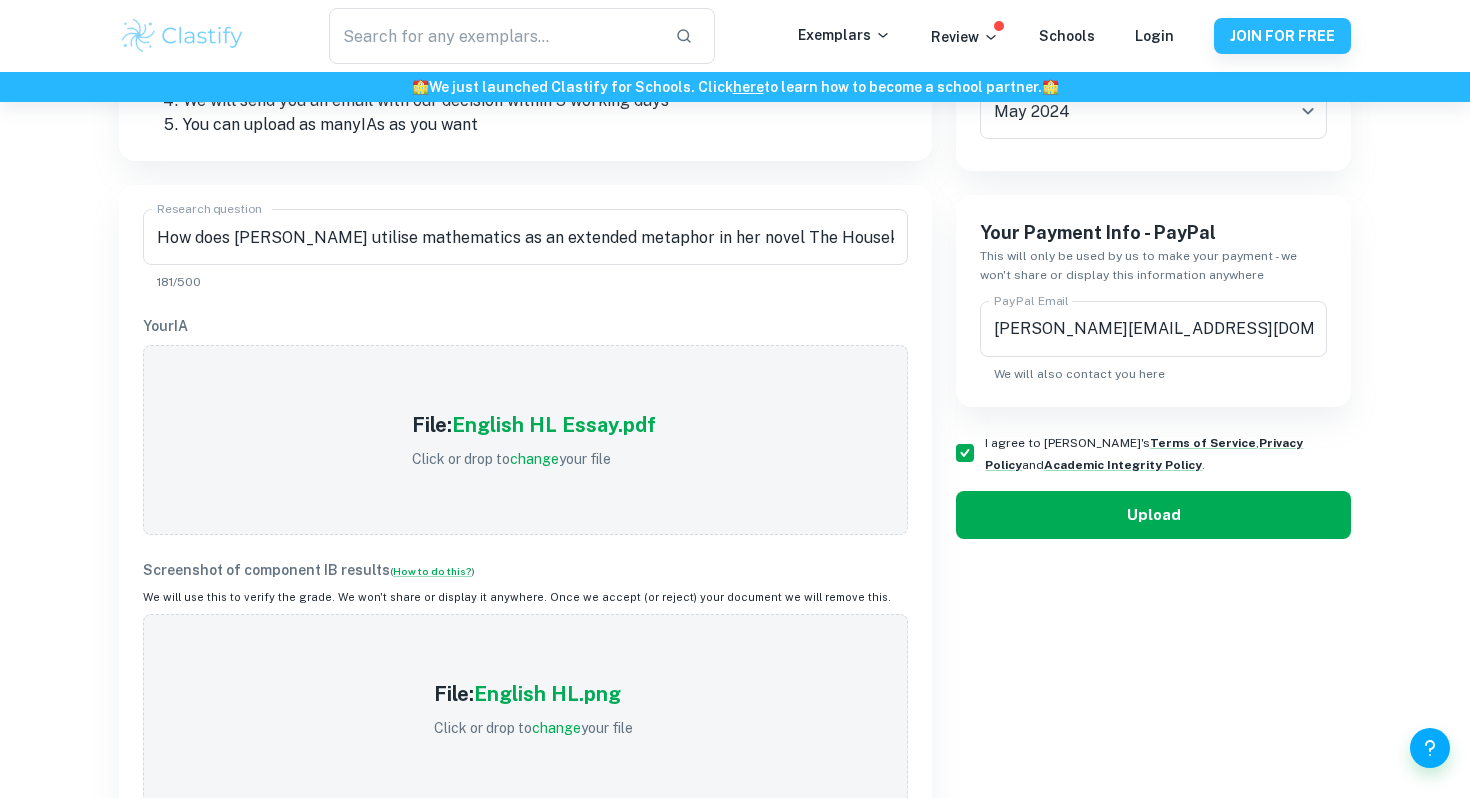 click on "Upload" at bounding box center [1153, 515] 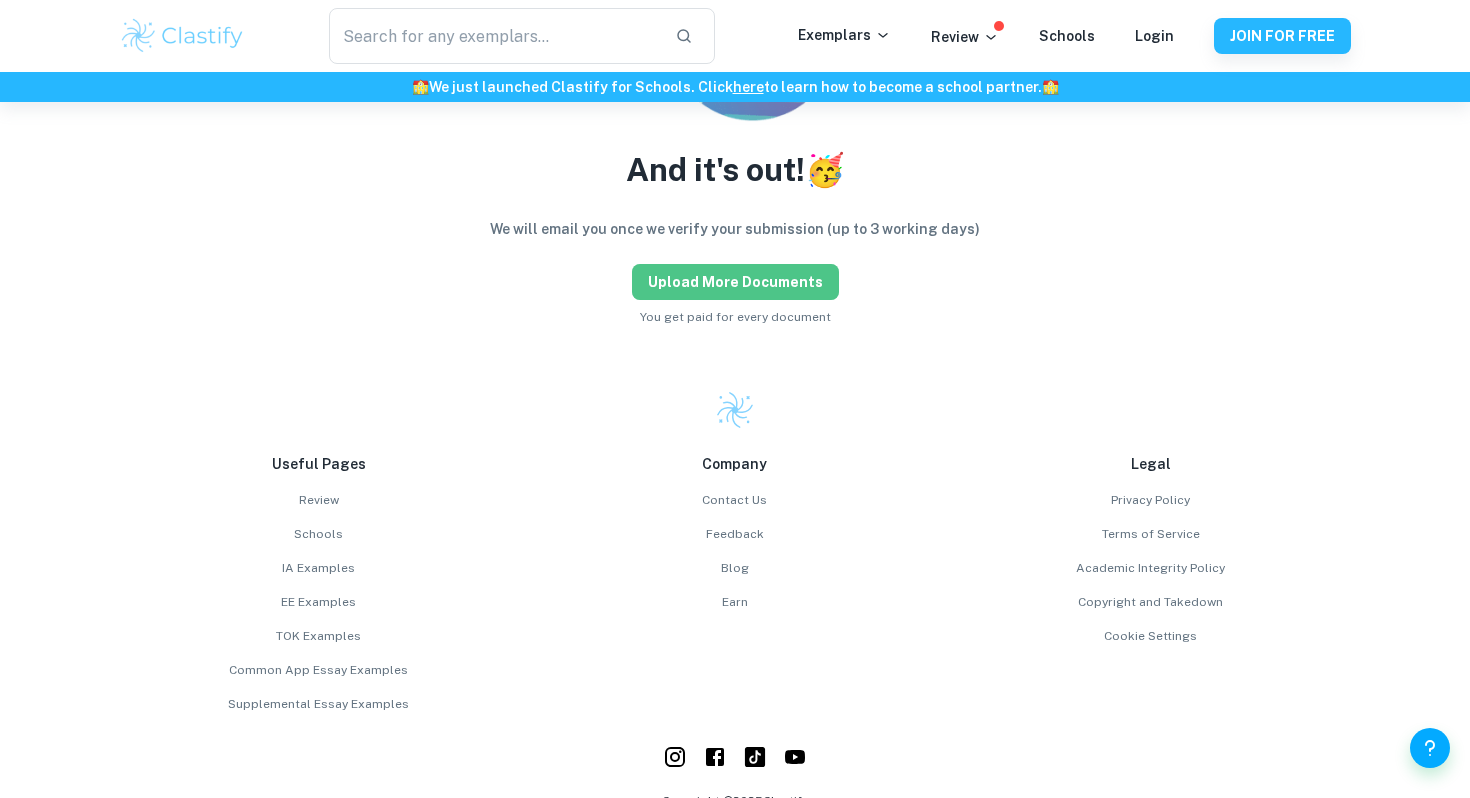 click on "Upload more documents" at bounding box center [735, 282] 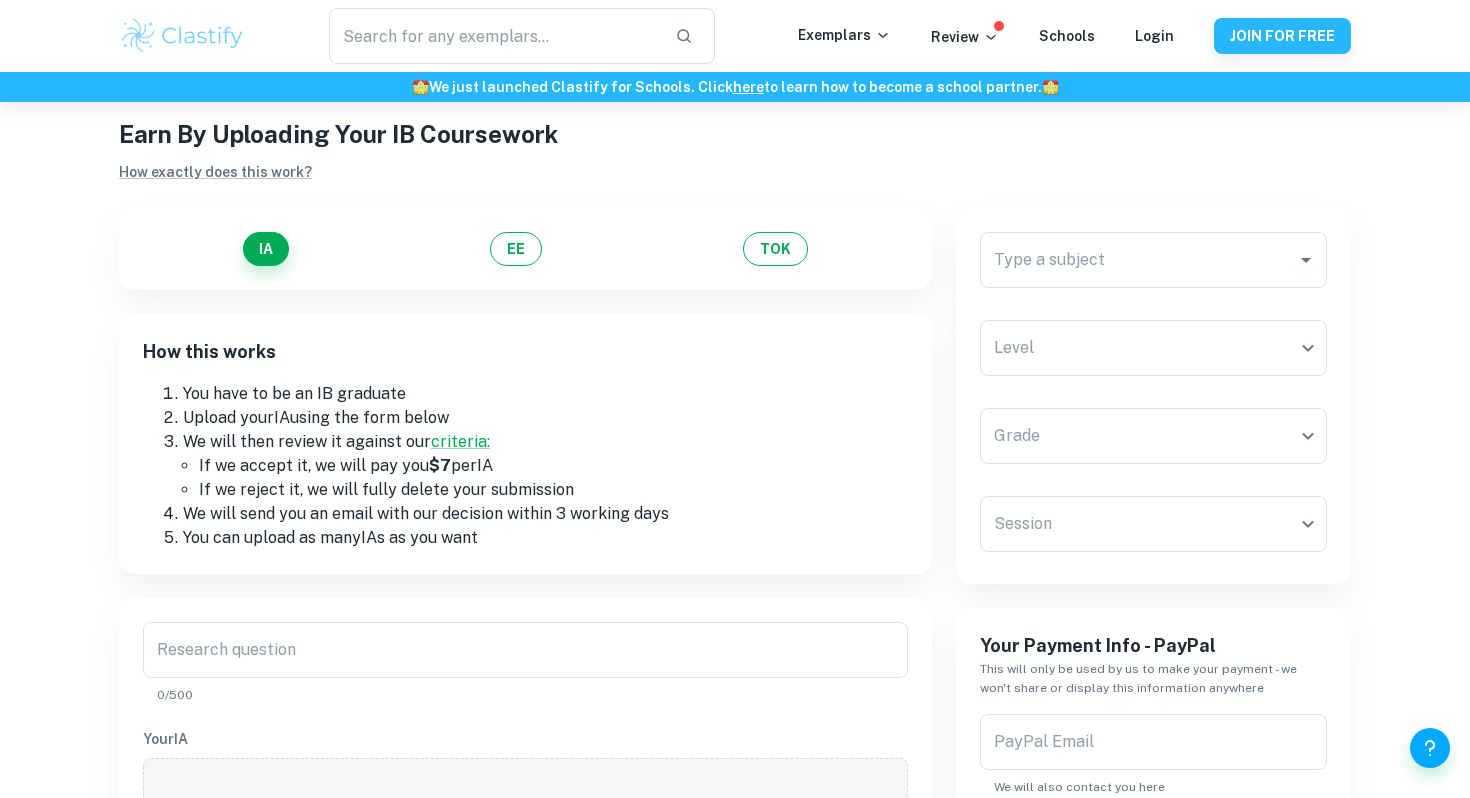 scroll, scrollTop: 0, scrollLeft: 0, axis: both 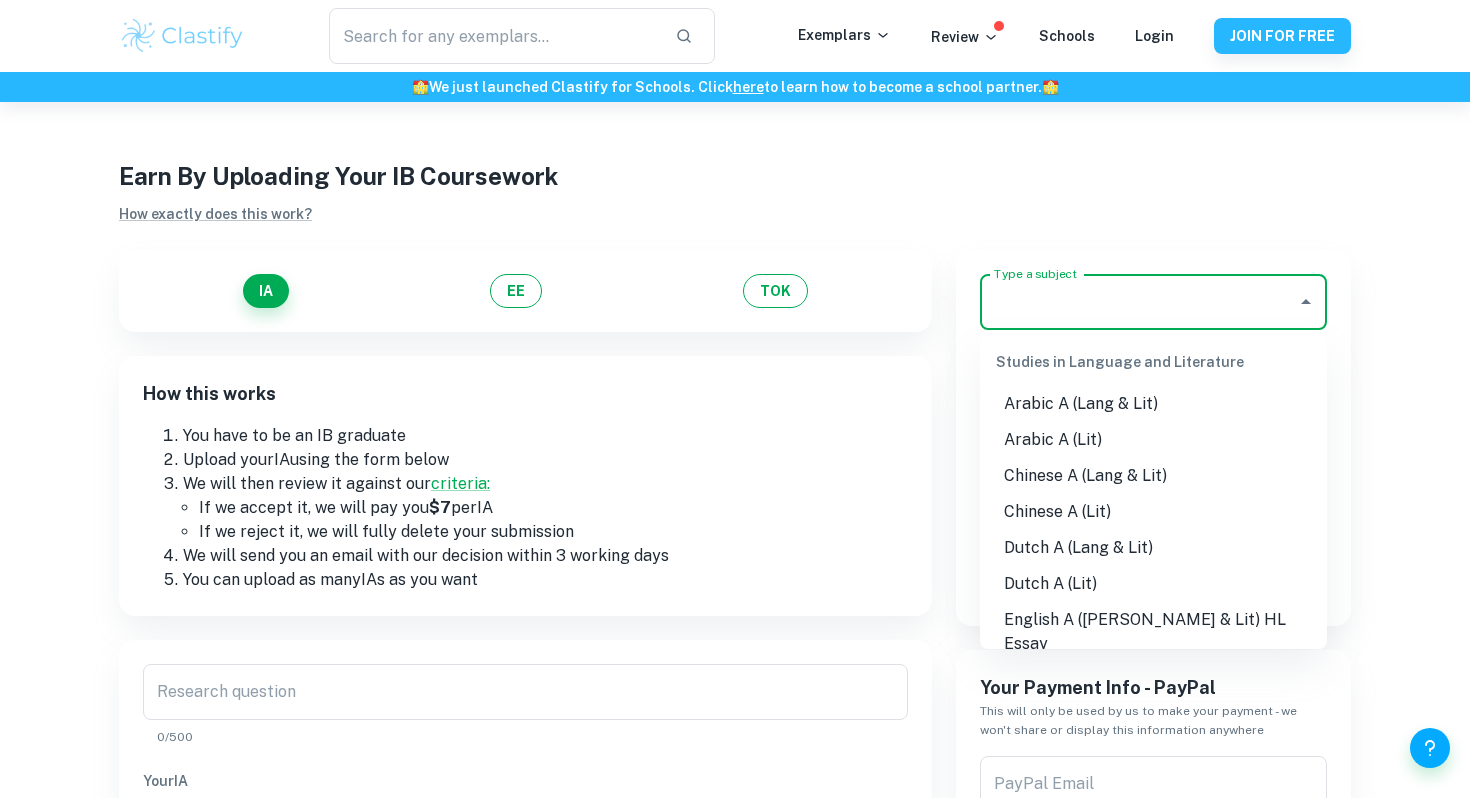 click on "Type a subject" at bounding box center (1138, 302) 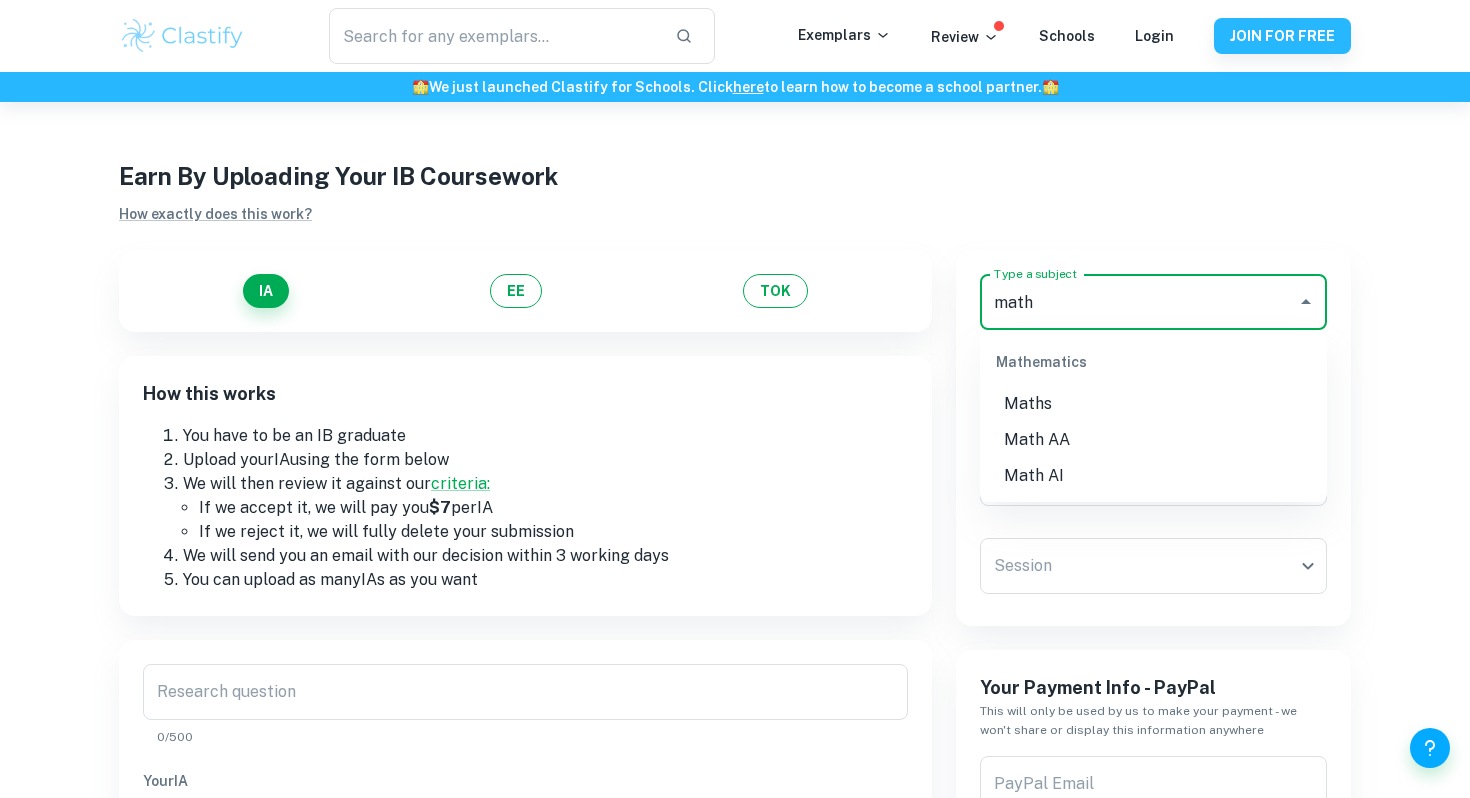 click on "Math AA" at bounding box center (1153, 440) 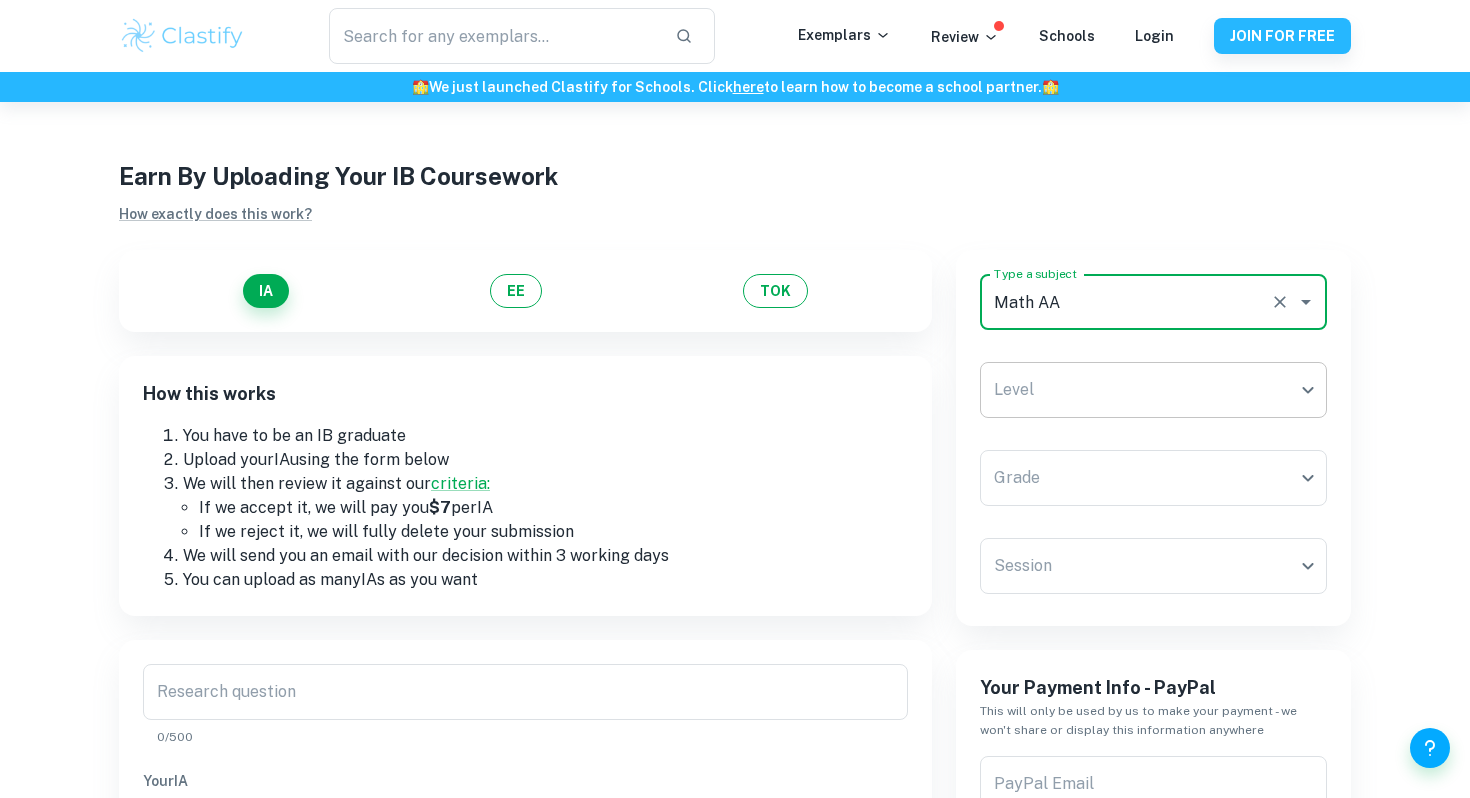 type on "Math AA" 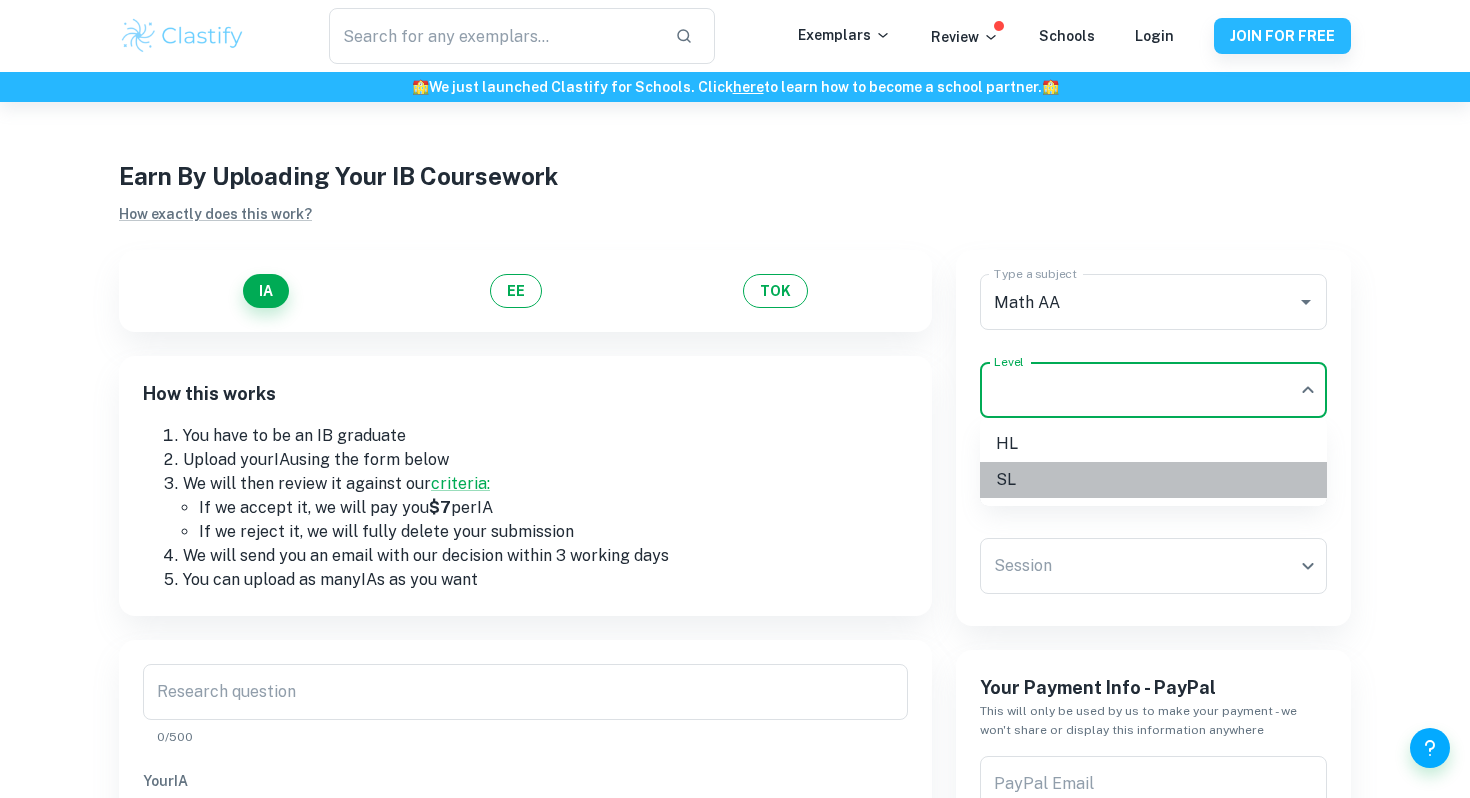 click on "SL" at bounding box center [1153, 480] 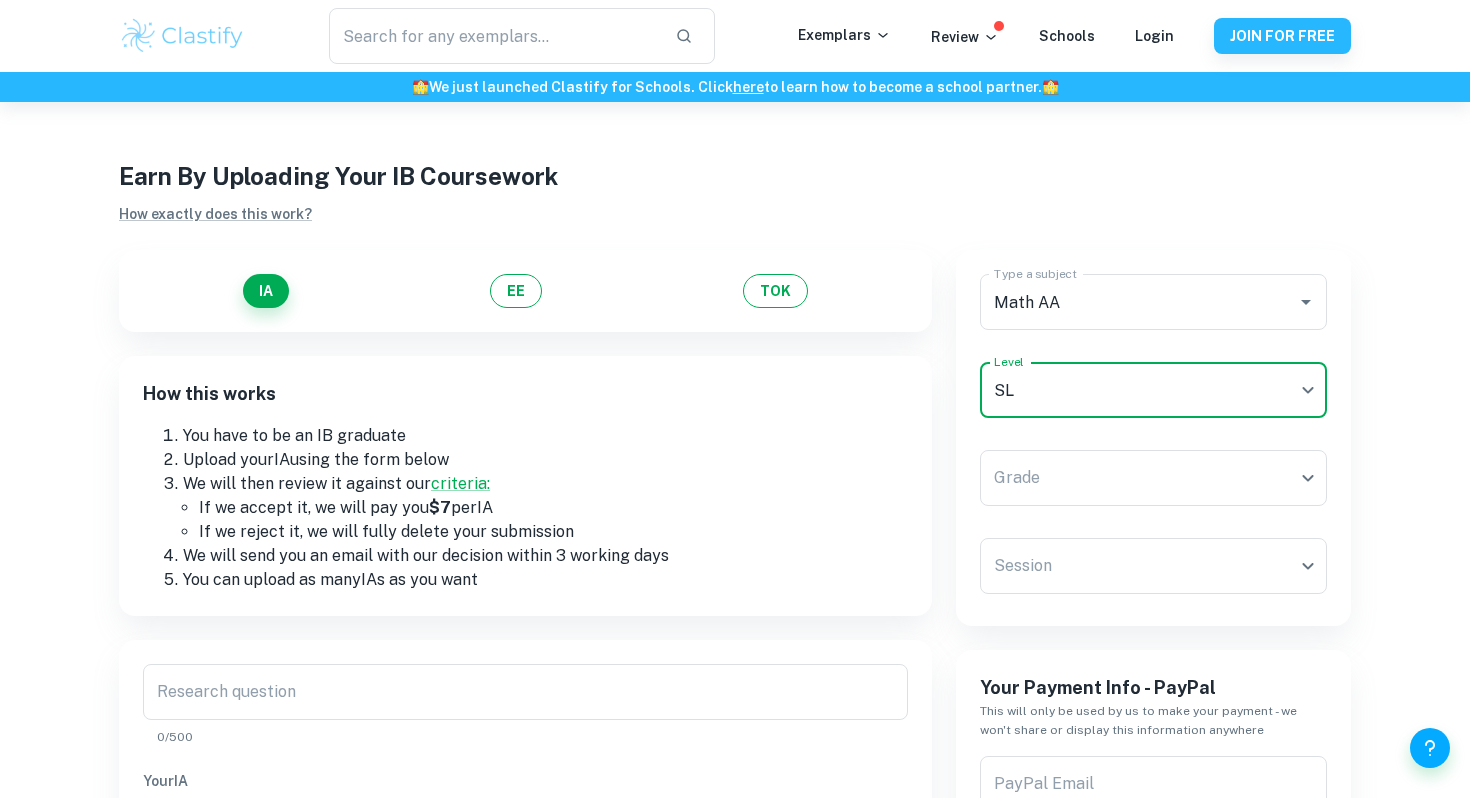 click on "We value your privacy We use cookies to enhance your browsing experience, serve personalised ads or content, and analyse our traffic. By clicking "Accept All", you consent to our use of cookies.   Cookie Policy Customise   Reject All   Accept All   Customise Consent Preferences   We use cookies to help you navigate efficiently and perform certain functions. You will find detailed information about all cookies under each consent category below. The cookies that are categorised as "Necessary" are stored on your browser as they are essential for enabling the basic functionalities of the site. ...  Show more For more information on how Google's third-party cookies operate and handle your data, see:   Google Privacy Policy Necessary Always Active Necessary cookies are required to enable the basic features of this site, such as providing secure log-in or adjusting your consent preferences. These cookies do not store any personally identifiable data. Functional Analytics Performance Advertisement Uncategorised" at bounding box center (735, 501) 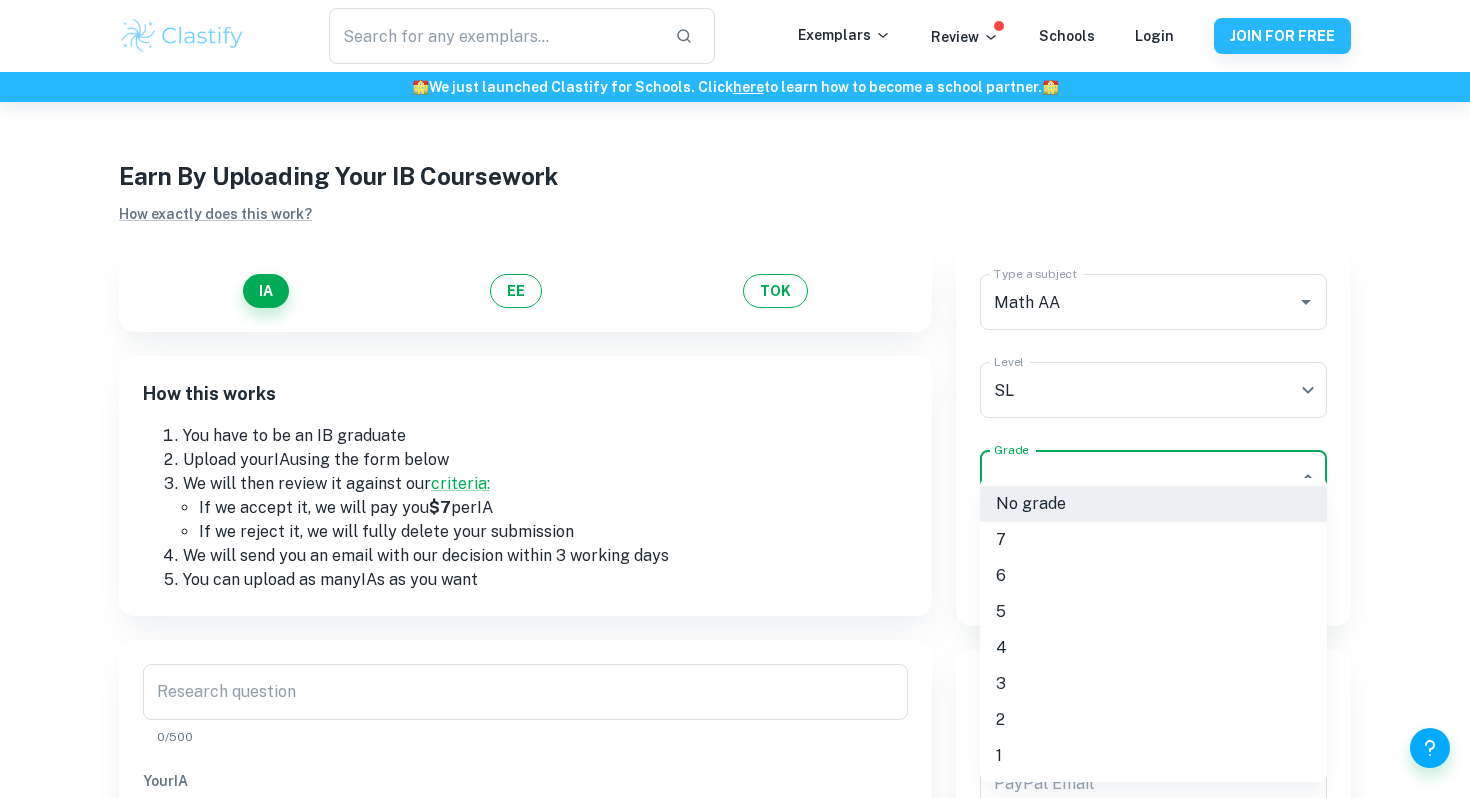 click at bounding box center [735, 399] 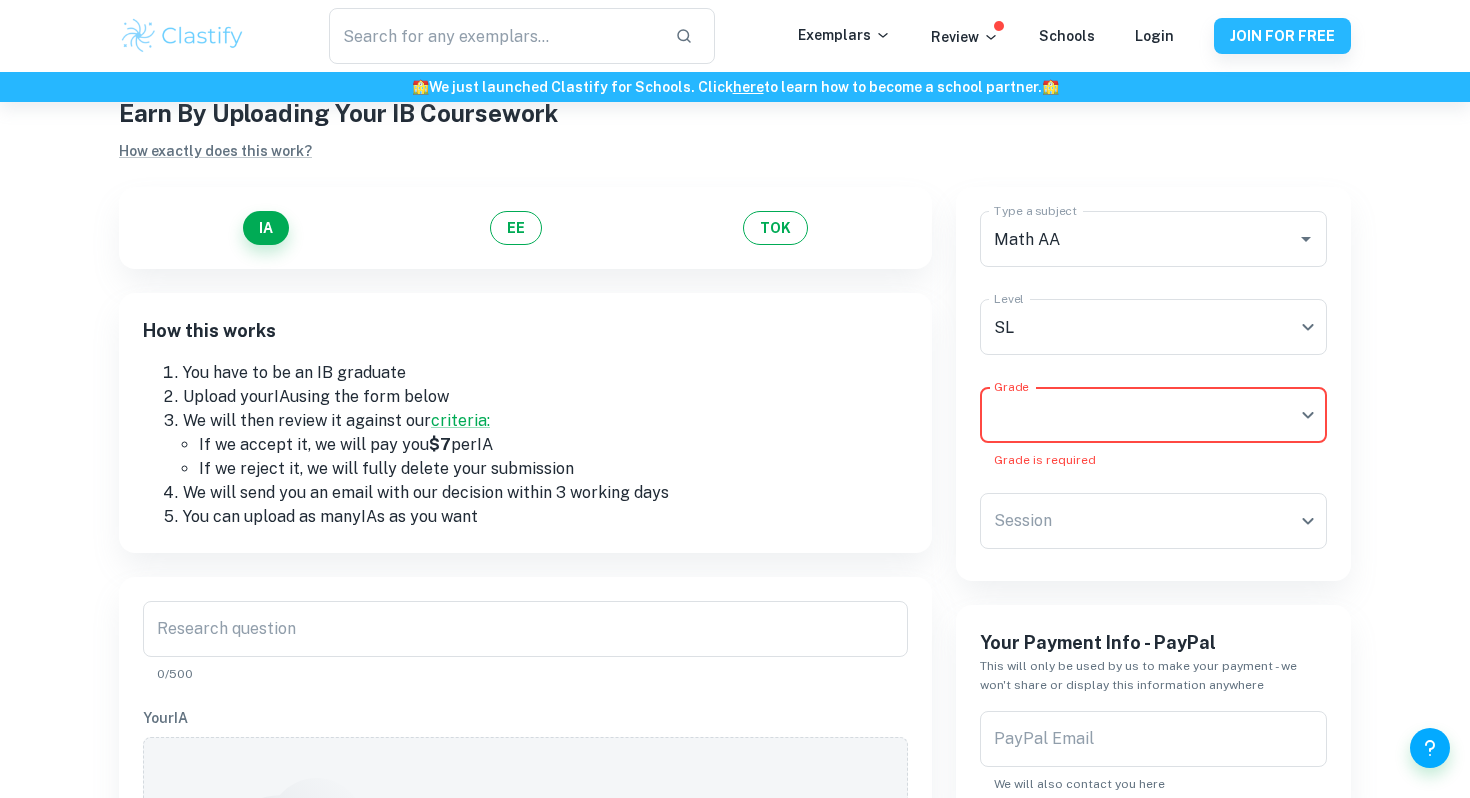 scroll, scrollTop: 87, scrollLeft: 0, axis: vertical 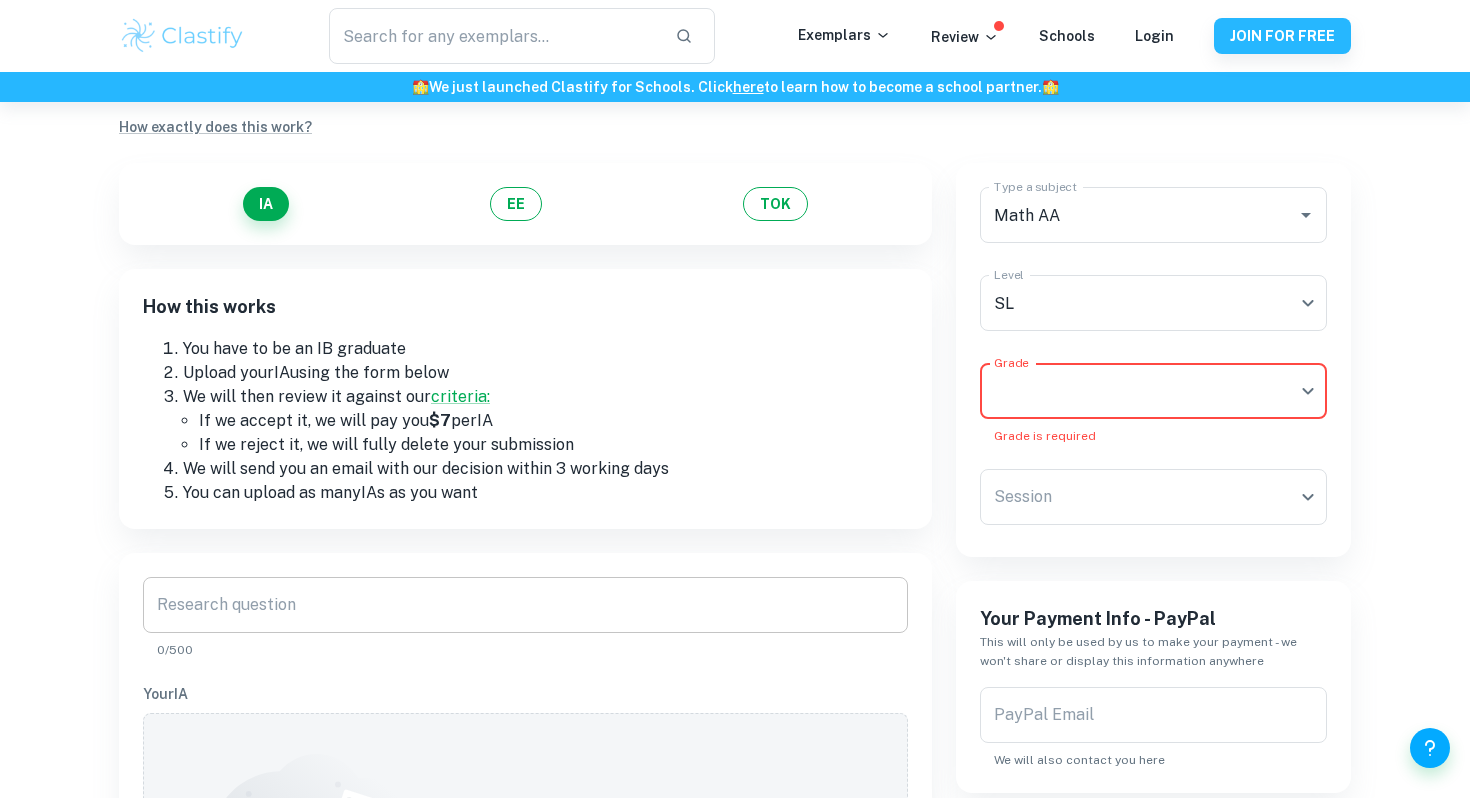 click on "Research question" at bounding box center [525, 605] 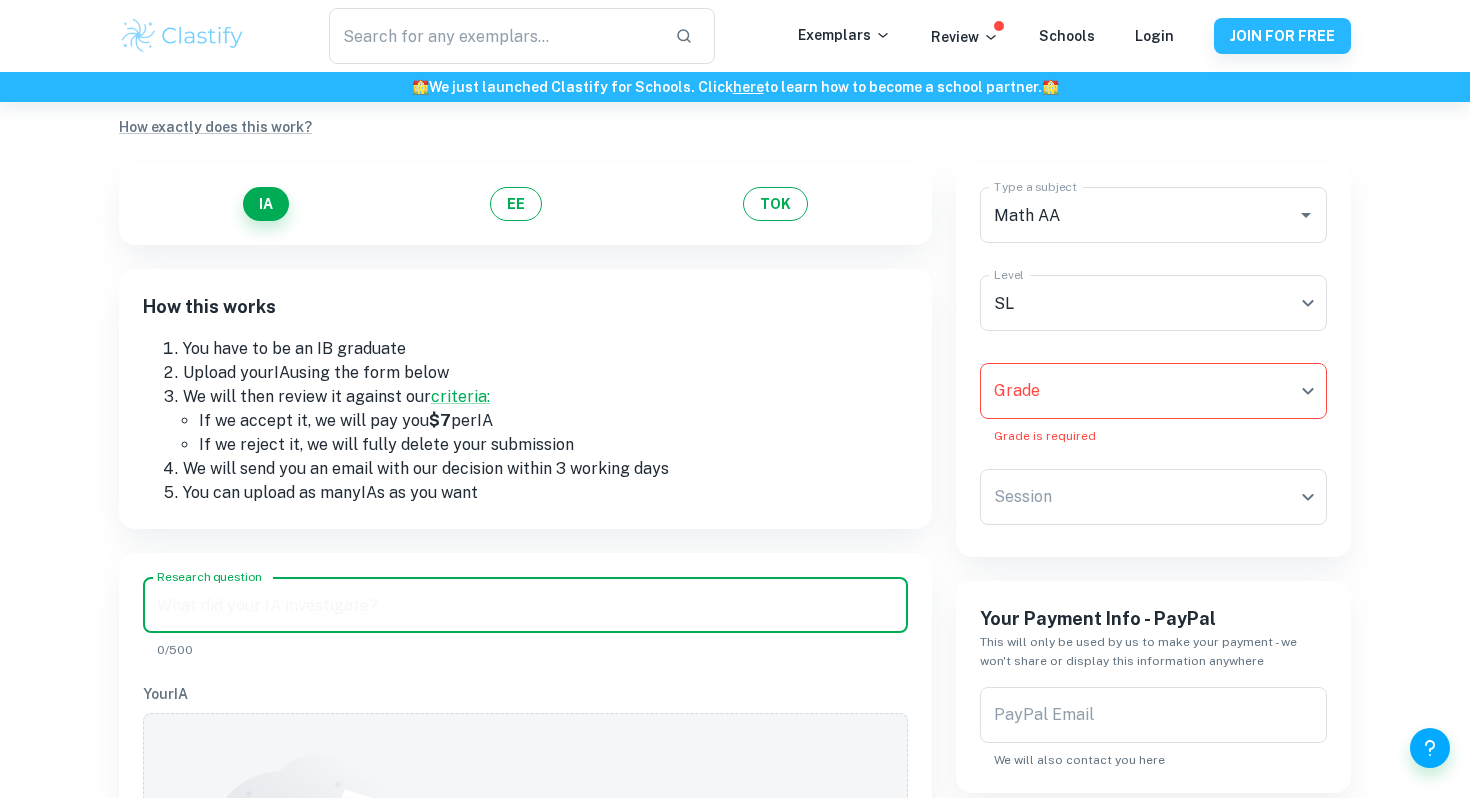 paste on "Determining a mathematical model to investigate how the frequency of exposure to nature impacts everyday anxiety levels in teenagers." 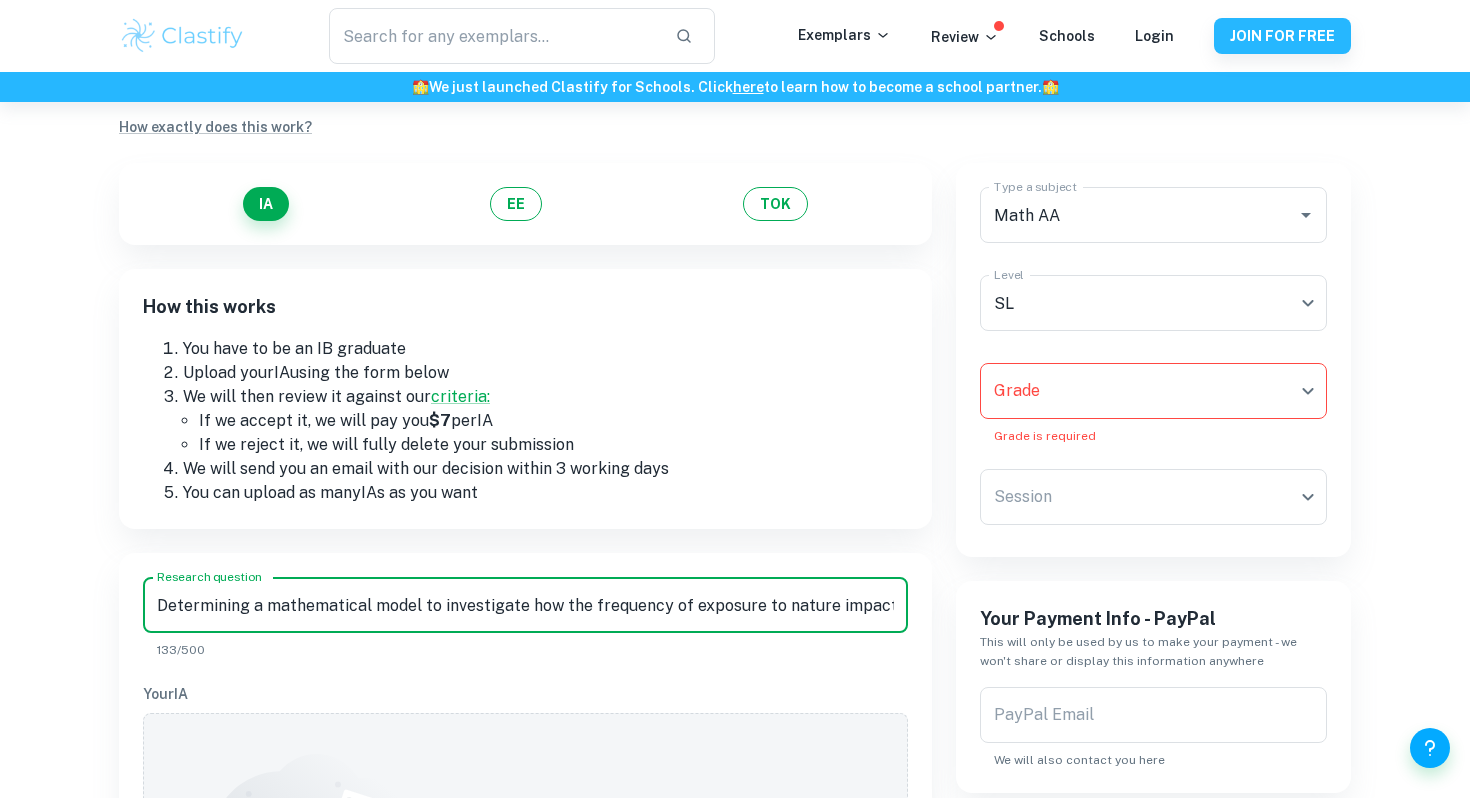 scroll, scrollTop: 0, scrollLeft: 269, axis: horizontal 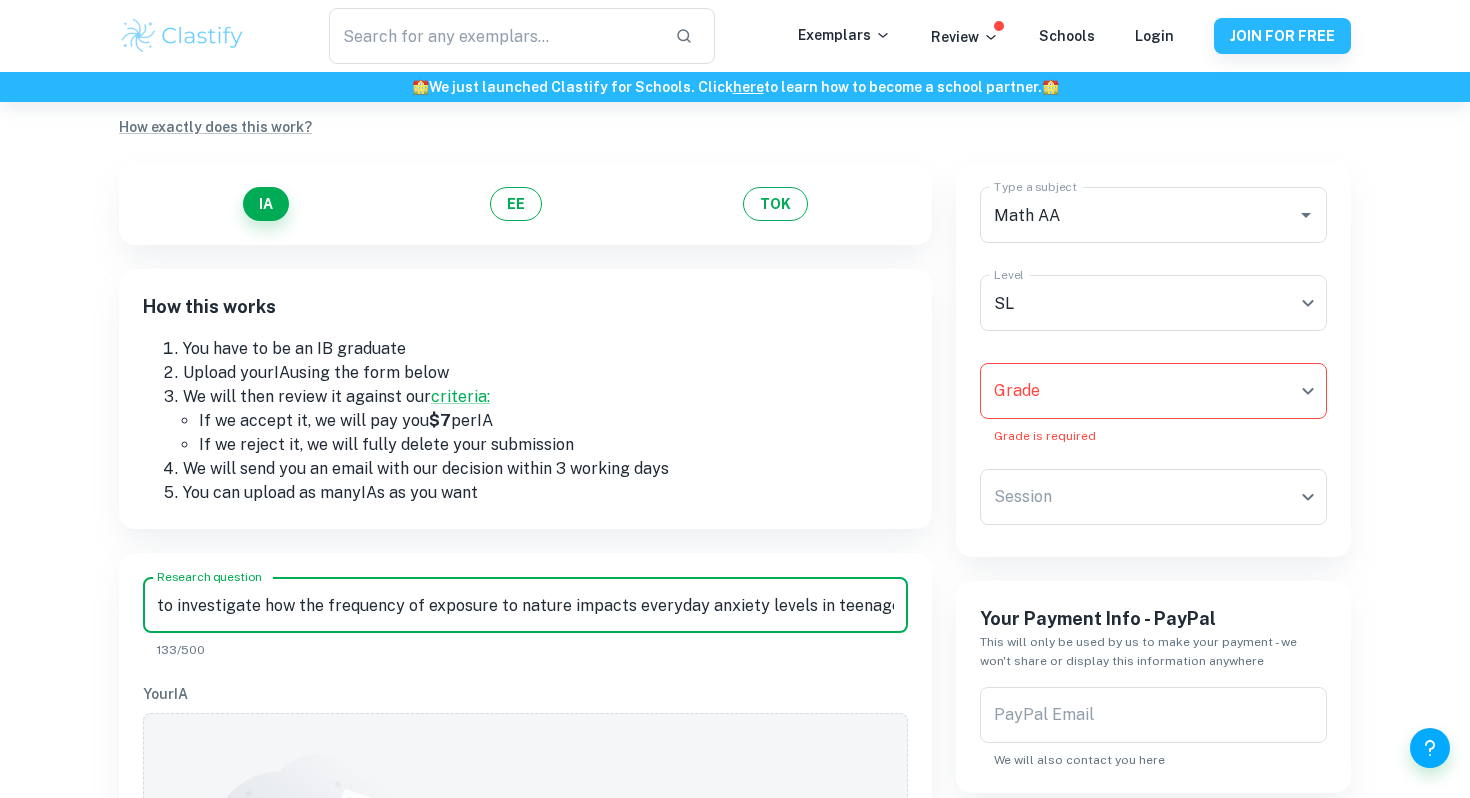 type on "Determining a mathematical model to investigate how the frequency of exposure to nature impacts everyday anxiety levels in teenagers." 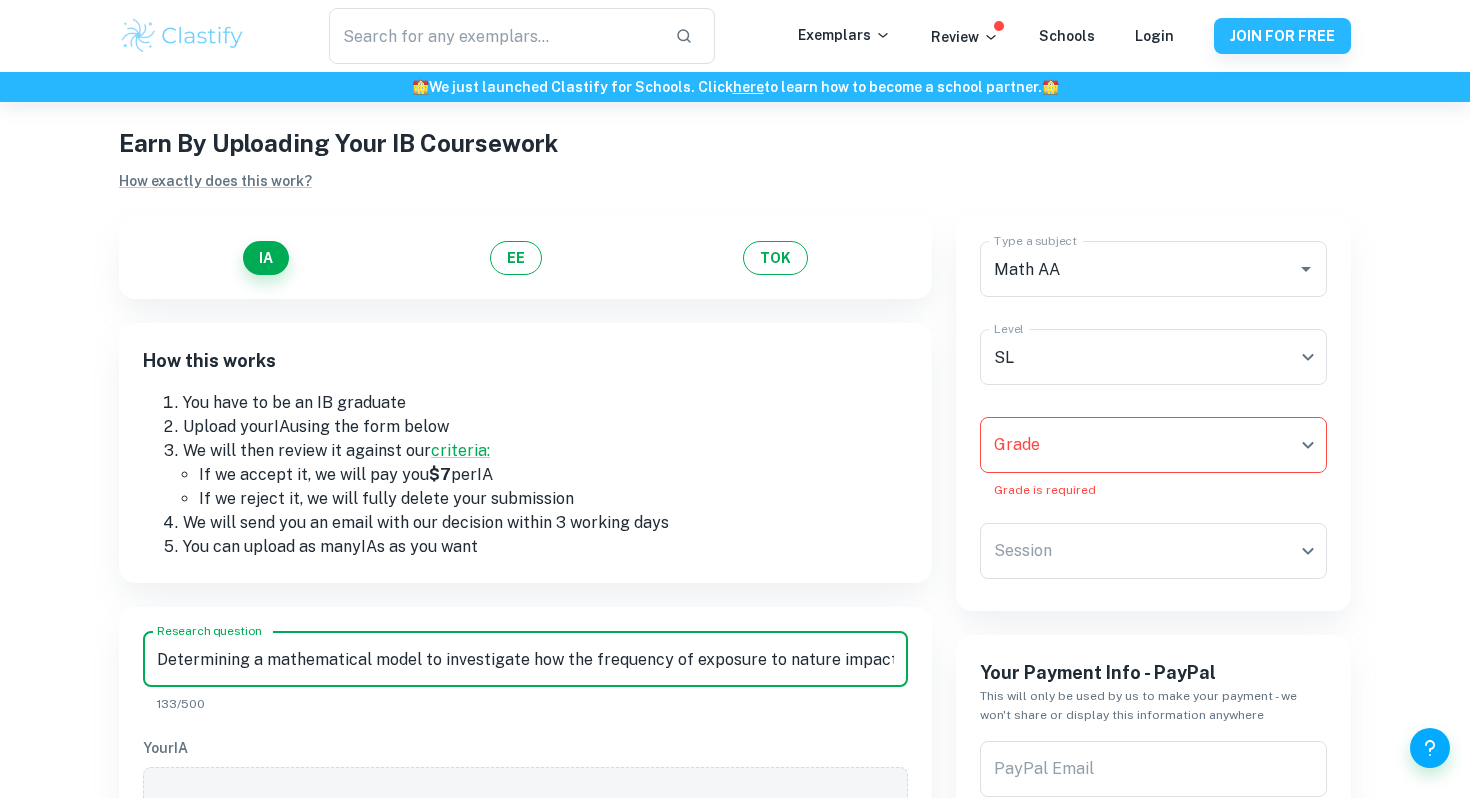 scroll, scrollTop: 0, scrollLeft: 0, axis: both 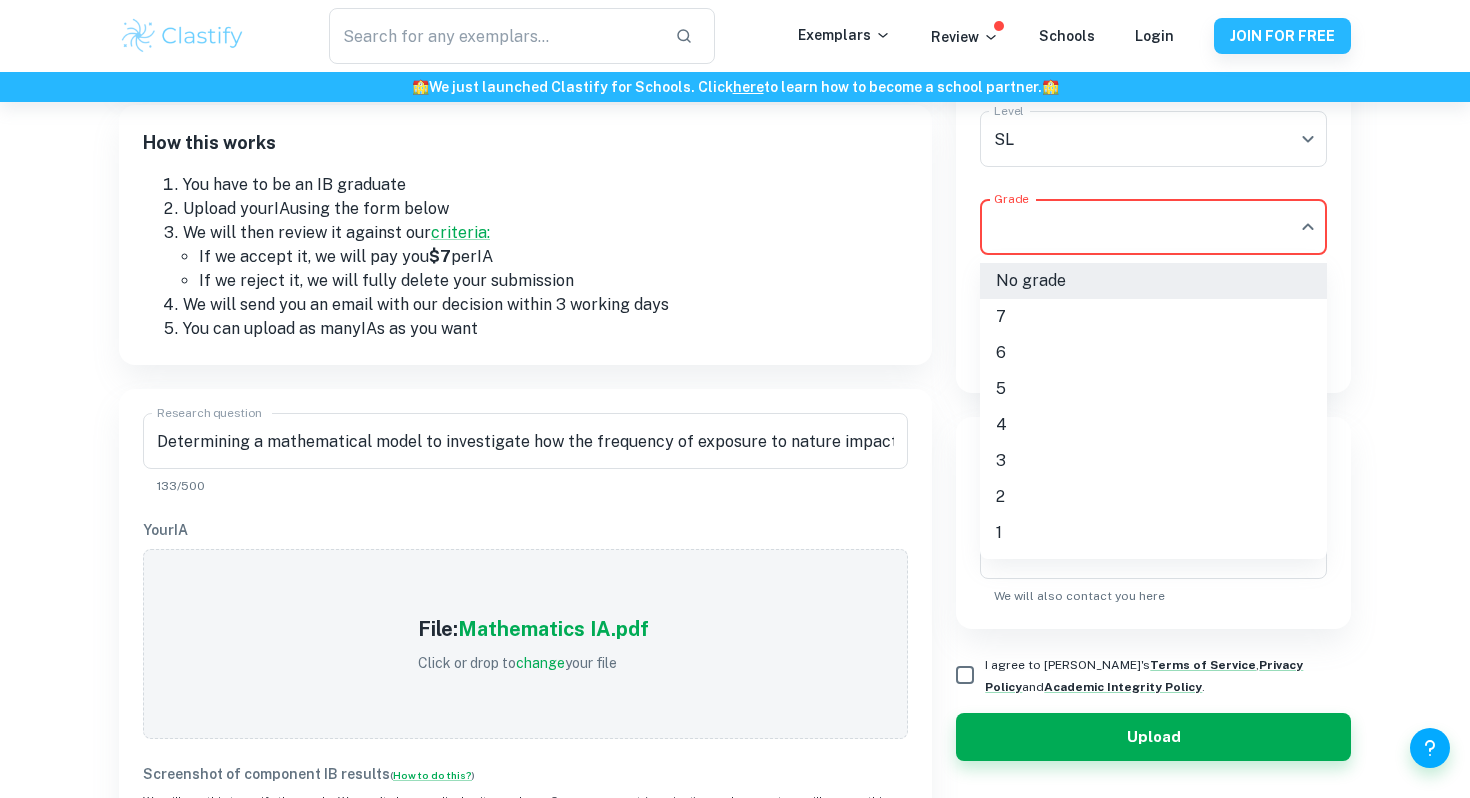 click on "We value your privacy We use cookies to enhance your browsing experience, serve personalised ads or content, and analyse our traffic. By clicking "Accept All", you consent to our use of cookies.   Cookie Policy Customise   Reject All   Accept All   Customise Consent Preferences   We use cookies to help you navigate efficiently and perform certain functions. You will find detailed information about all cookies under each consent category below. The cookies that are categorised as "Necessary" are stored on your browser as they are essential for enabling the basic functionalities of the site. ...  Show more For more information on how Google's third-party cookies operate and handle your data, see:   Google Privacy Policy Necessary Always Active Necessary cookies are required to enable the basic features of this site, such as providing secure log-in or adjusting your consent preferences. These cookies do not store any personally identifiable data. Functional Analytics Performance Advertisement Uncategorised" at bounding box center (735, 250) 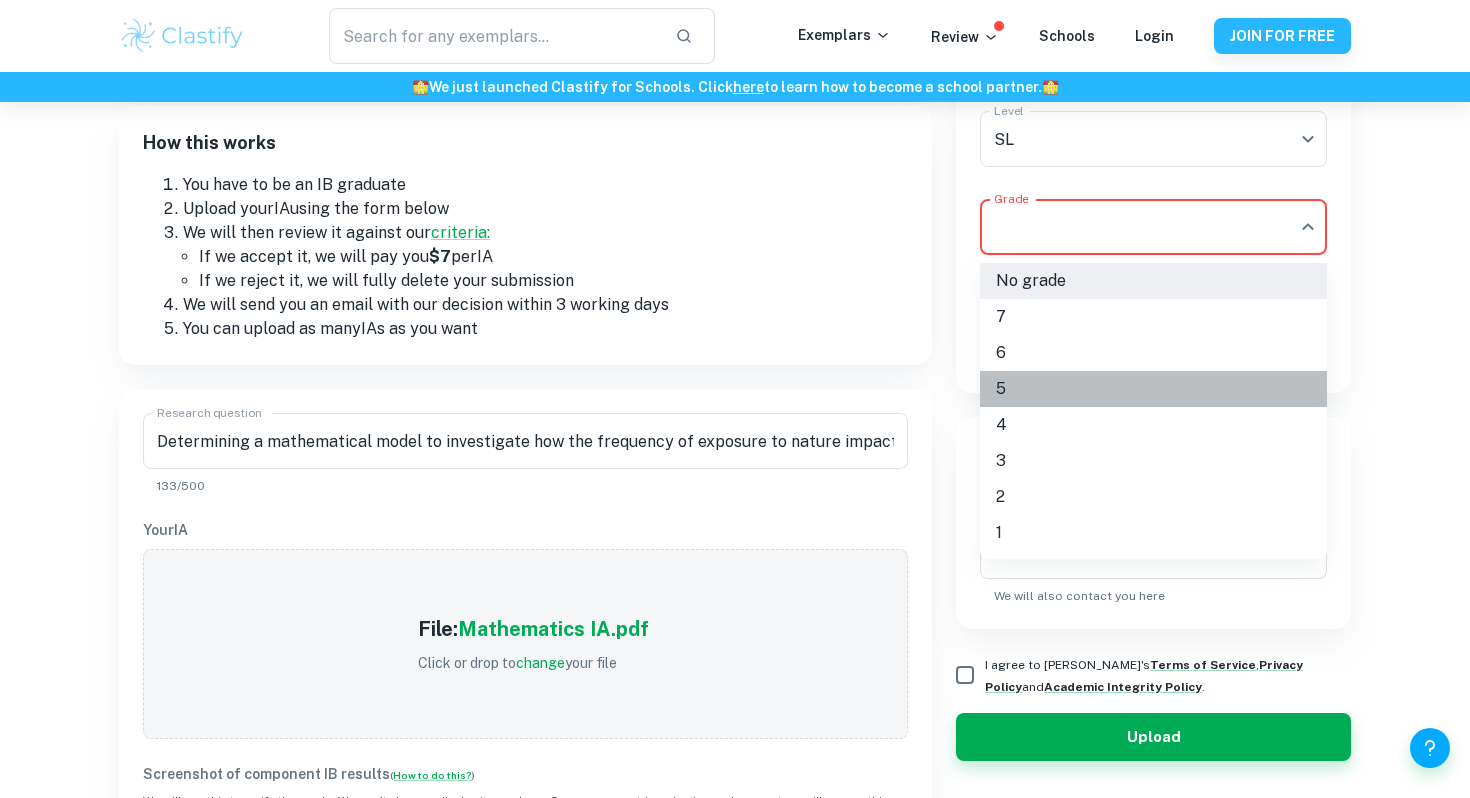 click on "5" at bounding box center [1153, 389] 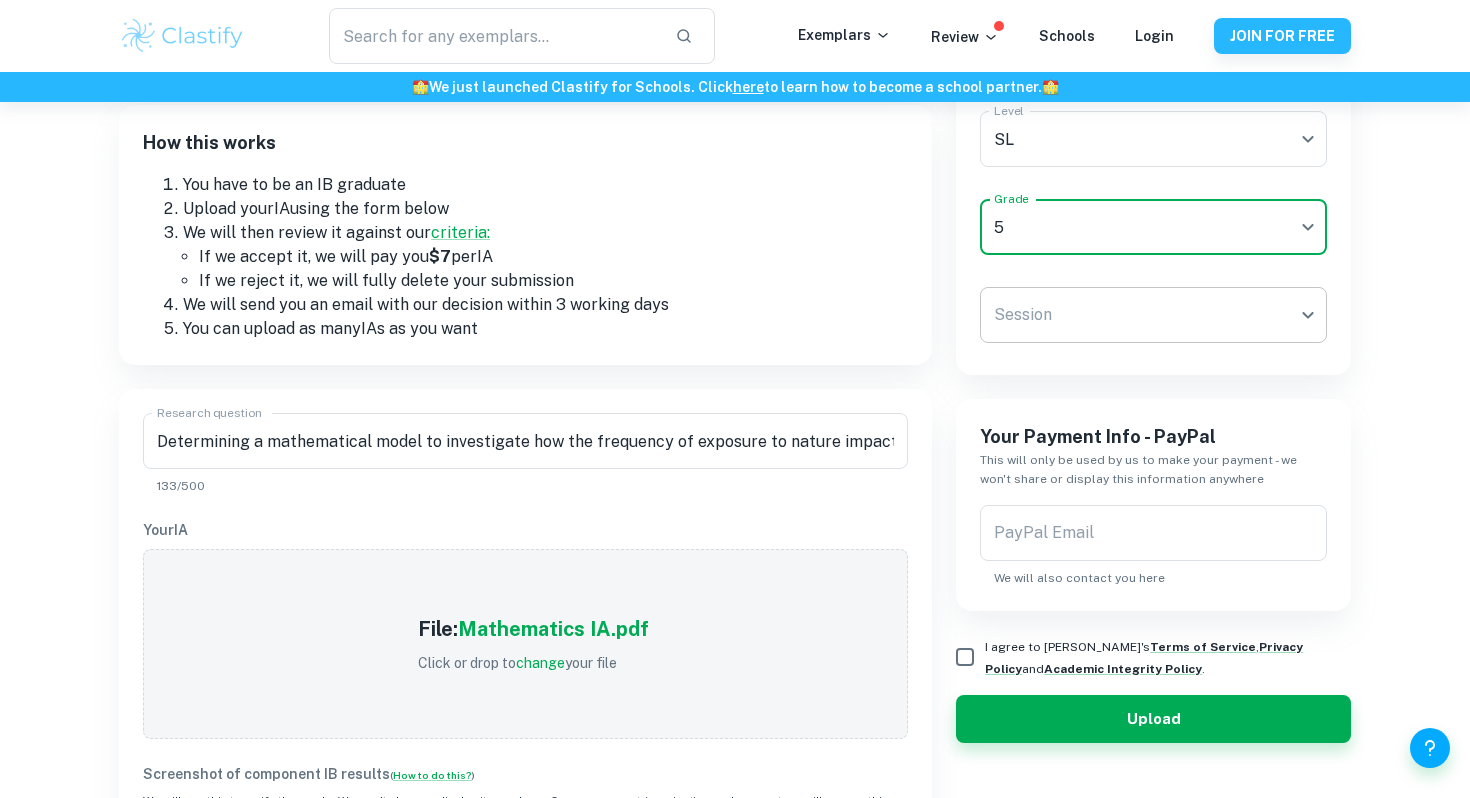 click on "We value your privacy We use cookies to enhance your browsing experience, serve personalised ads or content, and analyse our traffic. By clicking "Accept All", you consent to our use of cookies.   Cookie Policy Customise   Reject All   Accept All   Customise Consent Preferences   We use cookies to help you navigate efficiently and perform certain functions. You will find detailed information about all cookies under each consent category below. The cookies that are categorised as "Necessary" are stored on your browser as they are essential for enabling the basic functionalities of the site. ...  Show more For more information on how Google's third-party cookies operate and handle your data, see:   Google Privacy Policy Necessary Always Active Necessary cookies are required to enable the basic features of this site, such as providing secure log-in or adjusting your consent preferences. These cookies do not store any personally identifiable data. Functional Analytics Performance Advertisement Uncategorised" at bounding box center (735, 250) 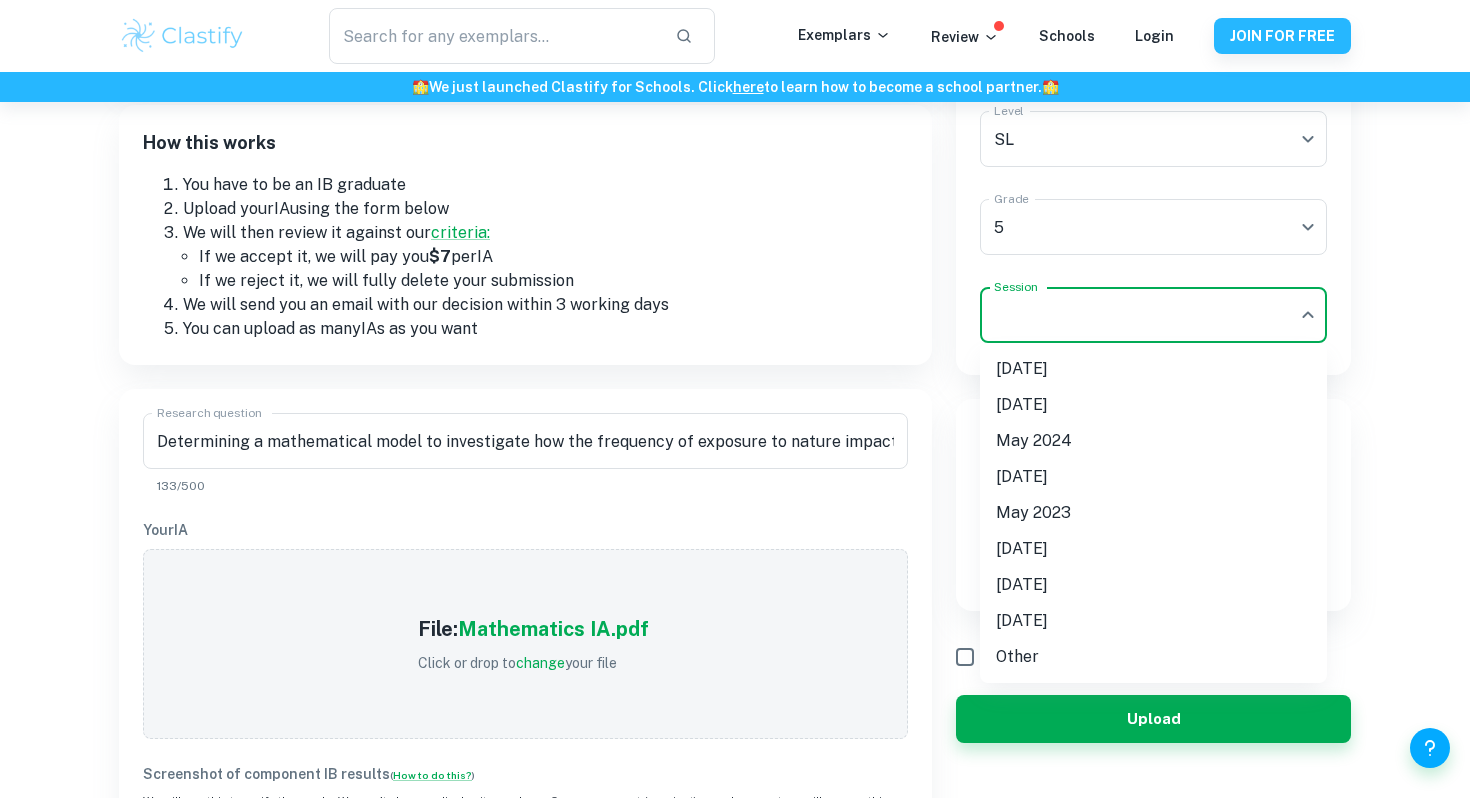 click on "May 2024" at bounding box center [1153, 441] 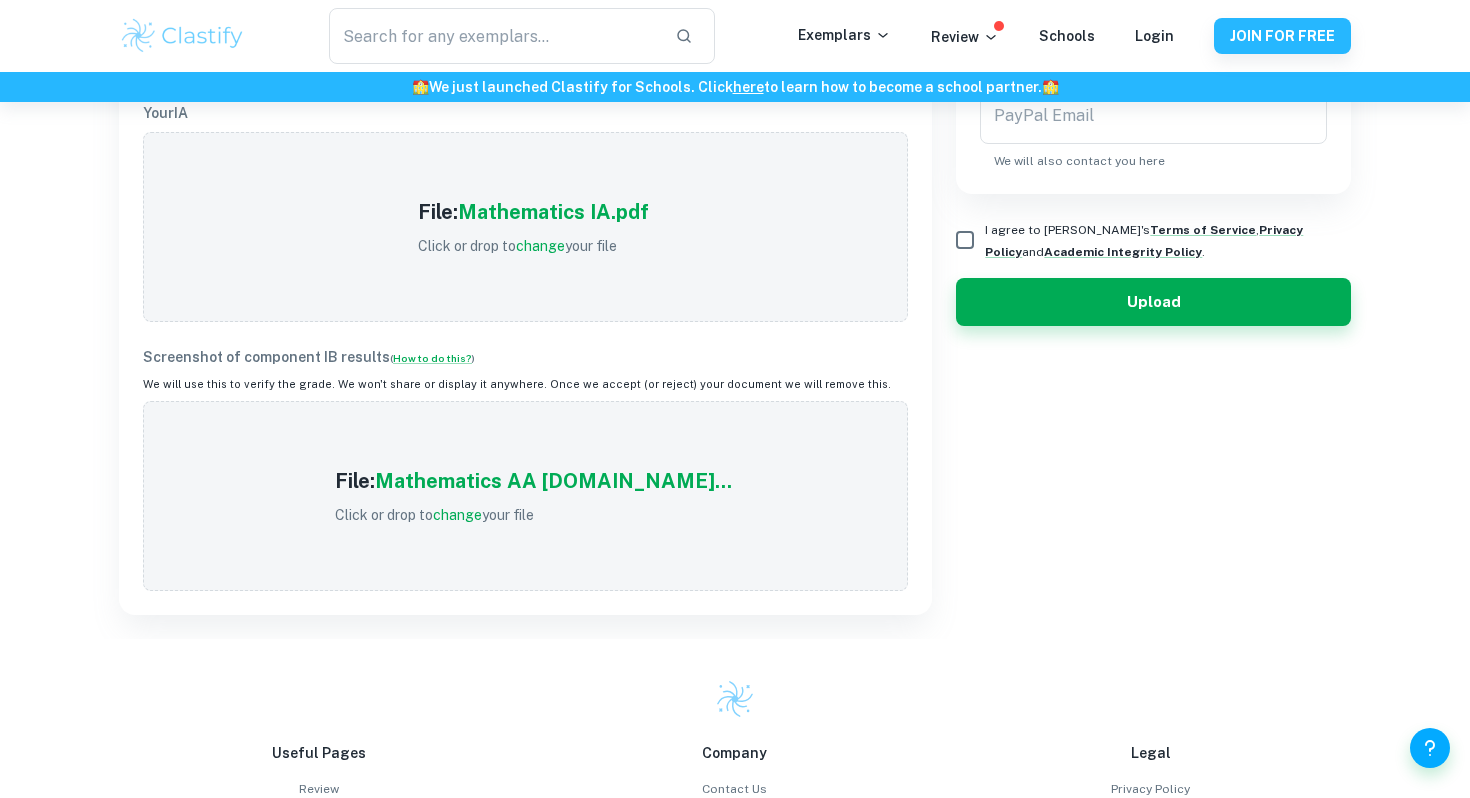 scroll, scrollTop: 357, scrollLeft: 0, axis: vertical 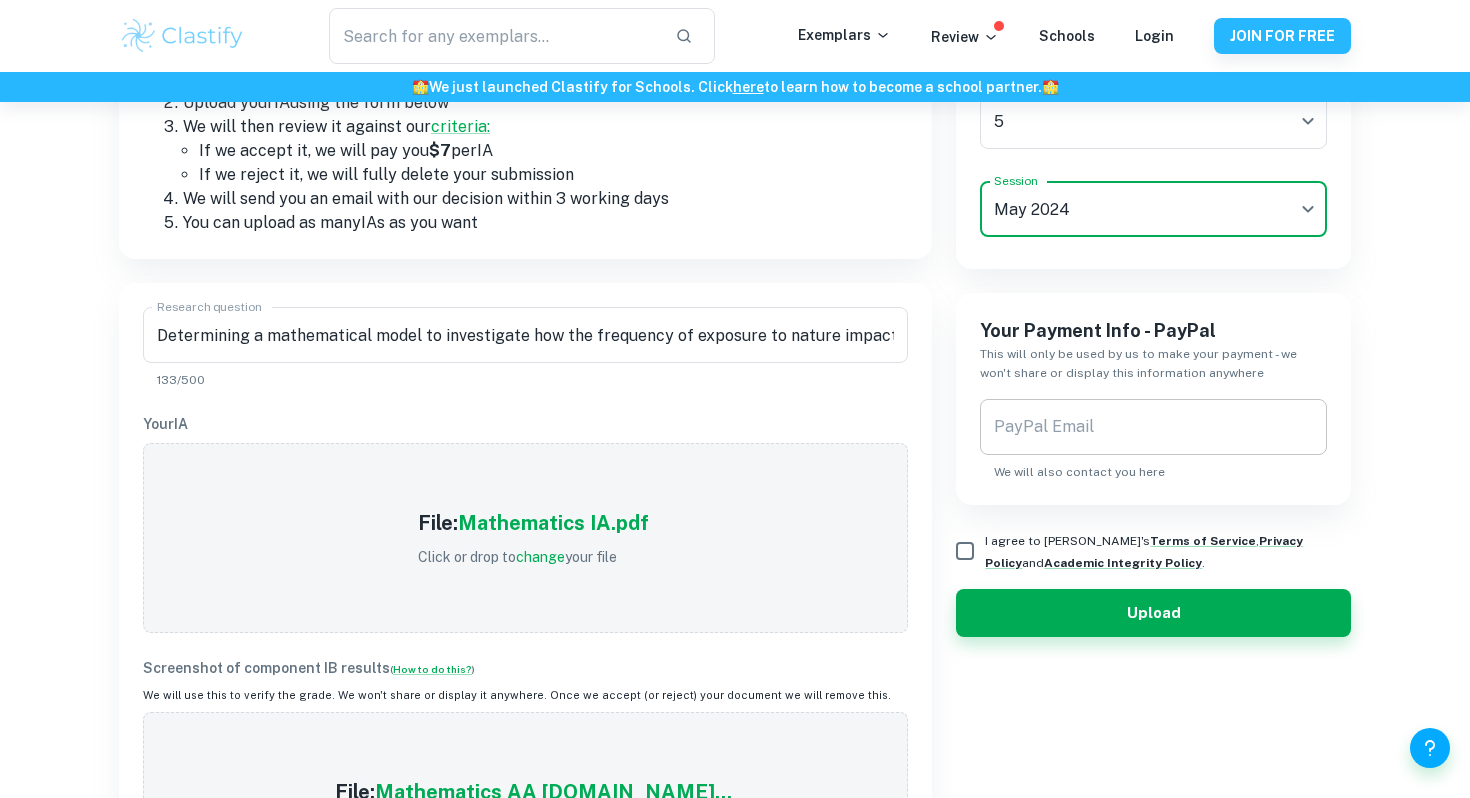 click on "PayPal Email" at bounding box center [1153, 427] 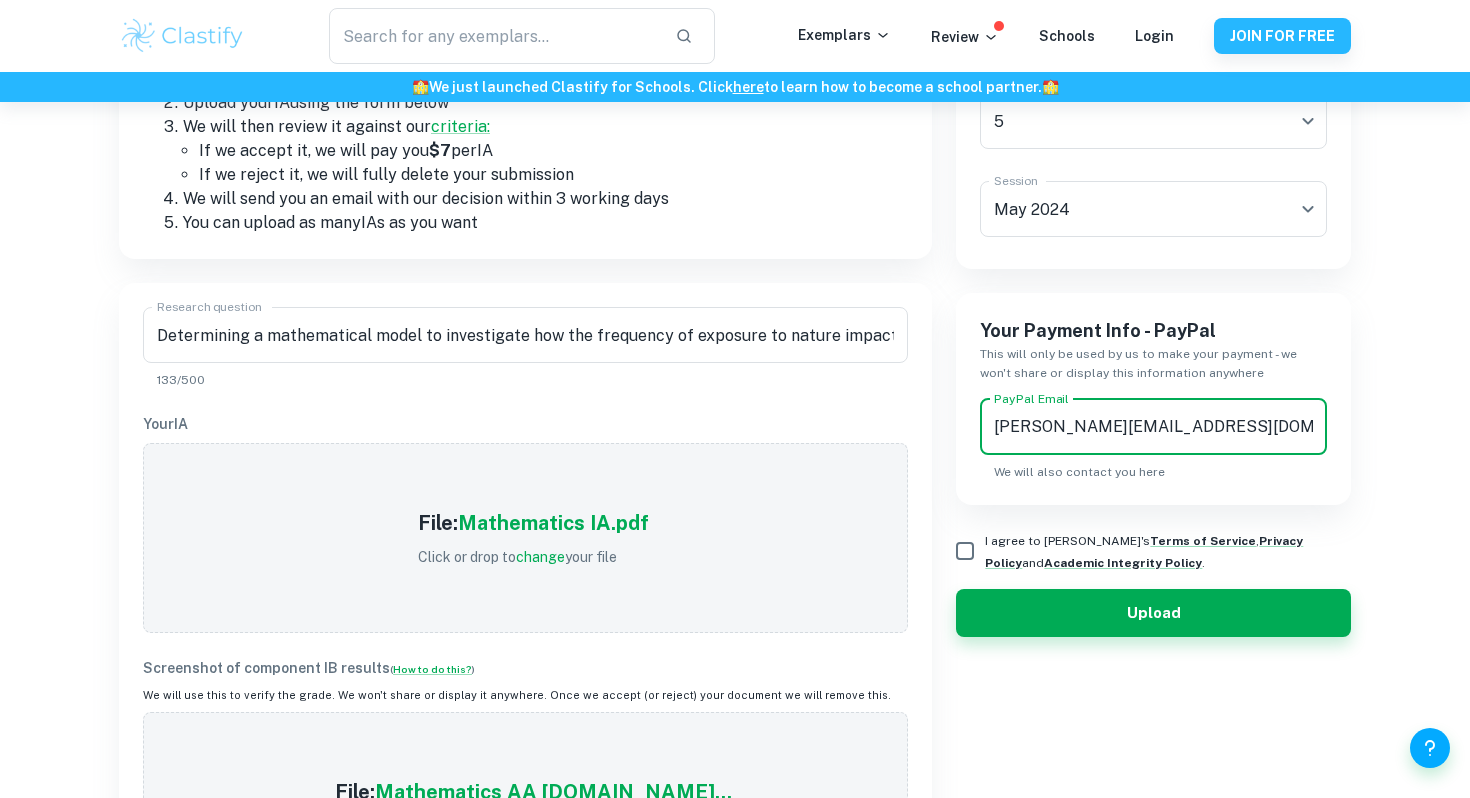 type on "[PERSON_NAME][EMAIL_ADDRESS][DOMAIN_NAME]" 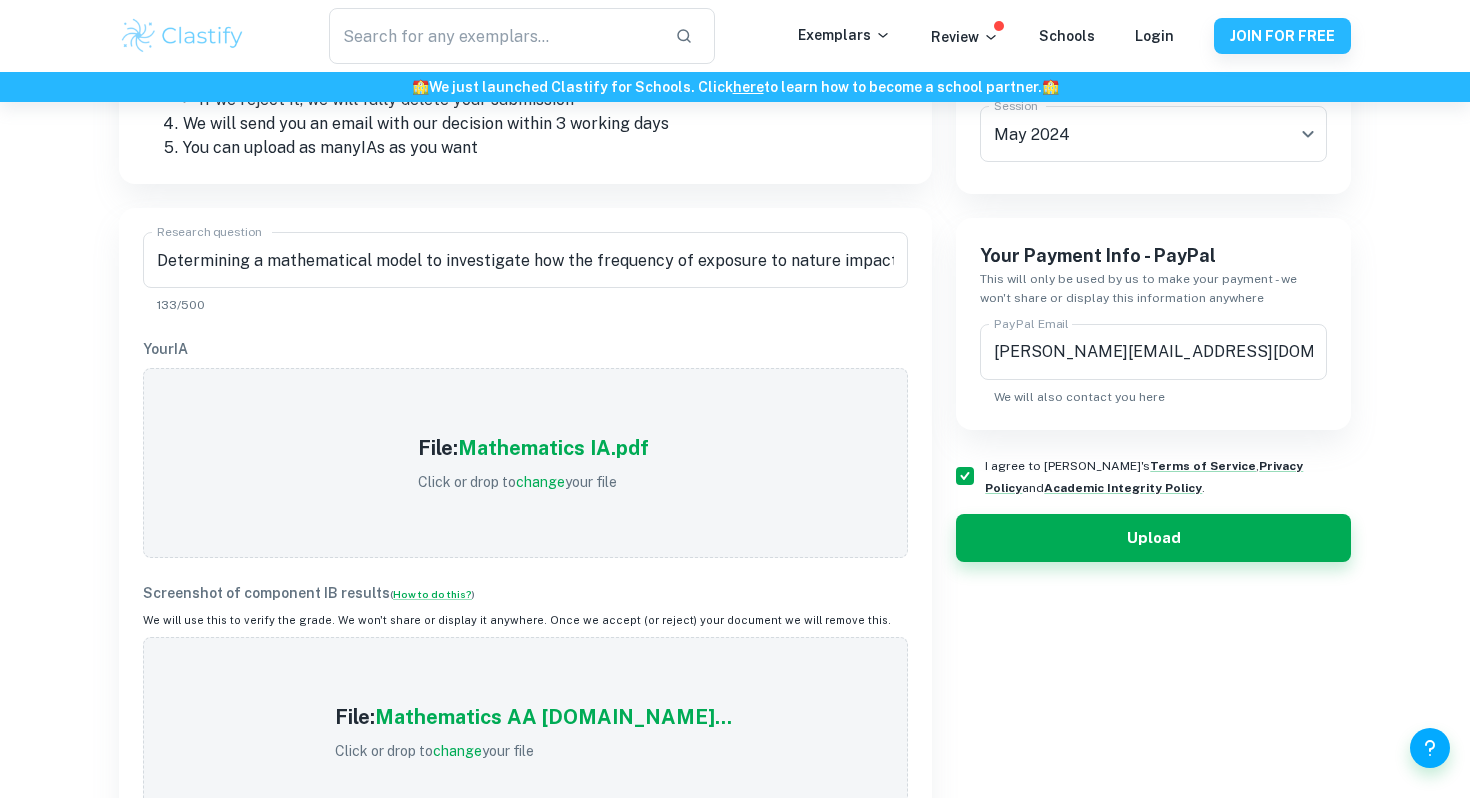 scroll, scrollTop: 542, scrollLeft: 0, axis: vertical 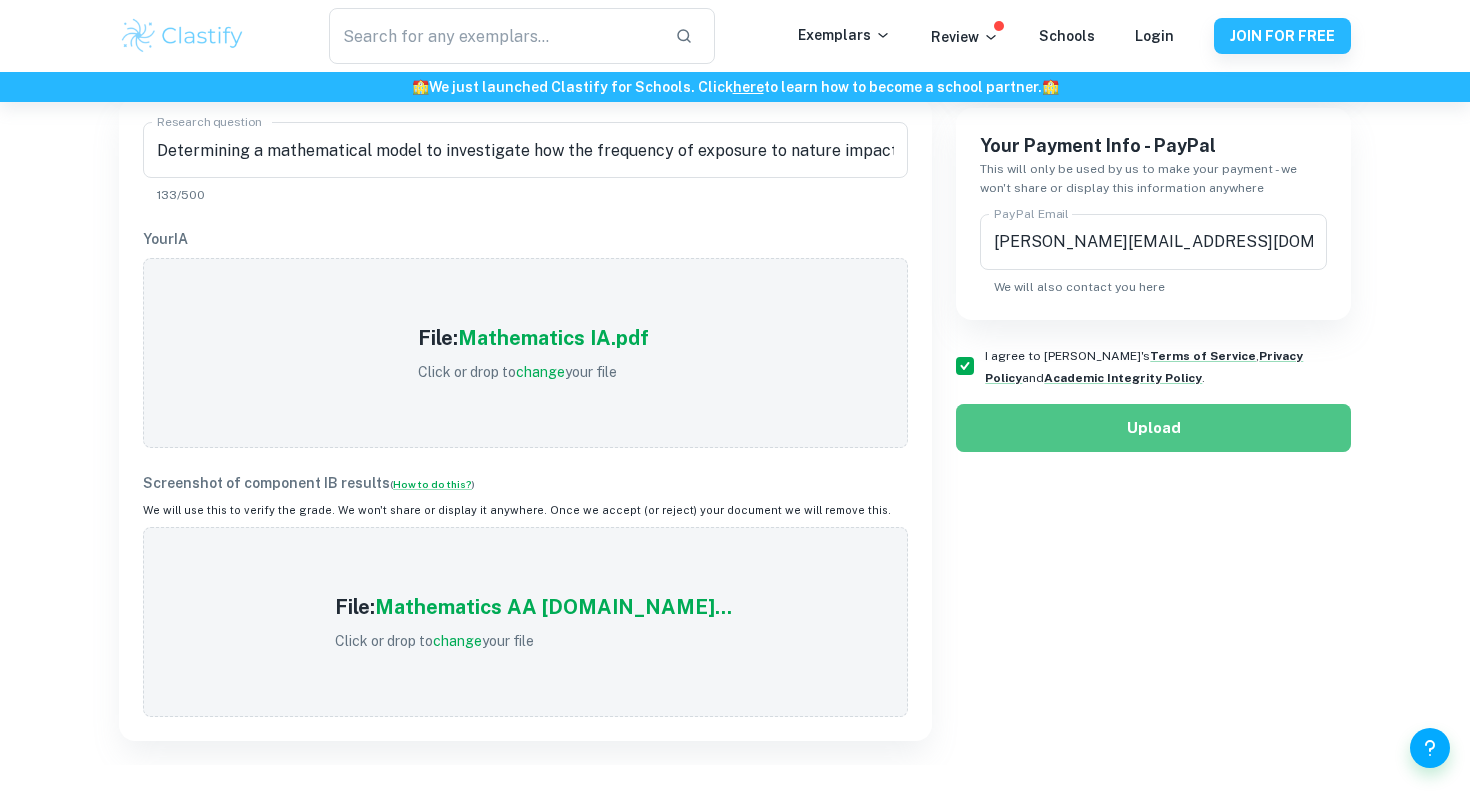 click on "Upload" at bounding box center (1153, 428) 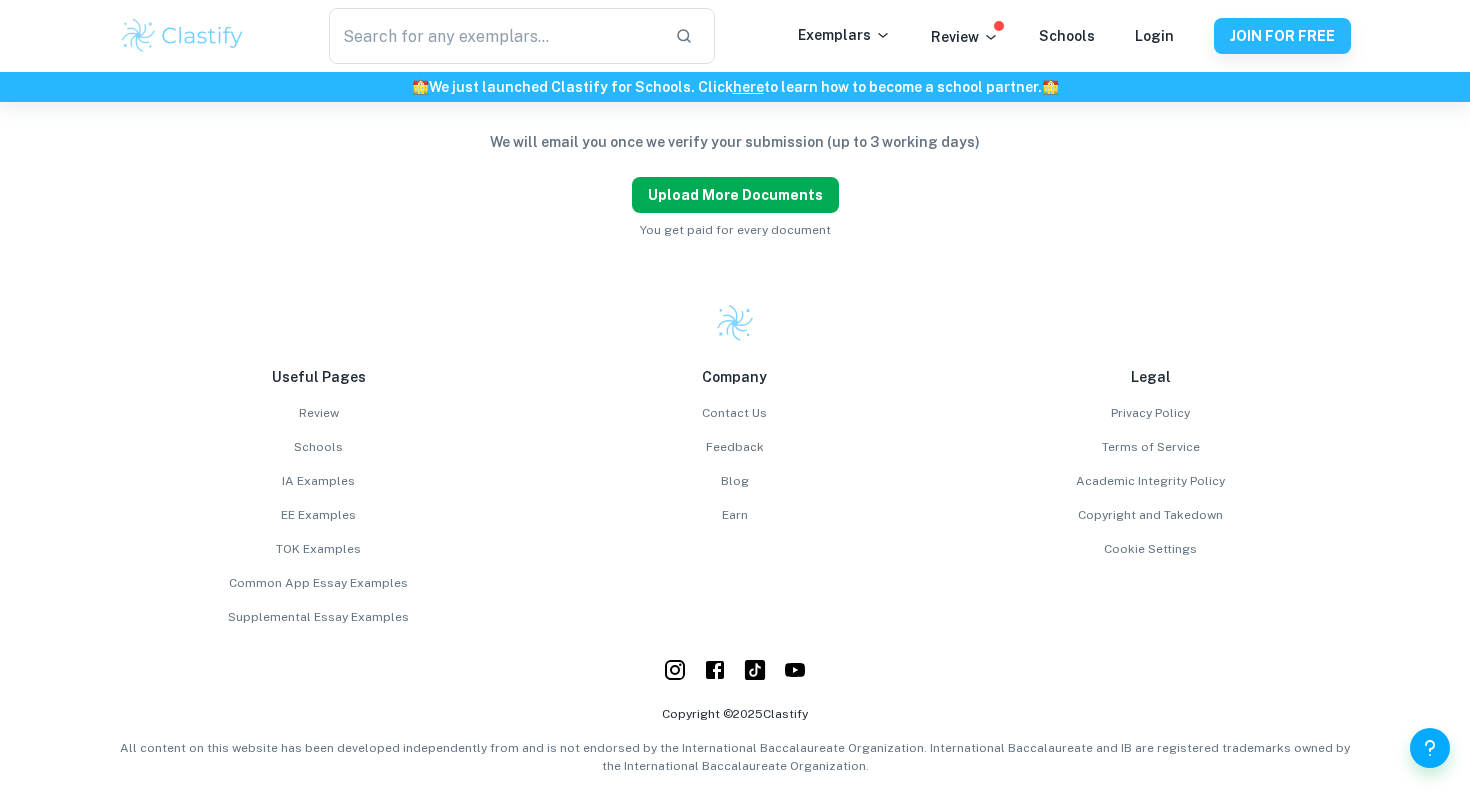 click on "Upload more documents" at bounding box center (735, 195) 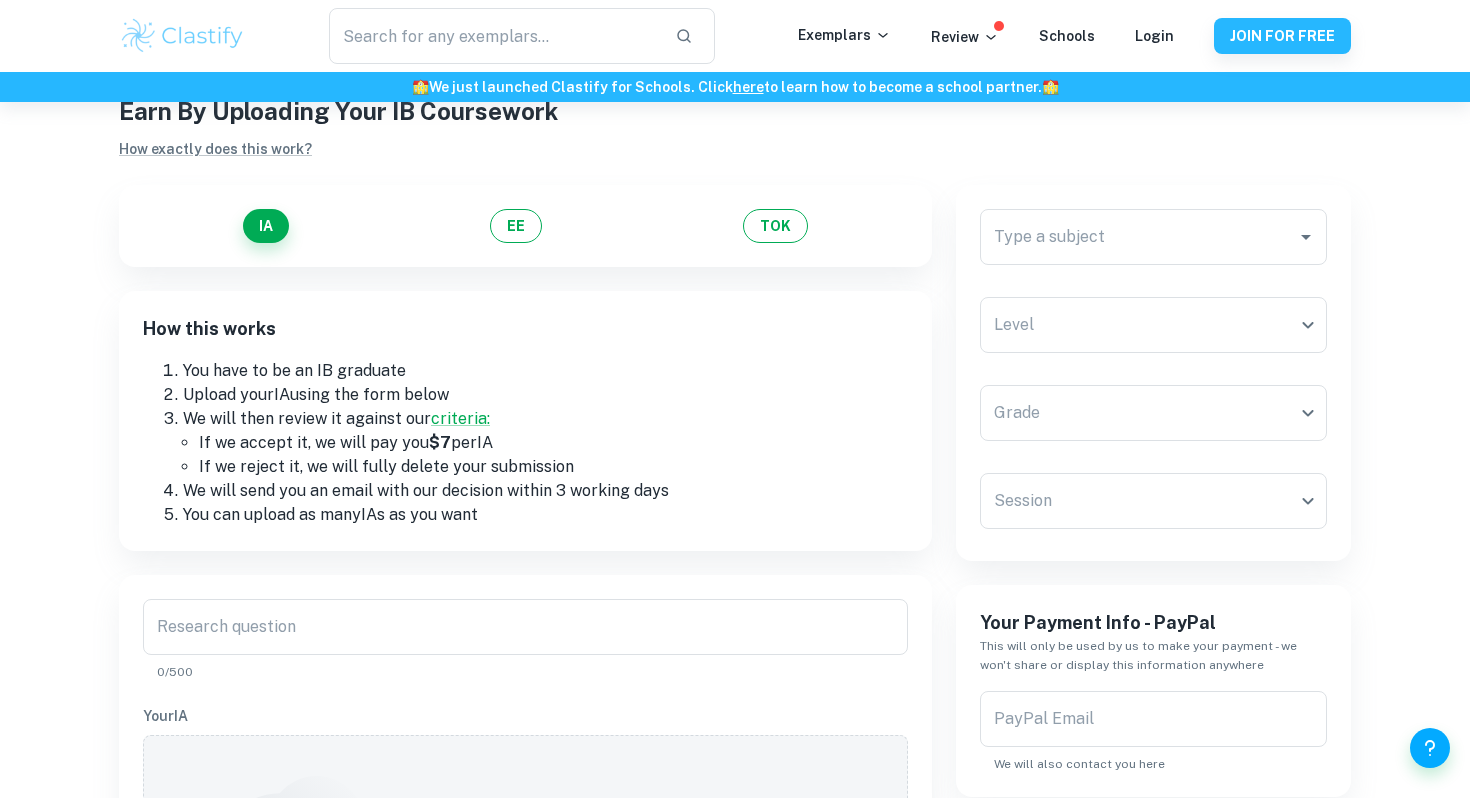 scroll, scrollTop: 0, scrollLeft: 0, axis: both 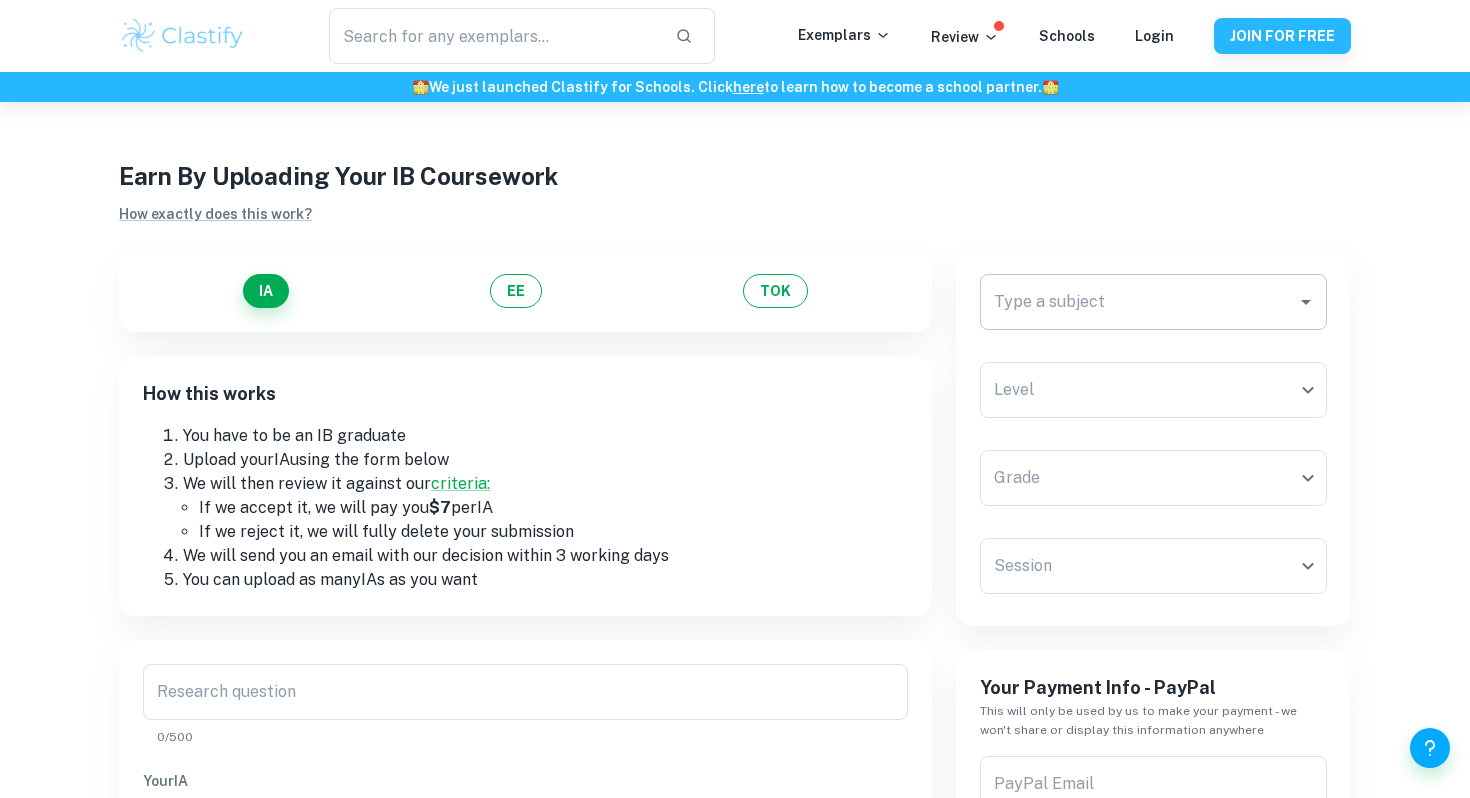 click on "Type a subject" at bounding box center [1138, 302] 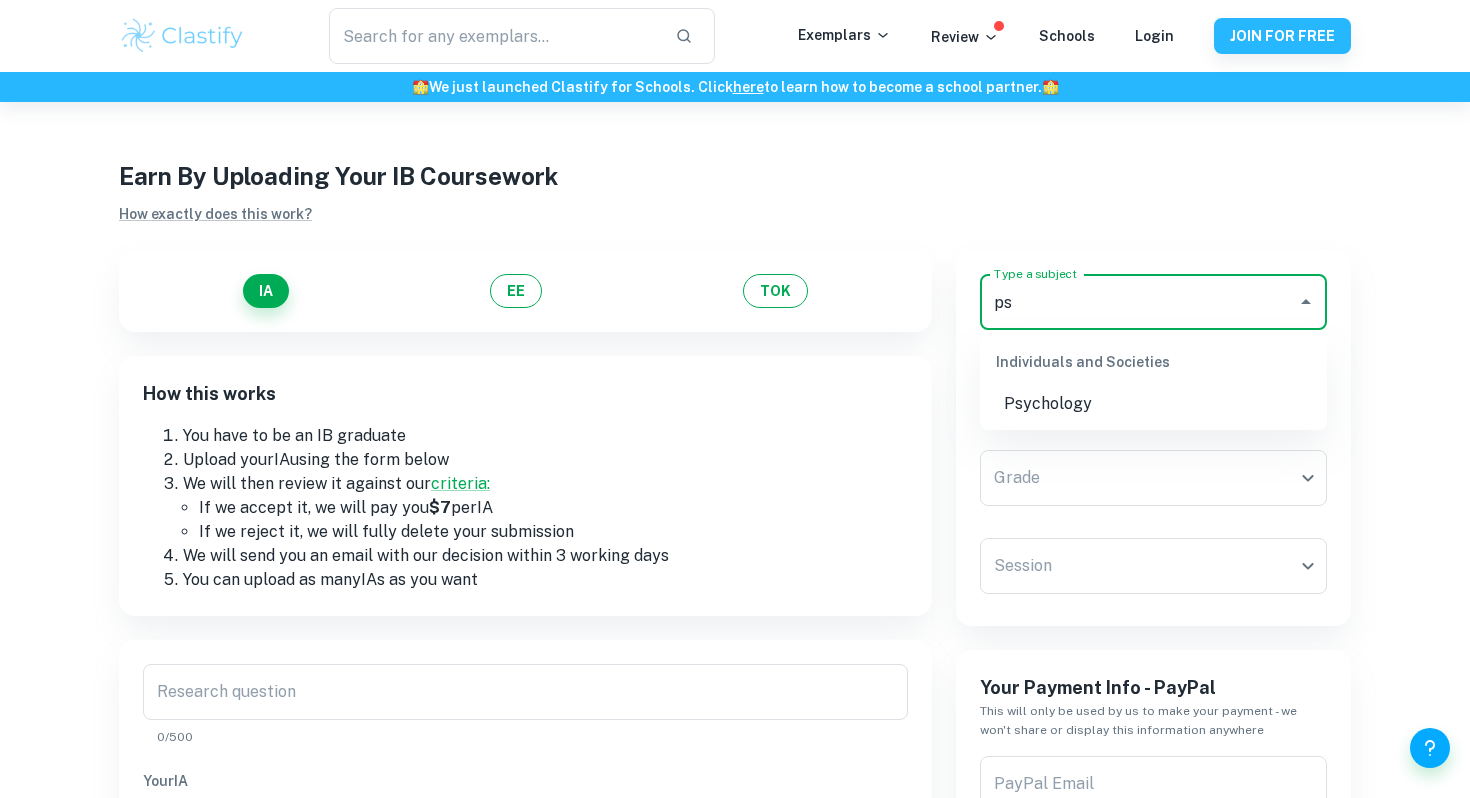 click on "Psychology" at bounding box center [1153, 404] 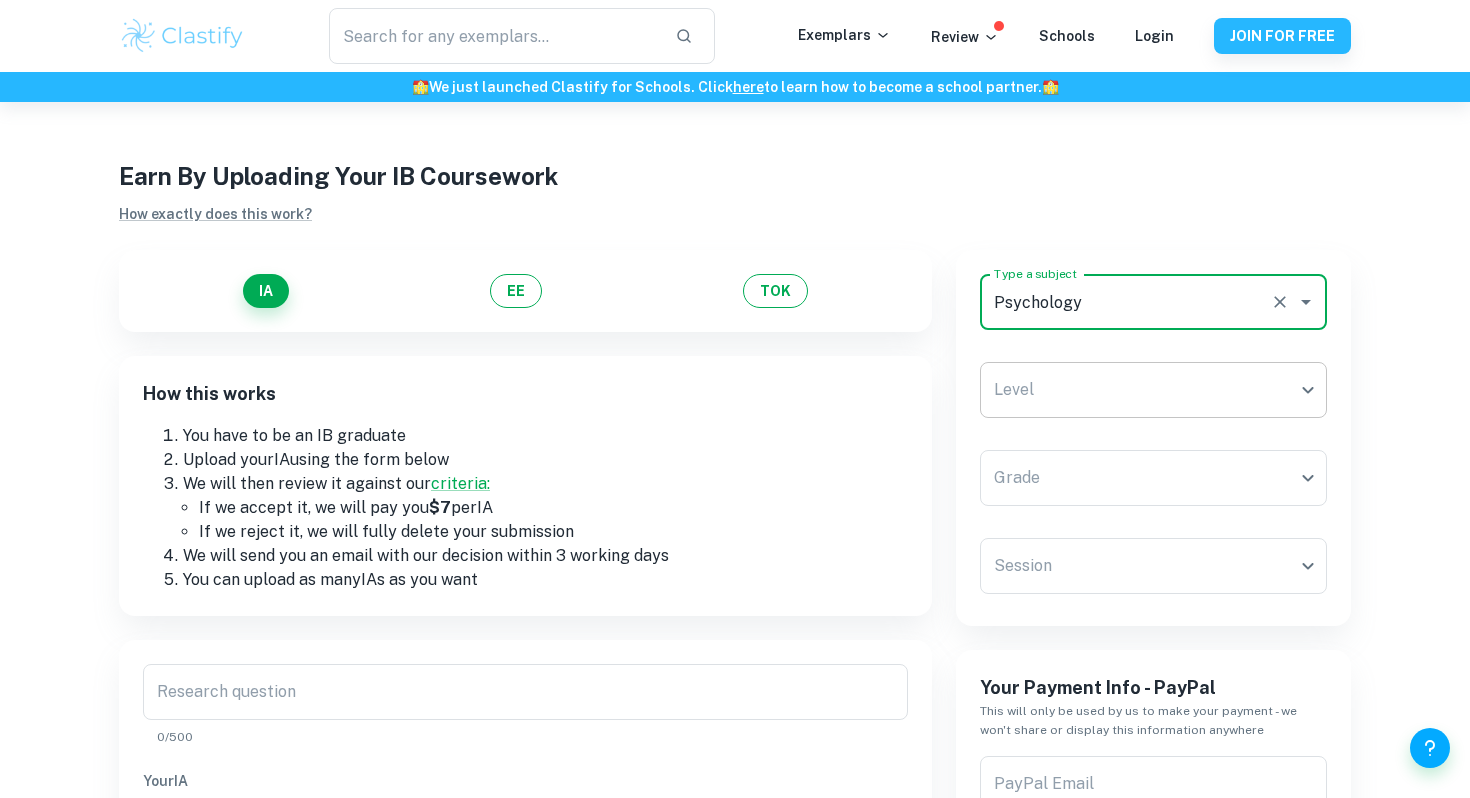 type on "Psychology" 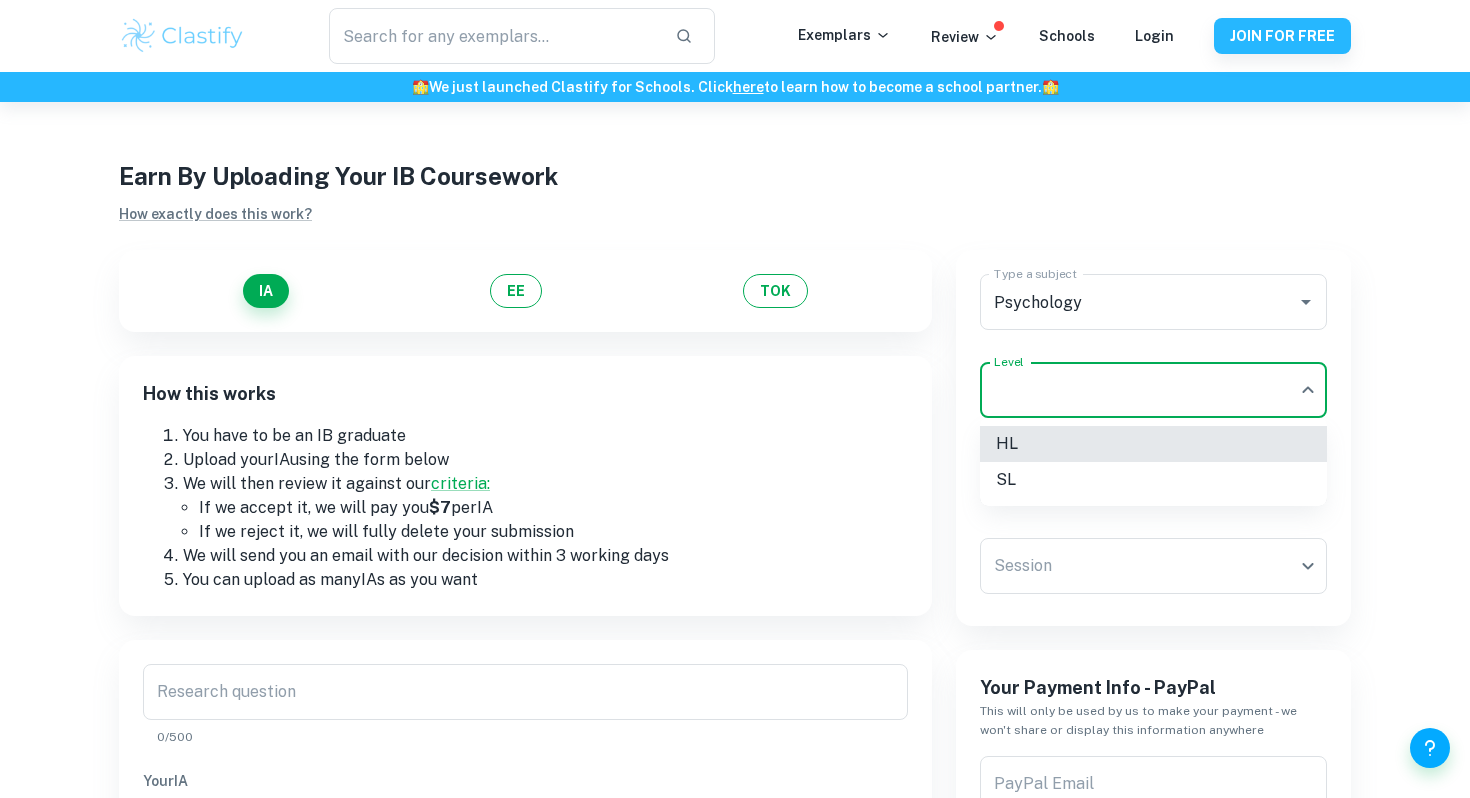 click on "We value your privacy We use cookies to enhance your browsing experience, serve personalised ads or content, and analyse our traffic. By clicking "Accept All", you consent to our use of cookies.   Cookie Policy Customise   Reject All   Accept All   Customise Consent Preferences   We use cookies to help you navigate efficiently and perform certain functions. You will find detailed information about all cookies under each consent category below. The cookies that are categorised as "Necessary" are stored on your browser as they are essential for enabling the basic functionalities of the site. ...  Show more For more information on how Google's third-party cookies operate and handle your data, see:   Google Privacy Policy Necessary Always Active Necessary cookies are required to enable the basic features of this site, such as providing secure log-in or adjusting your consent preferences. These cookies do not store any personally identifiable data. Functional Analytics Performance Advertisement Uncategorised" at bounding box center [735, 501] 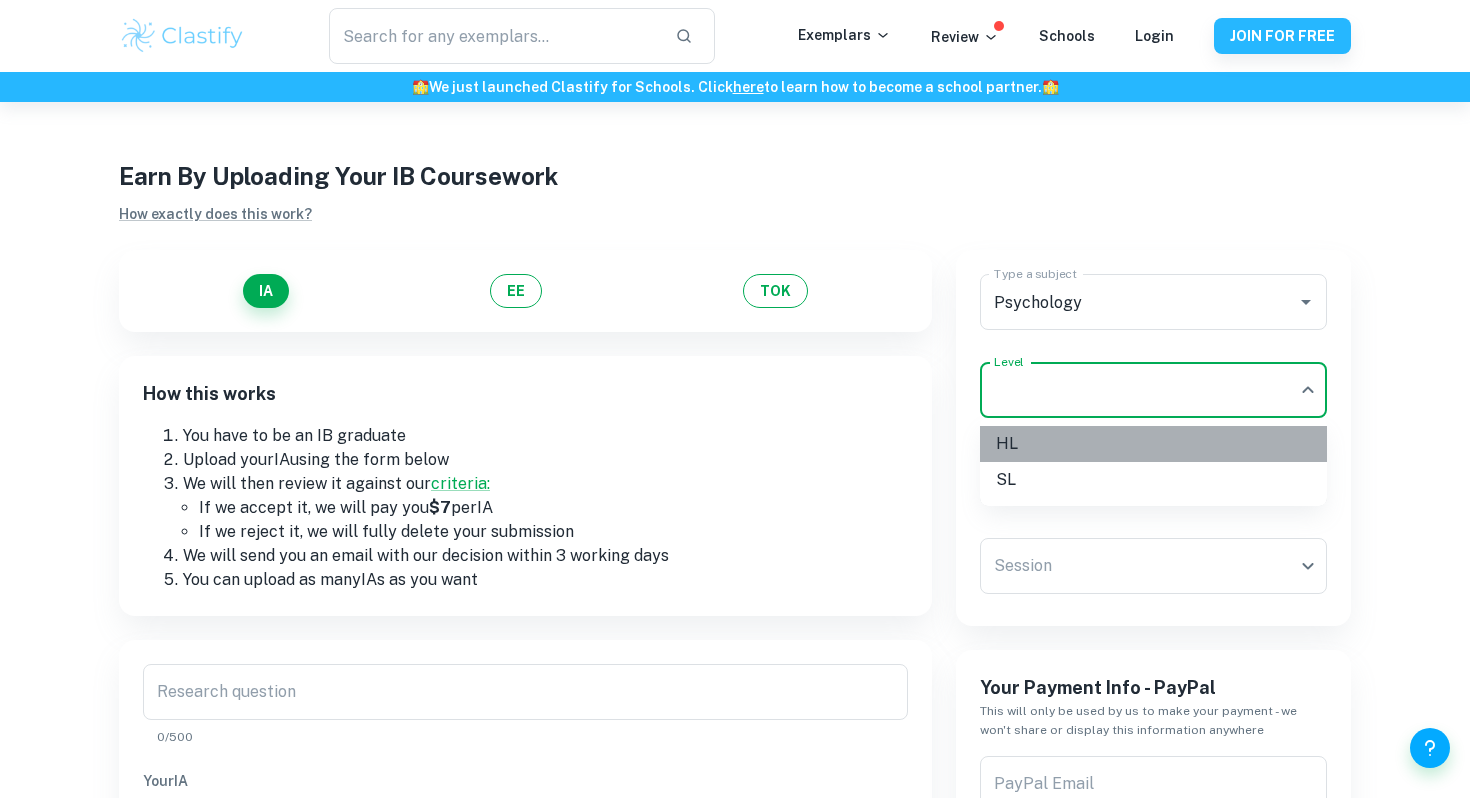 click on "HL" at bounding box center [1153, 444] 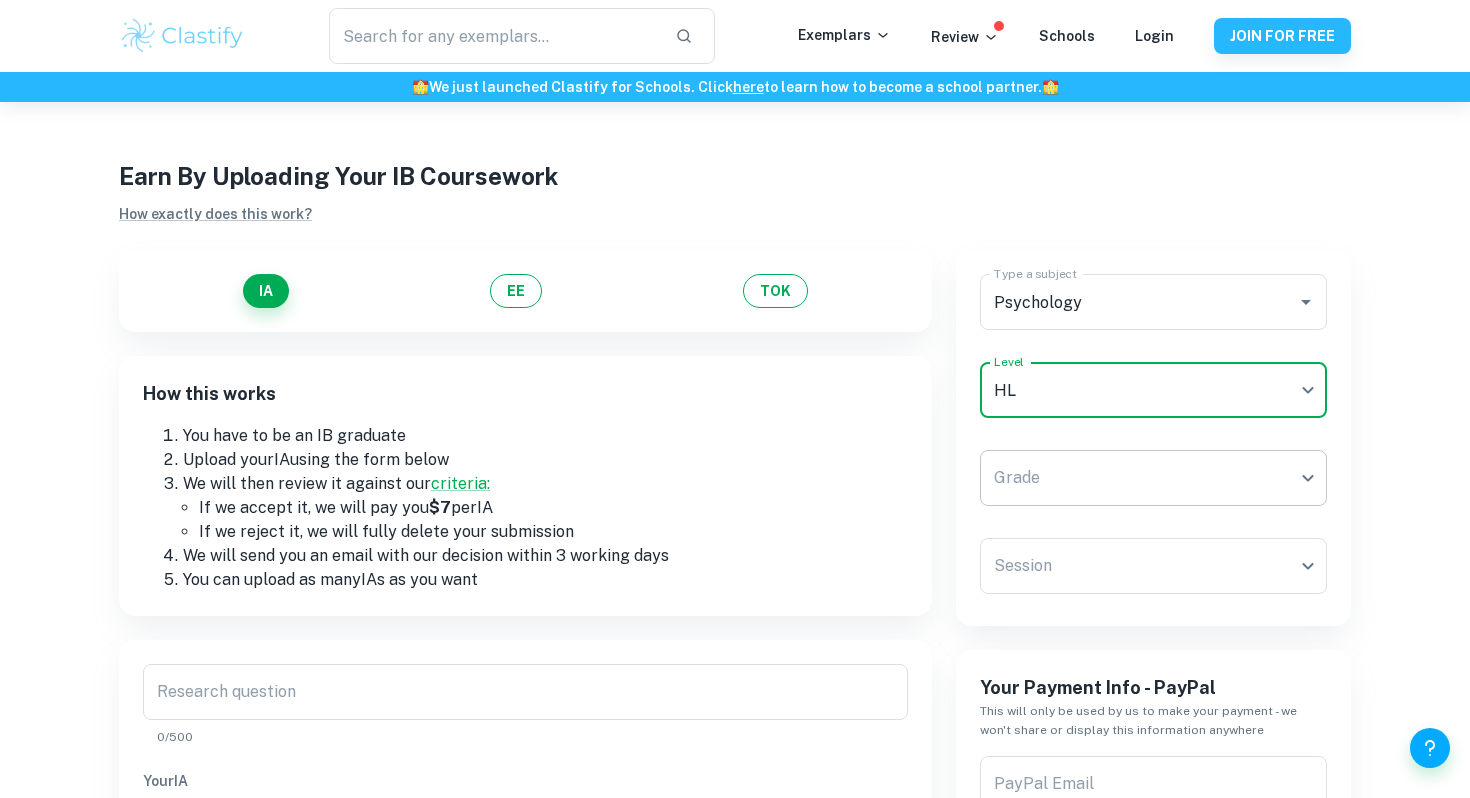 click on "We value your privacy We use cookies to enhance your browsing experience, serve personalised ads or content, and analyse our traffic. By clicking "Accept All", you consent to our use of cookies.   Cookie Policy Customise   Reject All   Accept All   Customise Consent Preferences   We use cookies to help you navigate efficiently and perform certain functions. You will find detailed information about all cookies under each consent category below. The cookies that are categorised as "Necessary" are stored on your browser as they are essential for enabling the basic functionalities of the site. ...  Show more For more information on how Google's third-party cookies operate and handle your data, see:   Google Privacy Policy Necessary Always Active Necessary cookies are required to enable the basic features of this site, such as providing secure log-in or adjusting your consent preferences. These cookies do not store any personally identifiable data. Functional Analytics Performance Advertisement Uncategorised" at bounding box center [735, 501] 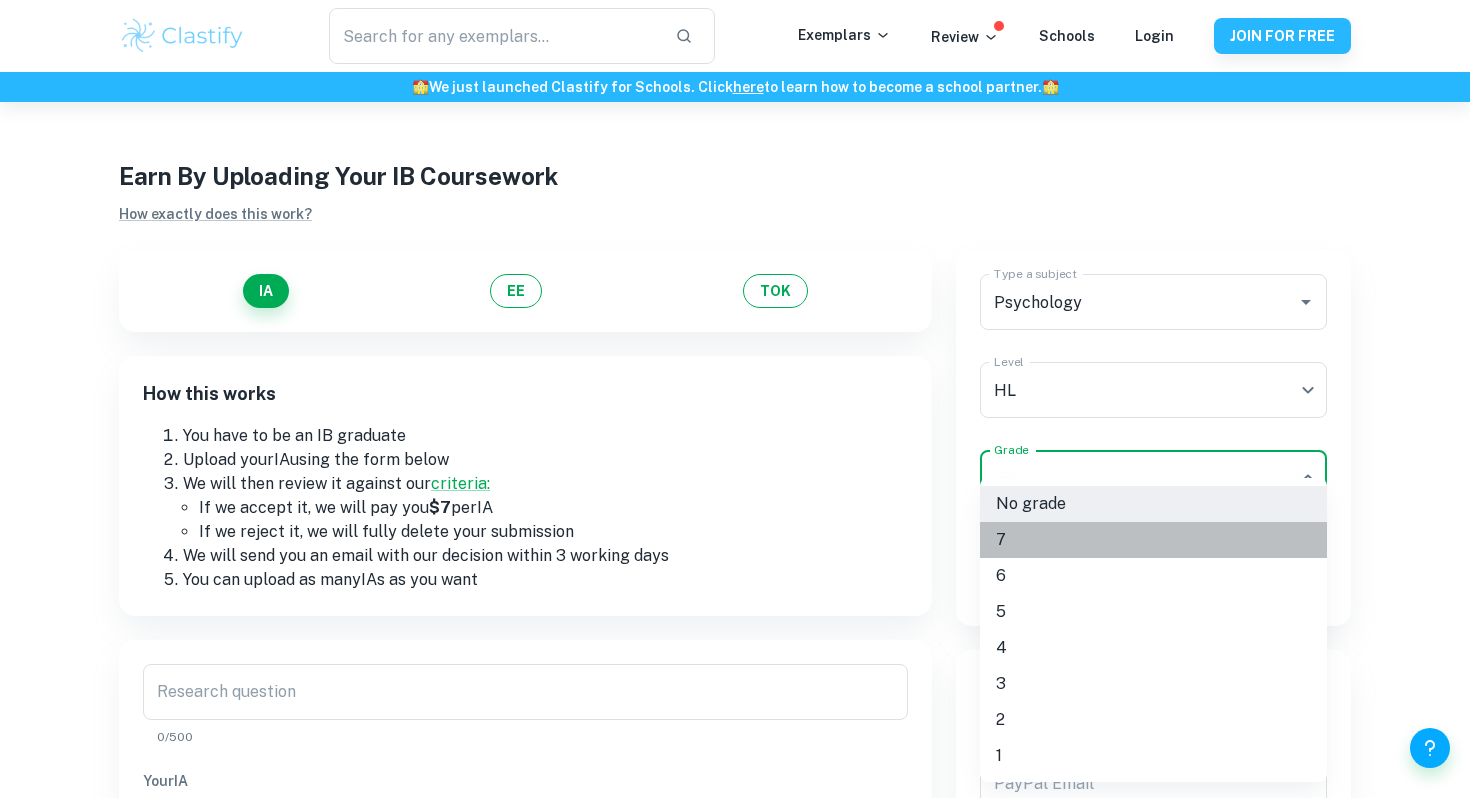 click on "7" at bounding box center (1153, 540) 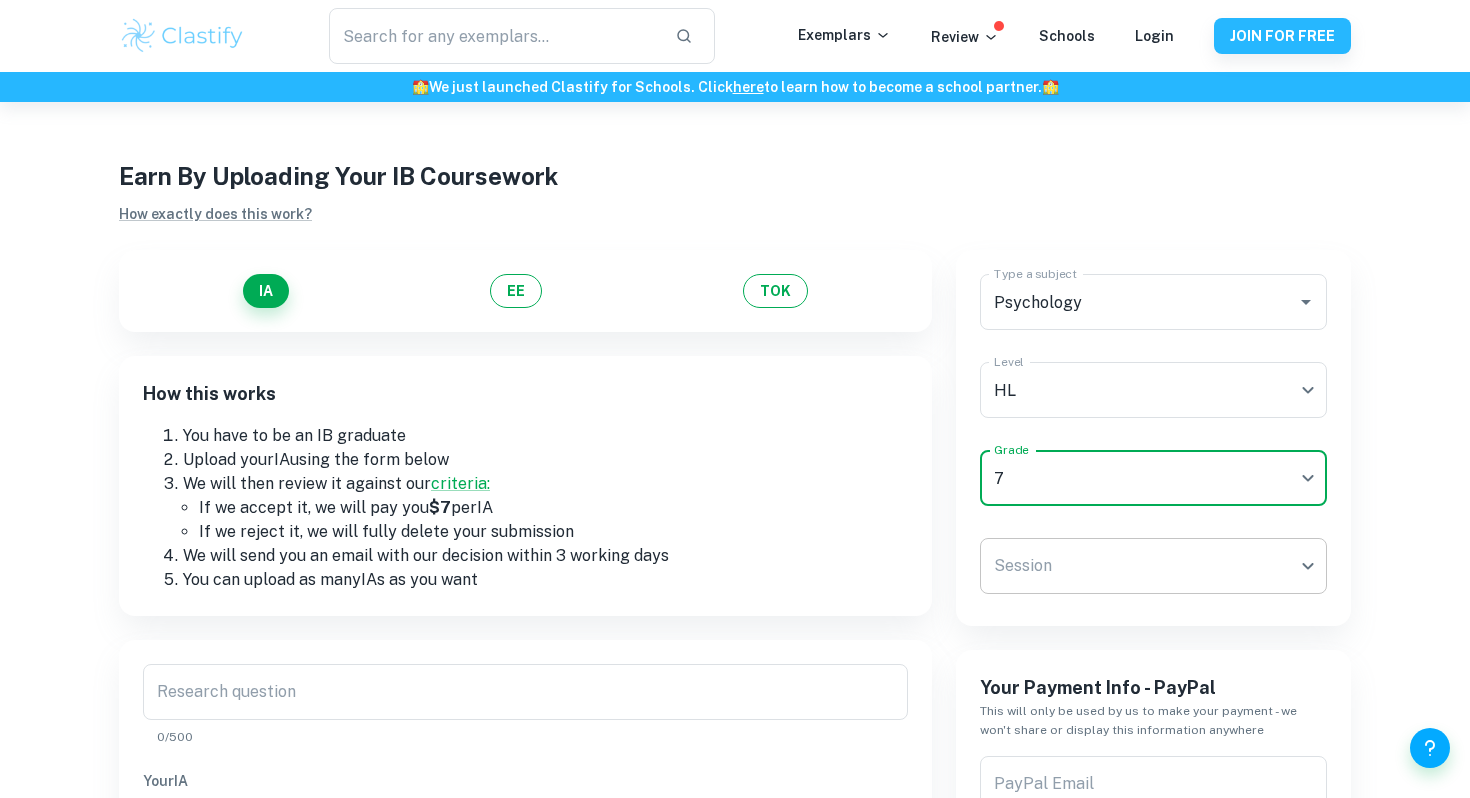 click on "We value your privacy We use cookies to enhance your browsing experience, serve personalised ads or content, and analyse our traffic. By clicking "Accept All", you consent to our use of cookies.   Cookie Policy Customise   Reject All   Accept All   Customise Consent Preferences   We use cookies to help you navigate efficiently and perform certain functions. You will find detailed information about all cookies under each consent category below. The cookies that are categorised as "Necessary" are stored on your browser as they are essential for enabling the basic functionalities of the site. ...  Show more For more information on how Google's third-party cookies operate and handle your data, see:   Google Privacy Policy Necessary Always Active Necessary cookies are required to enable the basic features of this site, such as providing secure log-in or adjusting your consent preferences. These cookies do not store any personally identifiable data. Functional Analytics Performance Advertisement Uncategorised" at bounding box center (735, 501) 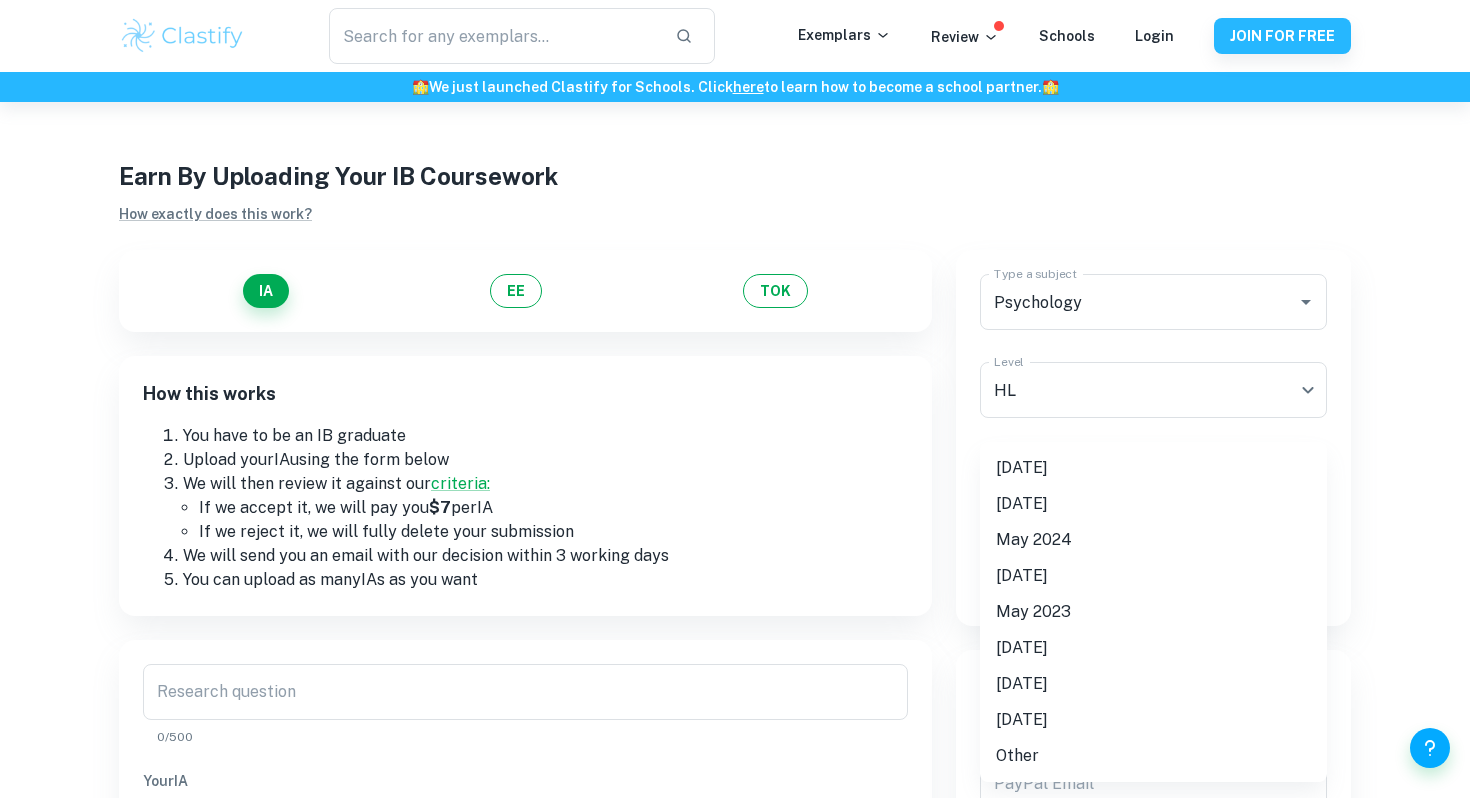click on "May 2024" at bounding box center [1153, 540] 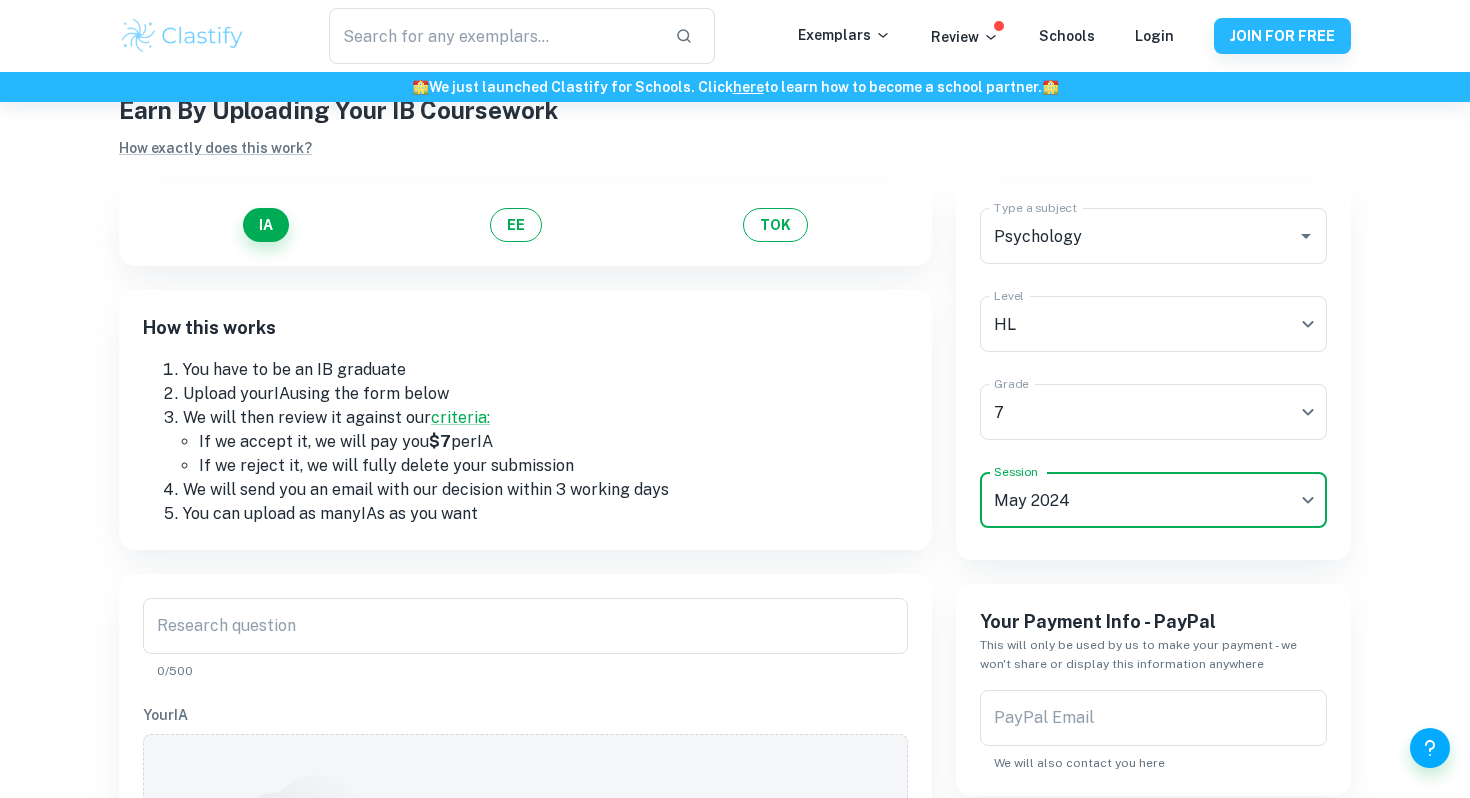 scroll, scrollTop: 158, scrollLeft: 0, axis: vertical 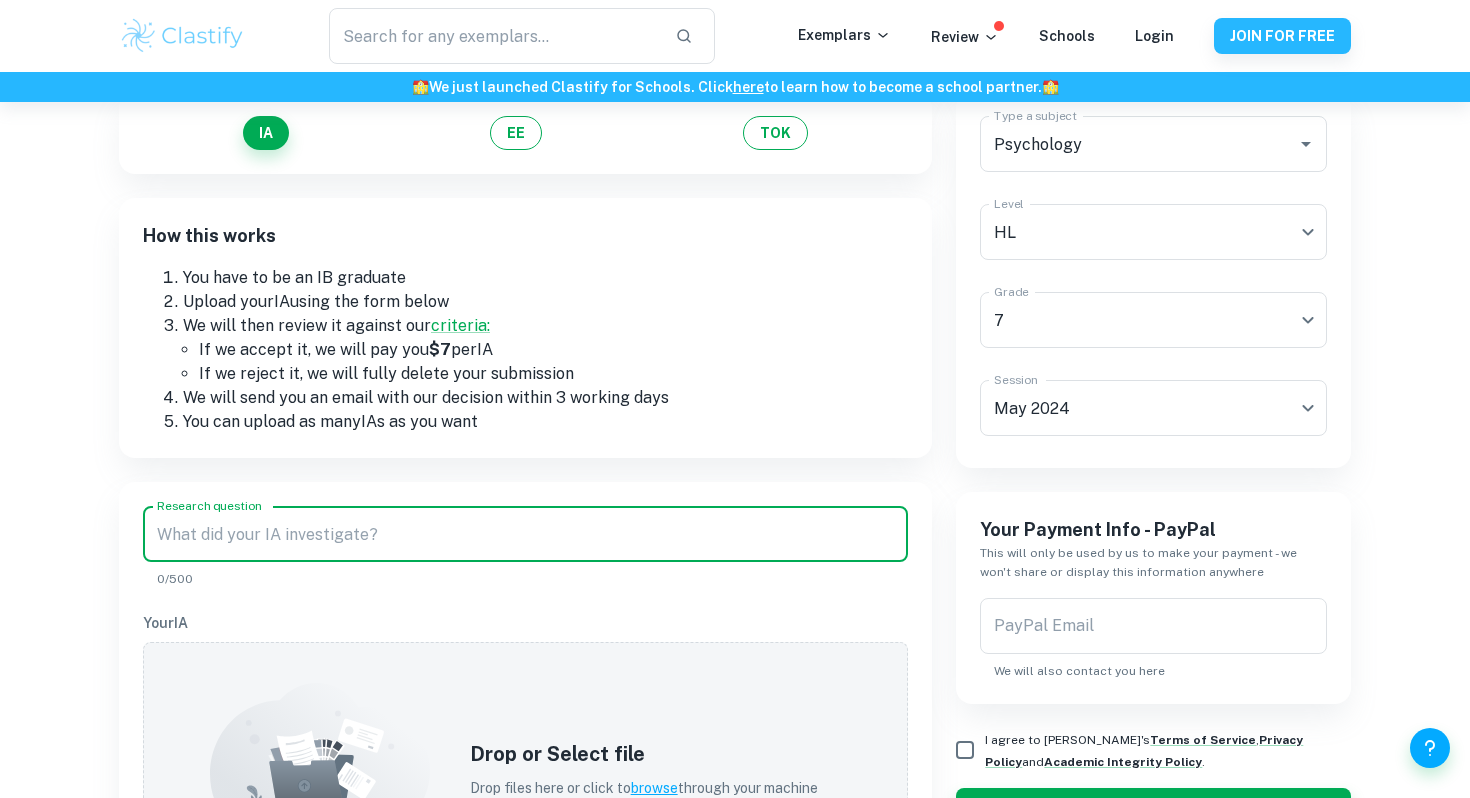 click on "Research question" at bounding box center (525, 534) 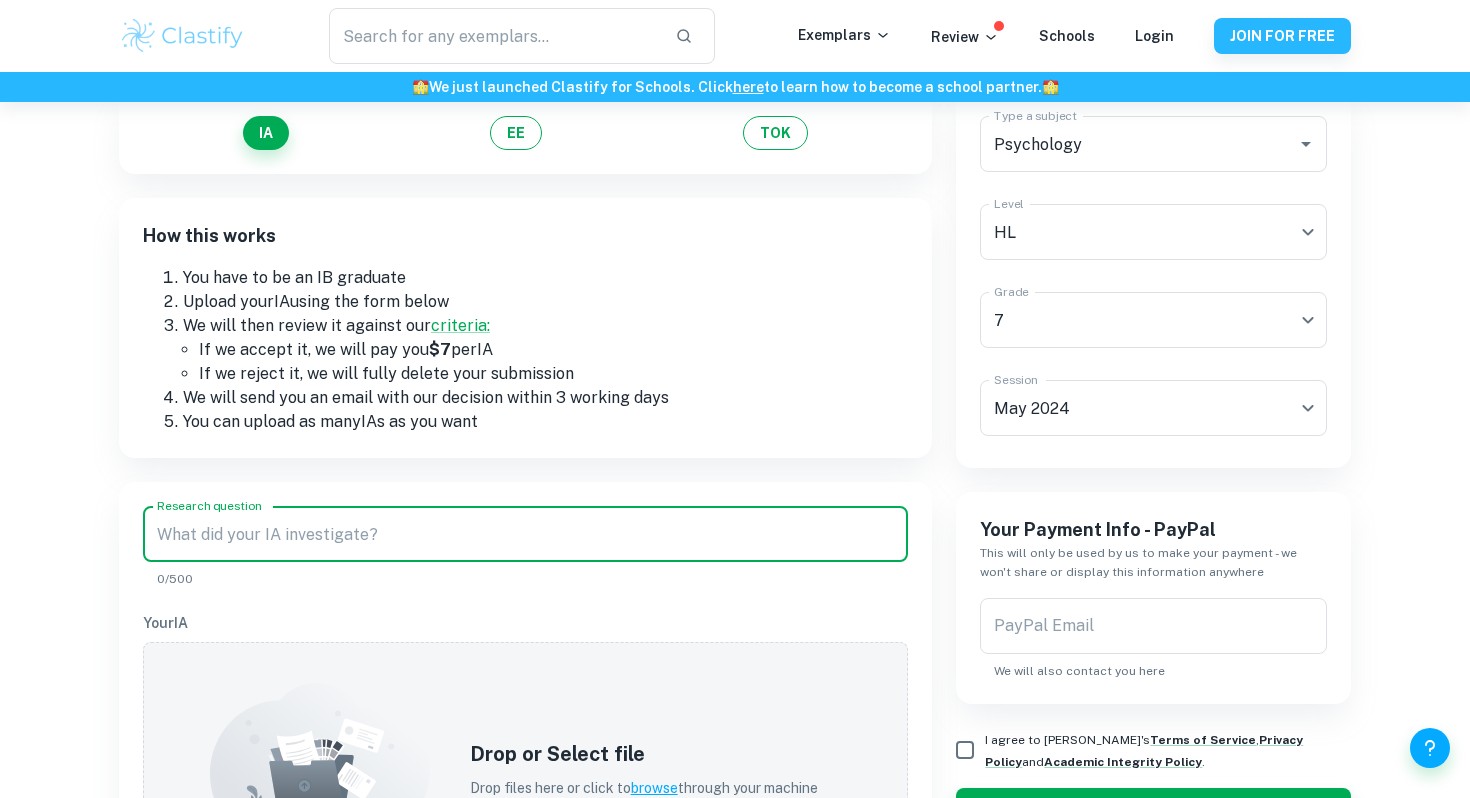 paste on "Does saving our documents increase memorisation effectiveness? Investigating the Google Effect to understand the Working Memory Model (replication of [PERSON_NAME] et al. 2011)." 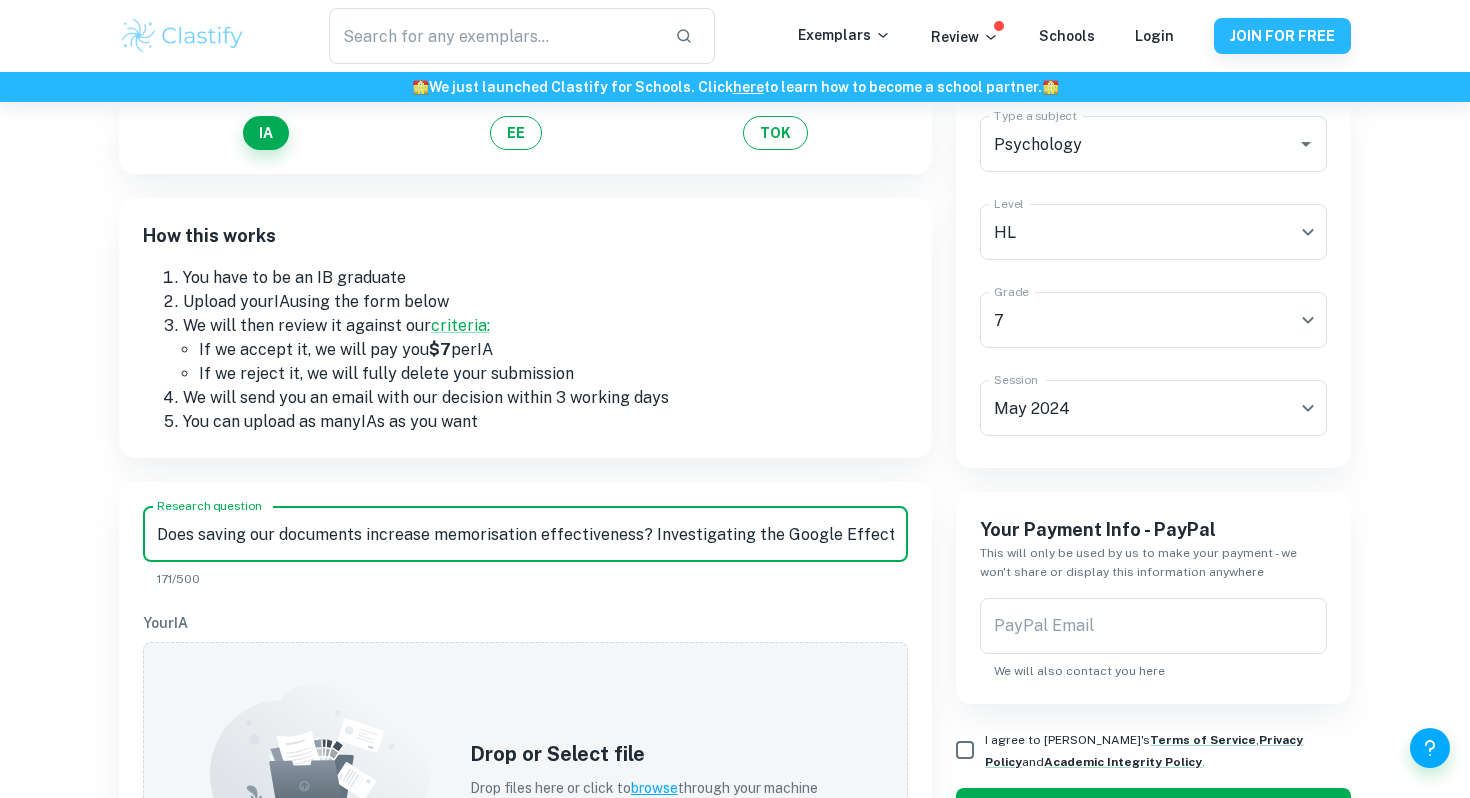 scroll, scrollTop: 0, scrollLeft: 559, axis: horizontal 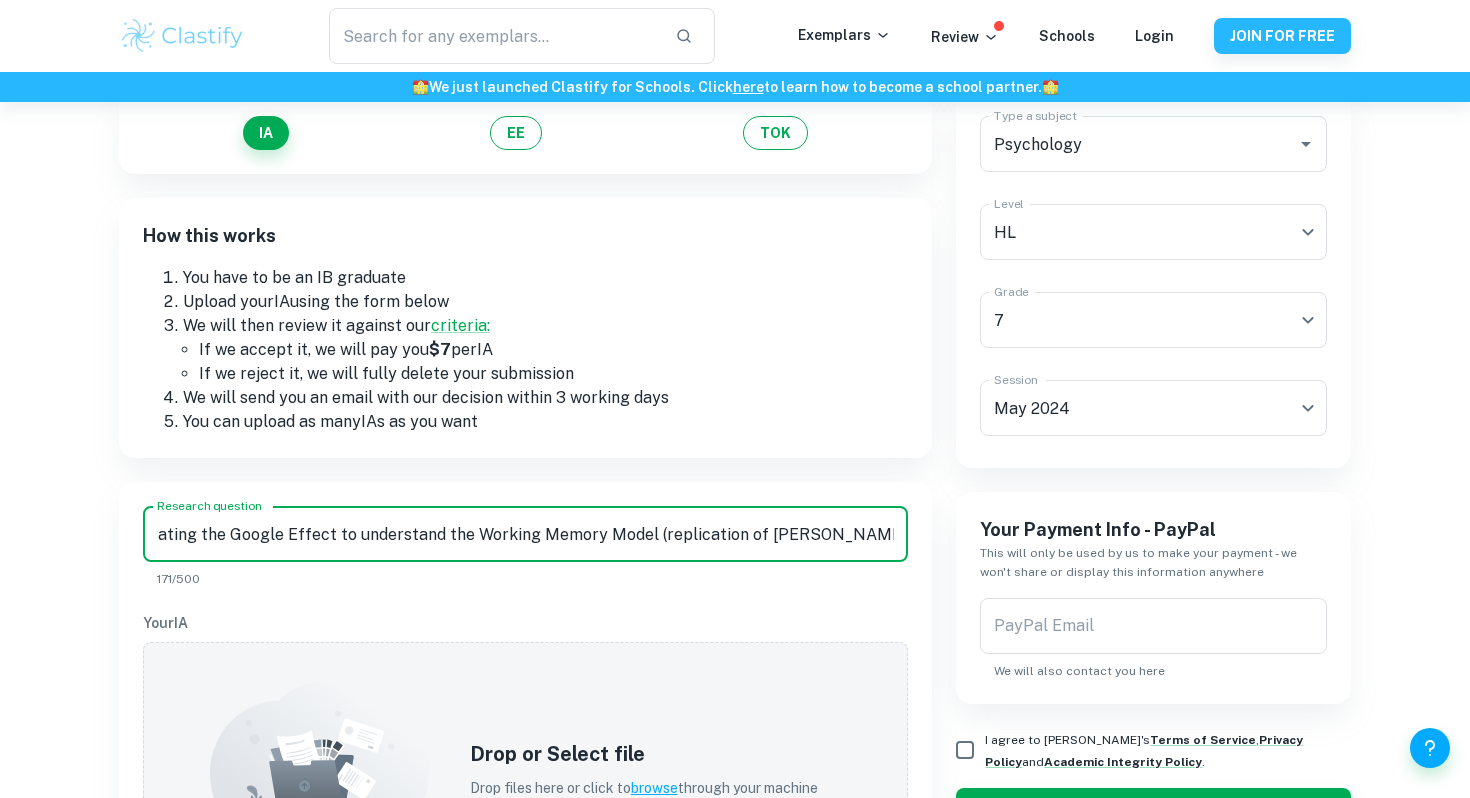 type on "Does saving our documents increase memorisation effectiveness? Investigating the Google Effect to understand the Working Memory Model (replication of [PERSON_NAME] et al. 2011)." 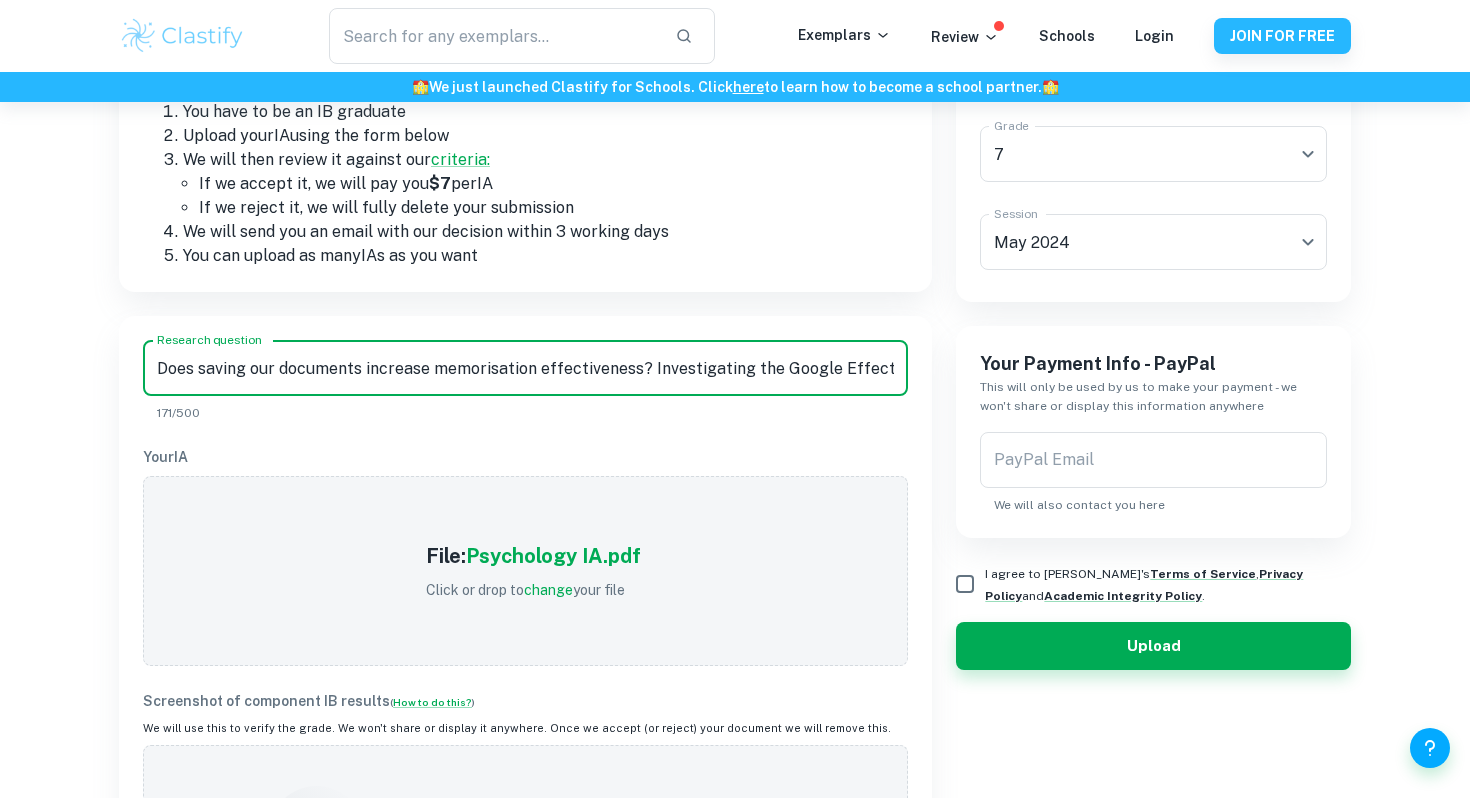 scroll, scrollTop: 508, scrollLeft: 0, axis: vertical 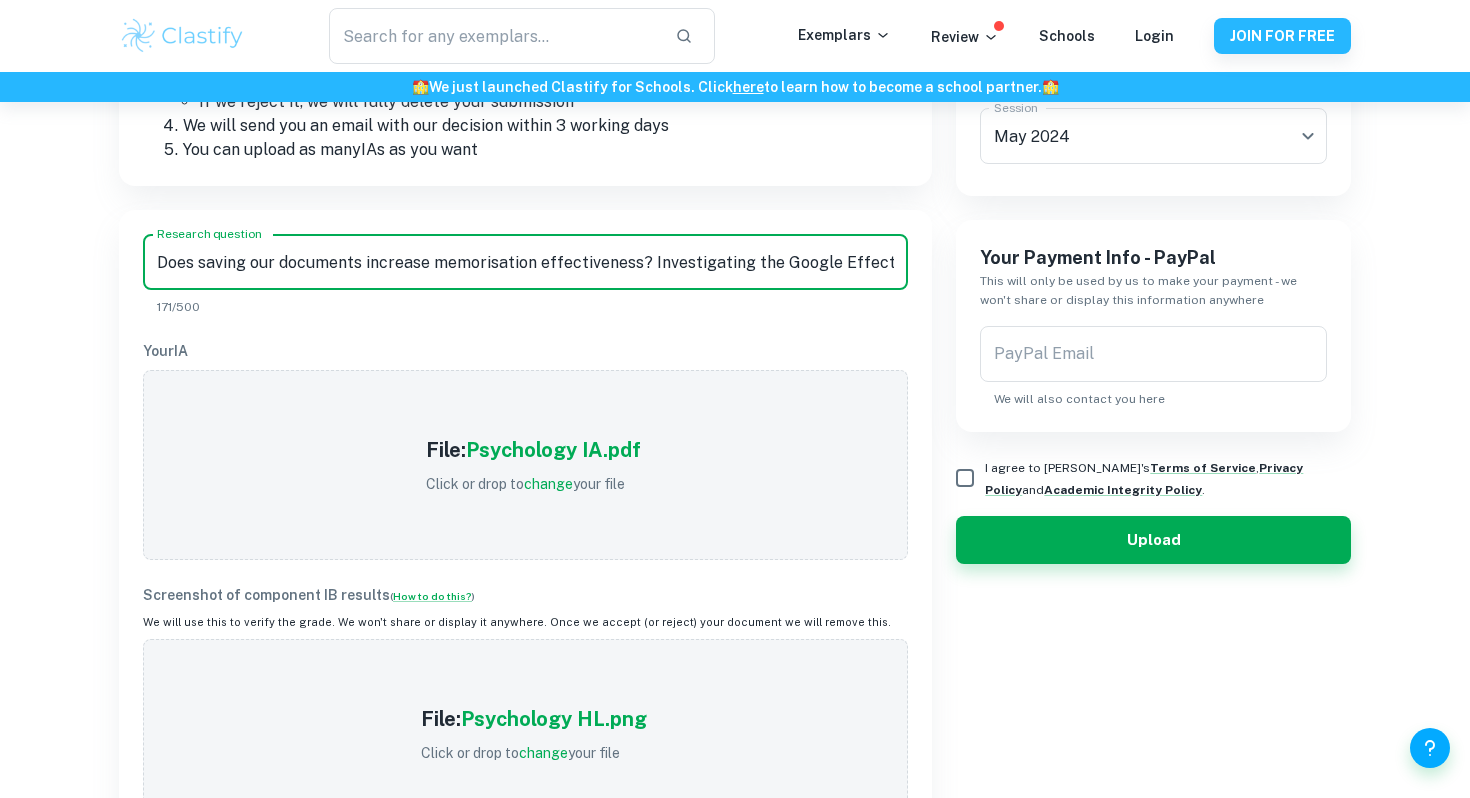 click on "PayPal Email" at bounding box center [1153, 354] 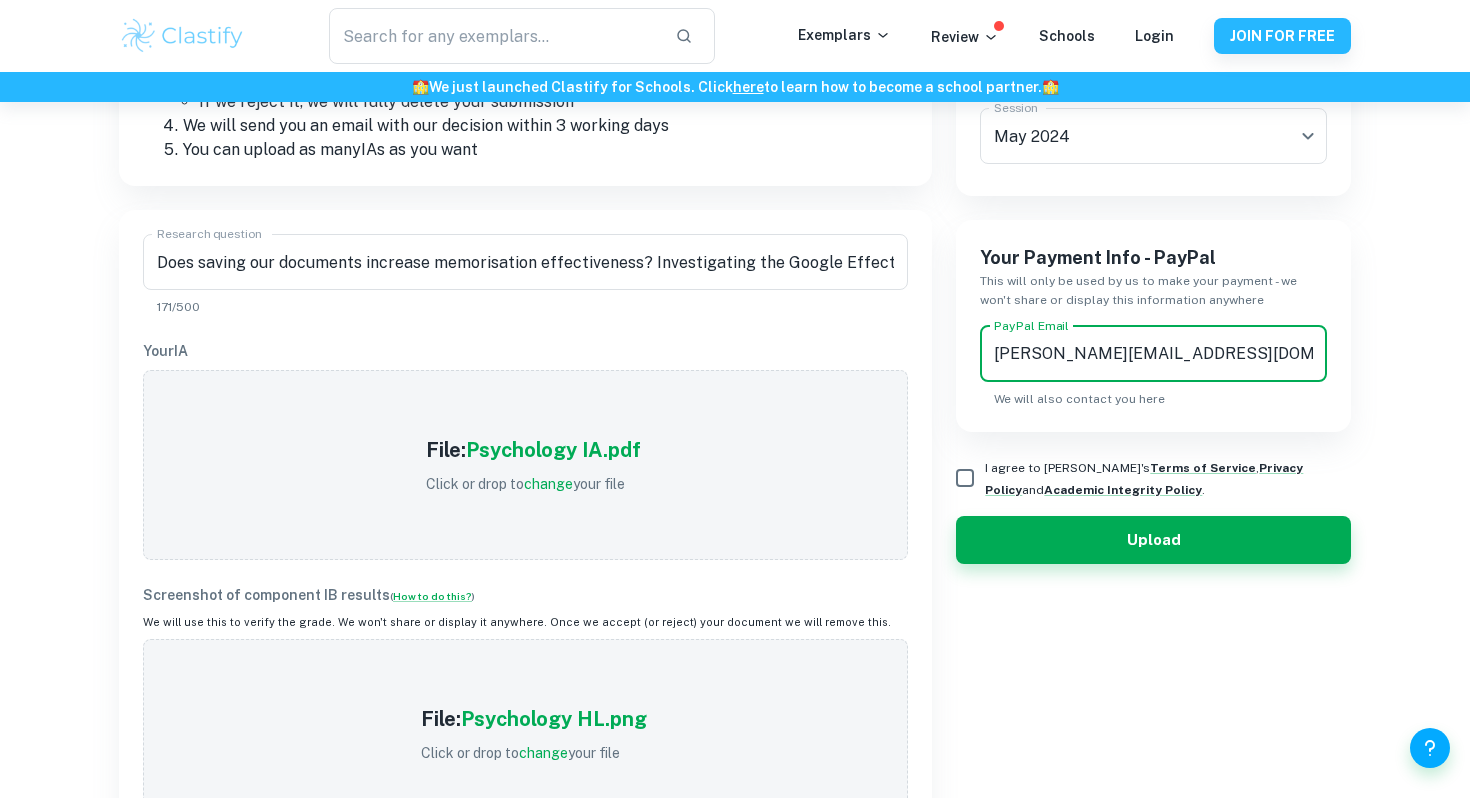 type on "[PERSON_NAME][EMAIL_ADDRESS][DOMAIN_NAME]" 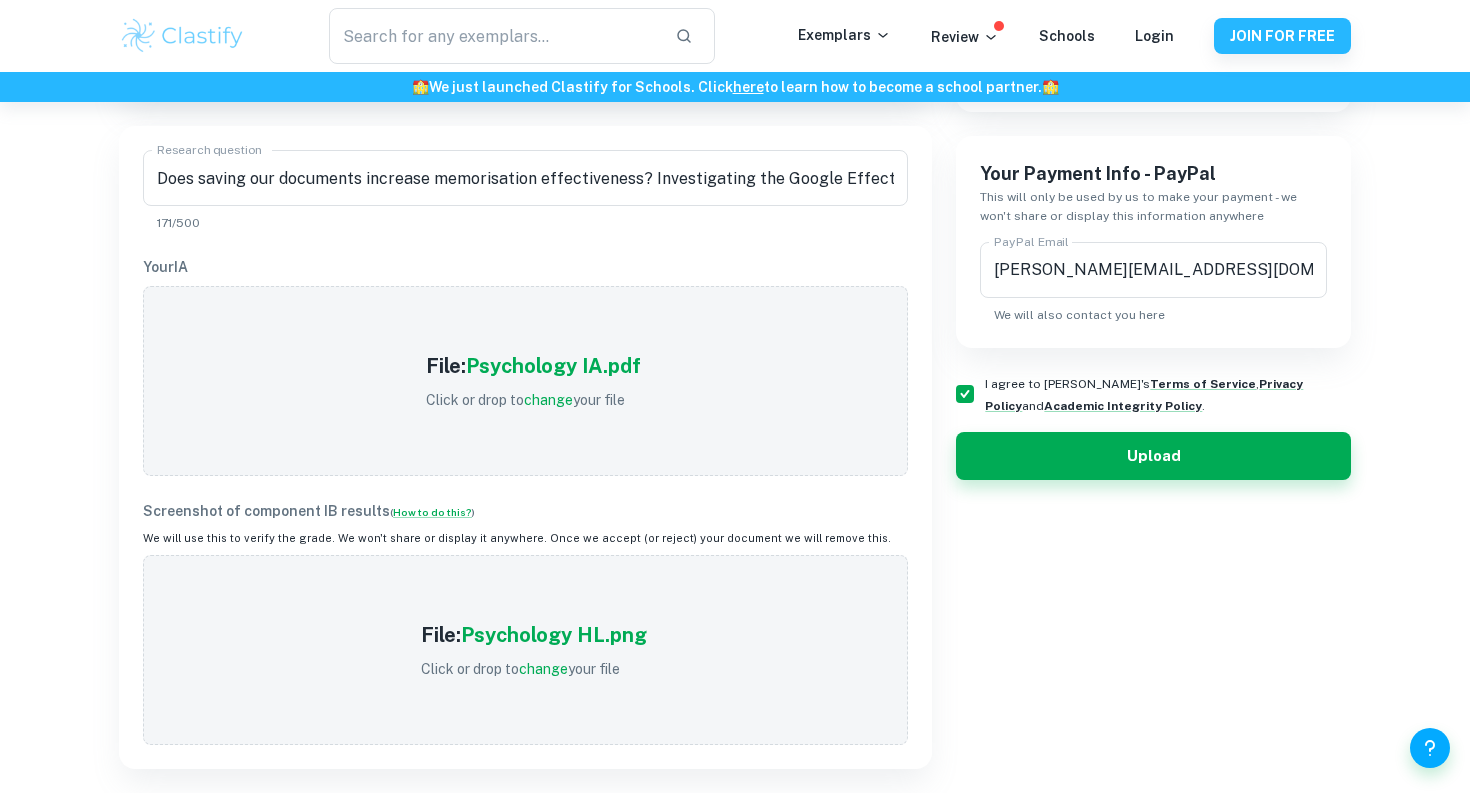 scroll, scrollTop: 319, scrollLeft: 0, axis: vertical 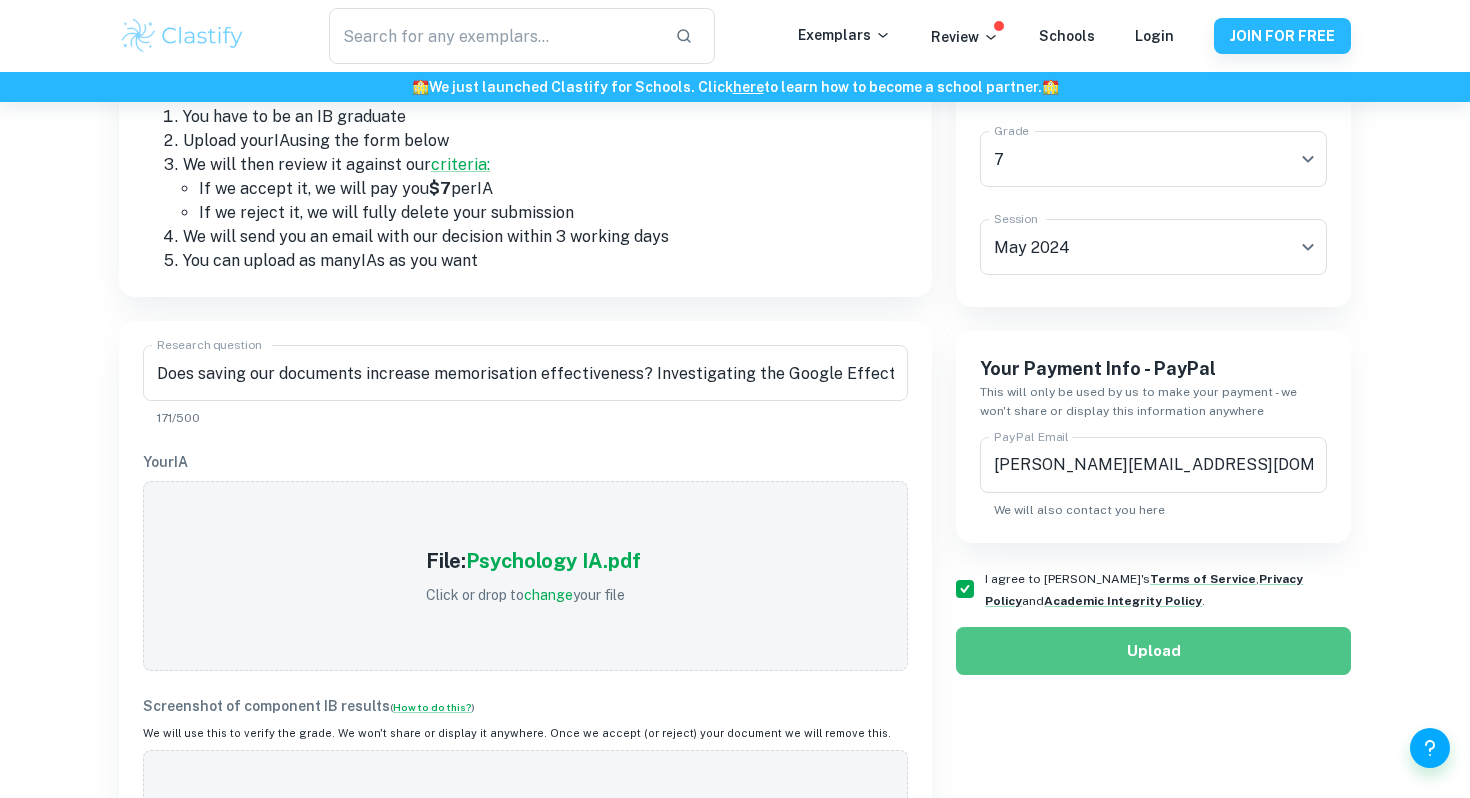click on "Upload" at bounding box center (1153, 651) 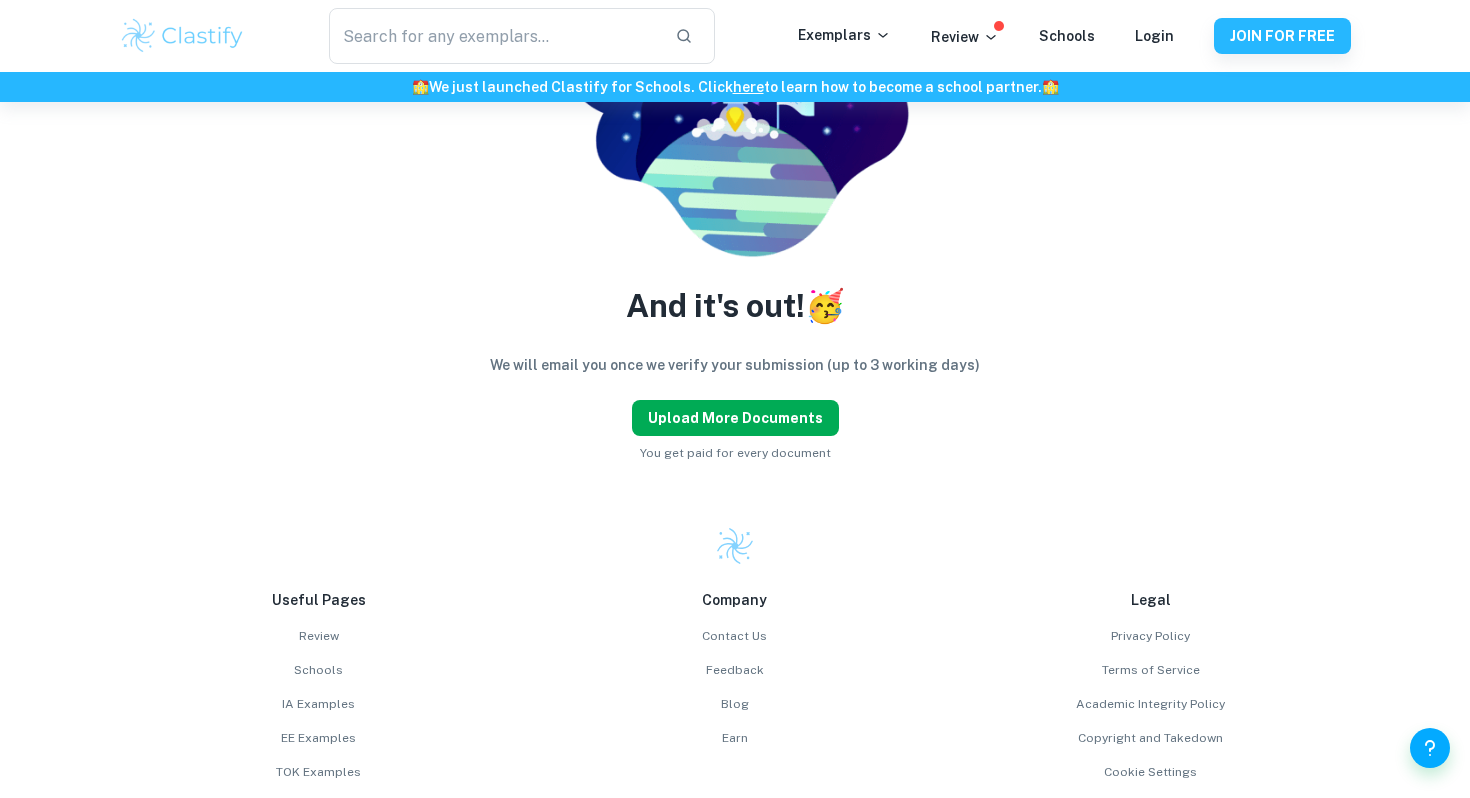 click on "Upload more documents" at bounding box center (735, 418) 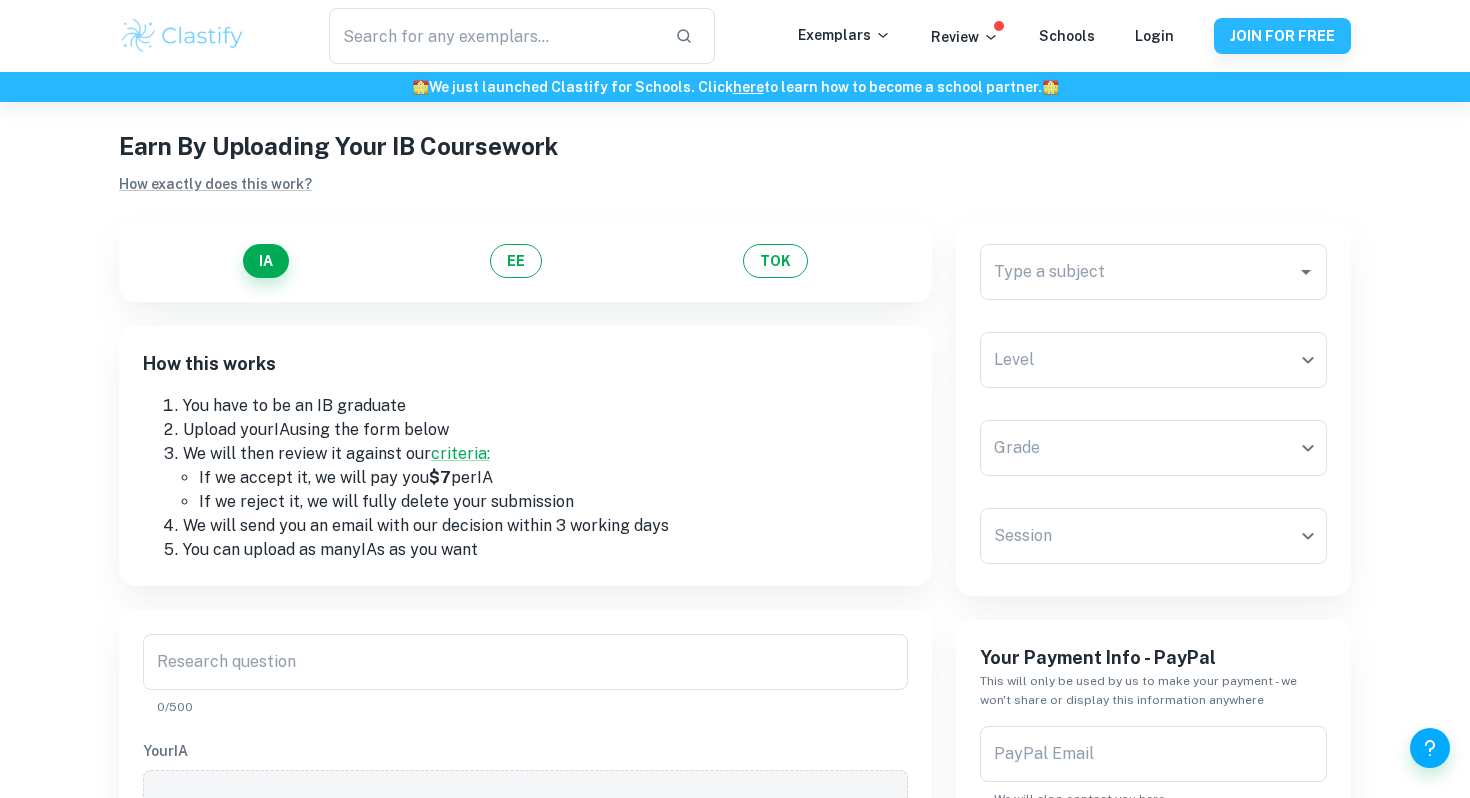 scroll, scrollTop: 0, scrollLeft: 0, axis: both 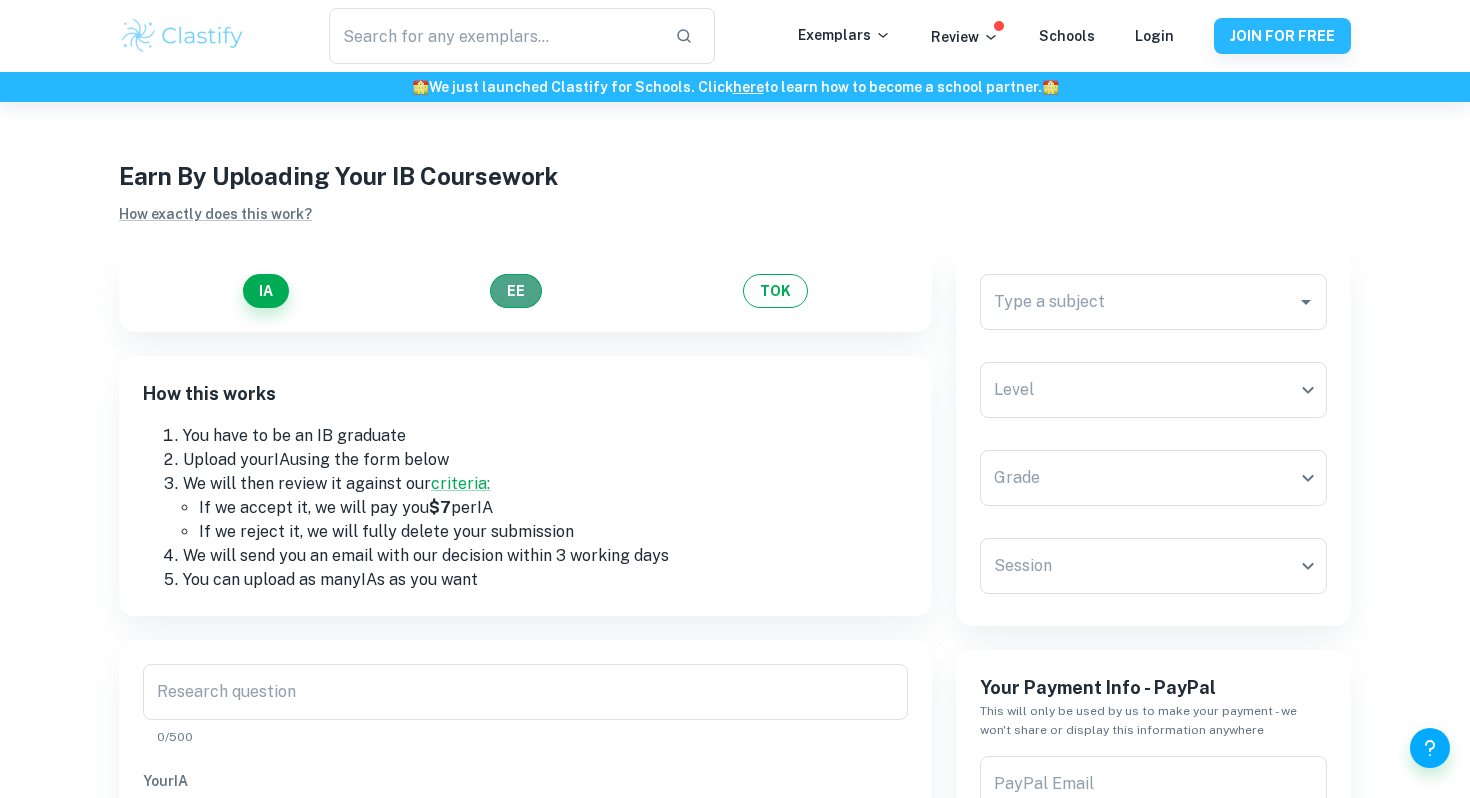click on "EE" at bounding box center [516, 291] 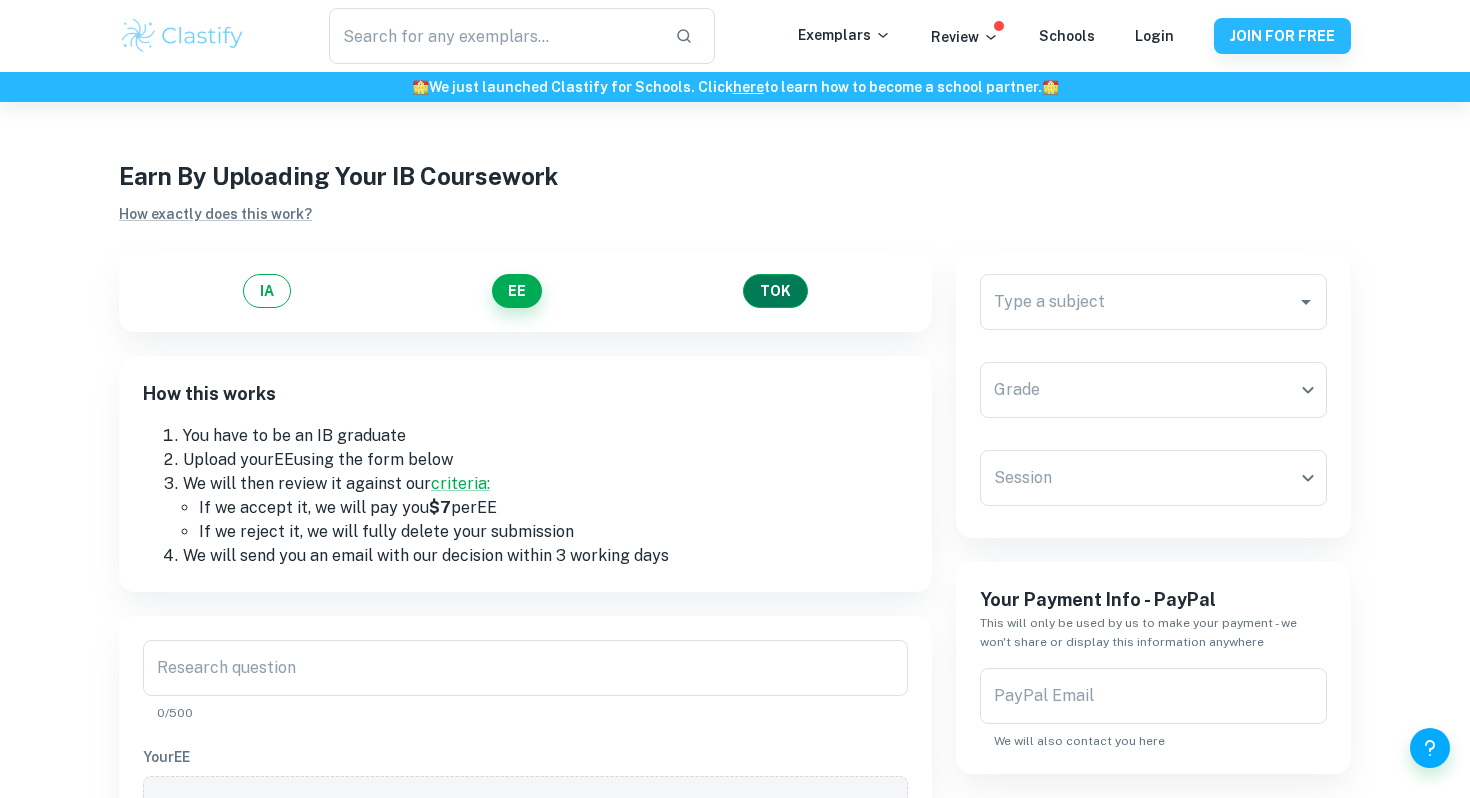 click on "TOK" at bounding box center (775, 291) 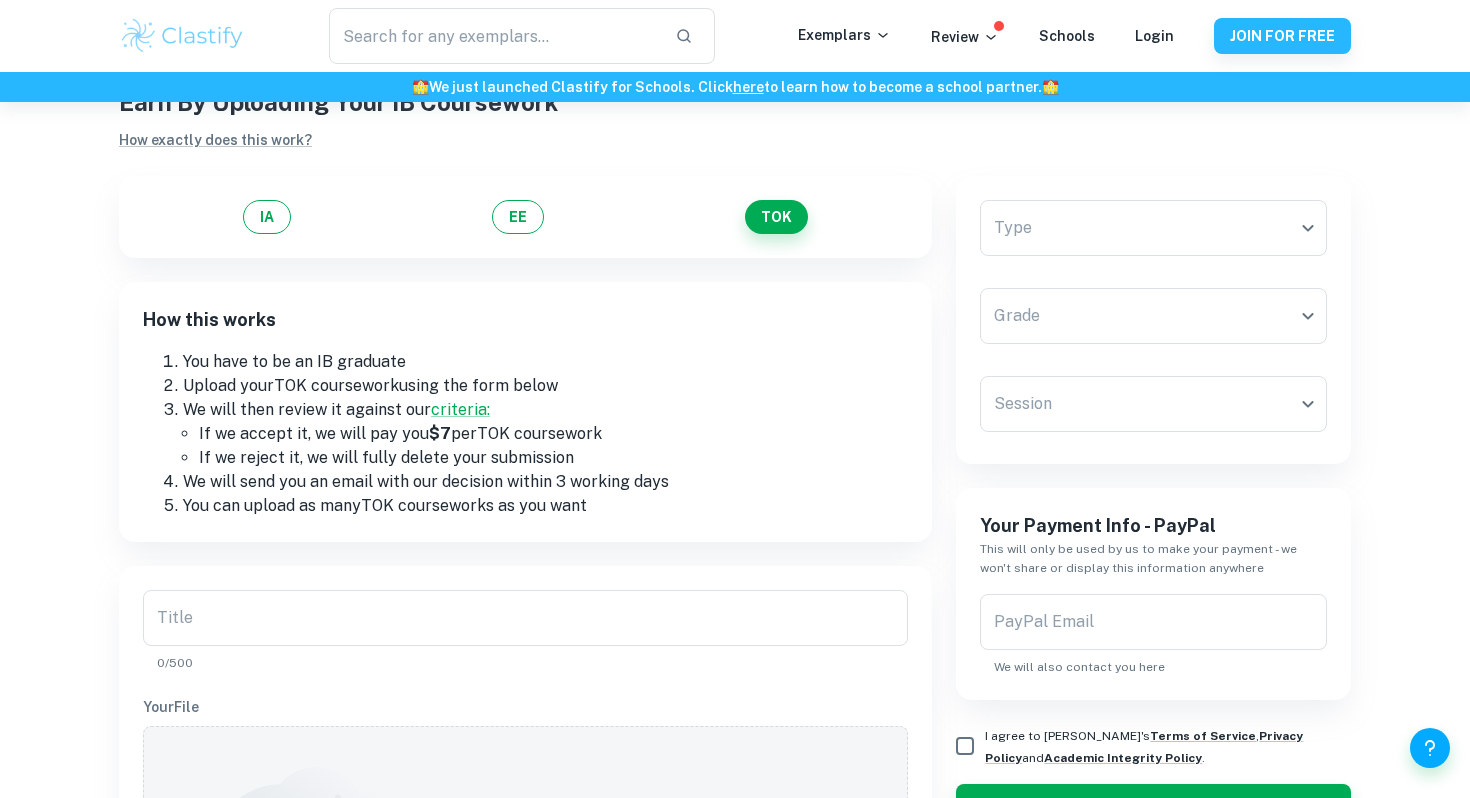 scroll, scrollTop: 0, scrollLeft: 0, axis: both 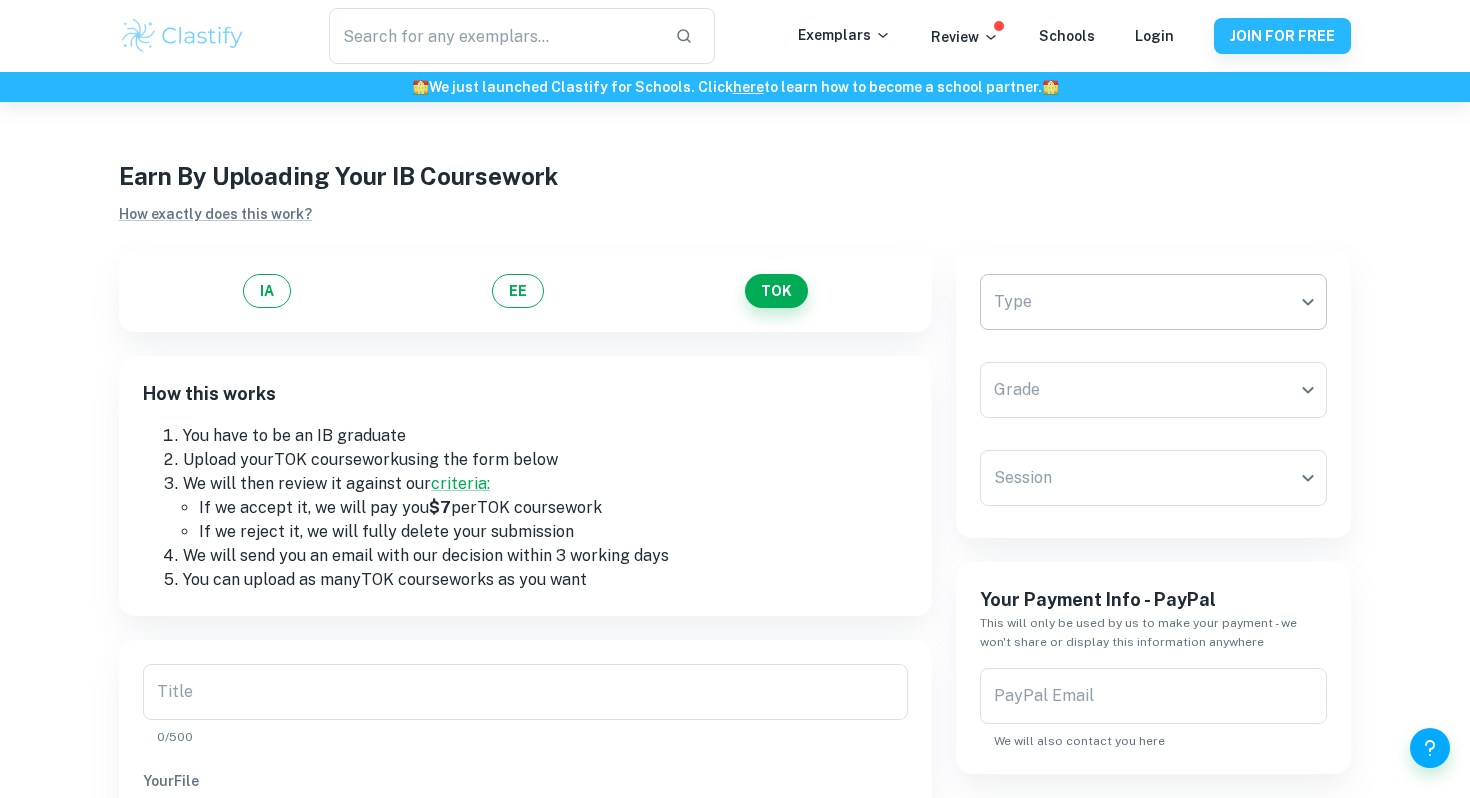 click on "We value your privacy We use cookies to enhance your browsing experience, serve personalised ads or content, and analyse our traffic. By clicking "Accept All", you consent to our use of cookies.   Cookie Policy Customise   Reject All   Accept All   Customise Consent Preferences   We use cookies to help you navigate efficiently and perform certain functions. You will find detailed information about all cookies under each consent category below. The cookies that are categorised as "Necessary" are stored on your browser as they are essential for enabling the basic functionalities of the site. ...  Show more For more information on how Google's third-party cookies operate and handle your data, see:   Google Privacy Policy Necessary Always Active Necessary cookies are required to enable the basic features of this site, such as providing secure log-in or adjusting your consent preferences. These cookies do not store any personally identifiable data. Functional Analytics Performance Advertisement Uncategorised" at bounding box center [735, 501] 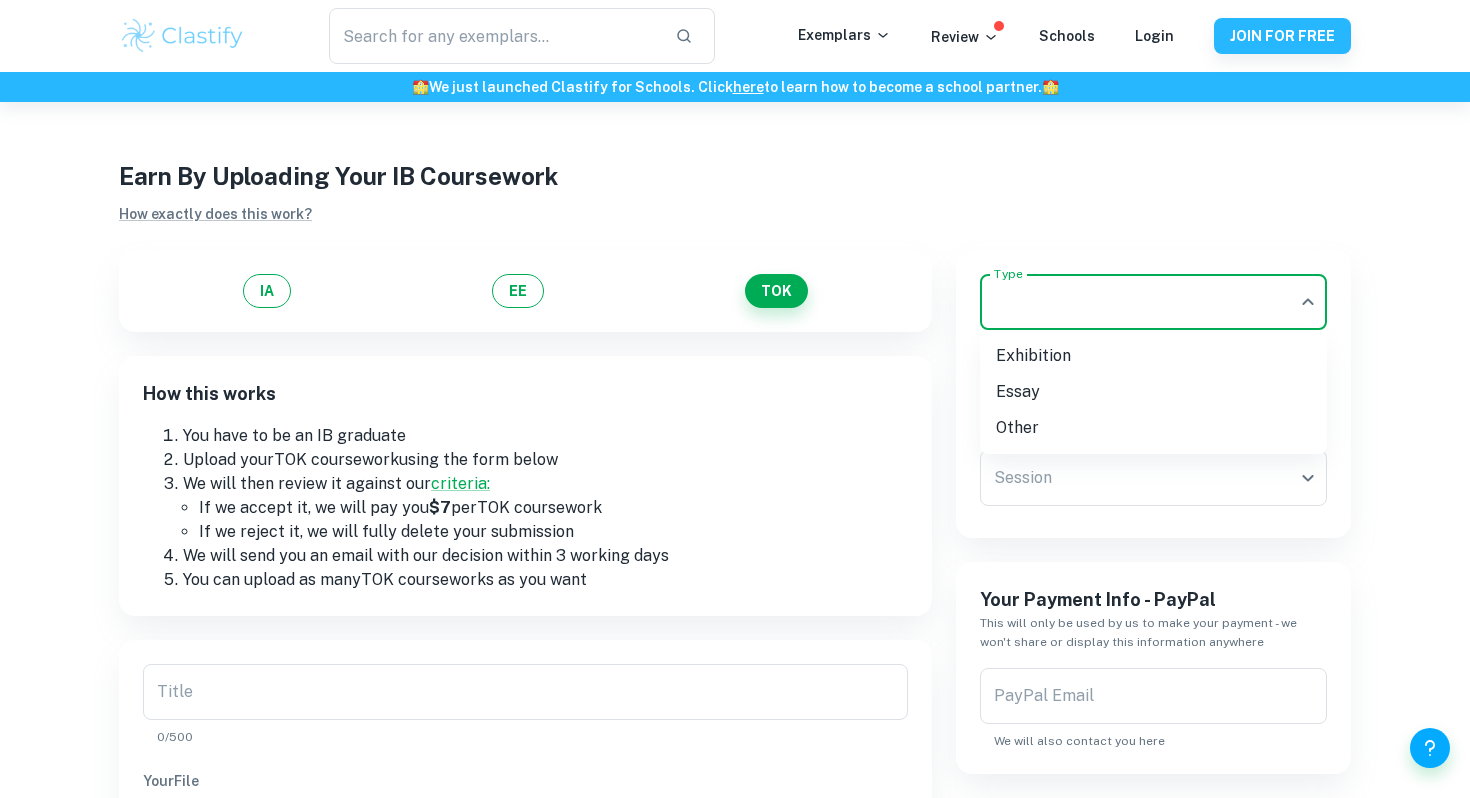 click on "Essay" at bounding box center [1153, 392] 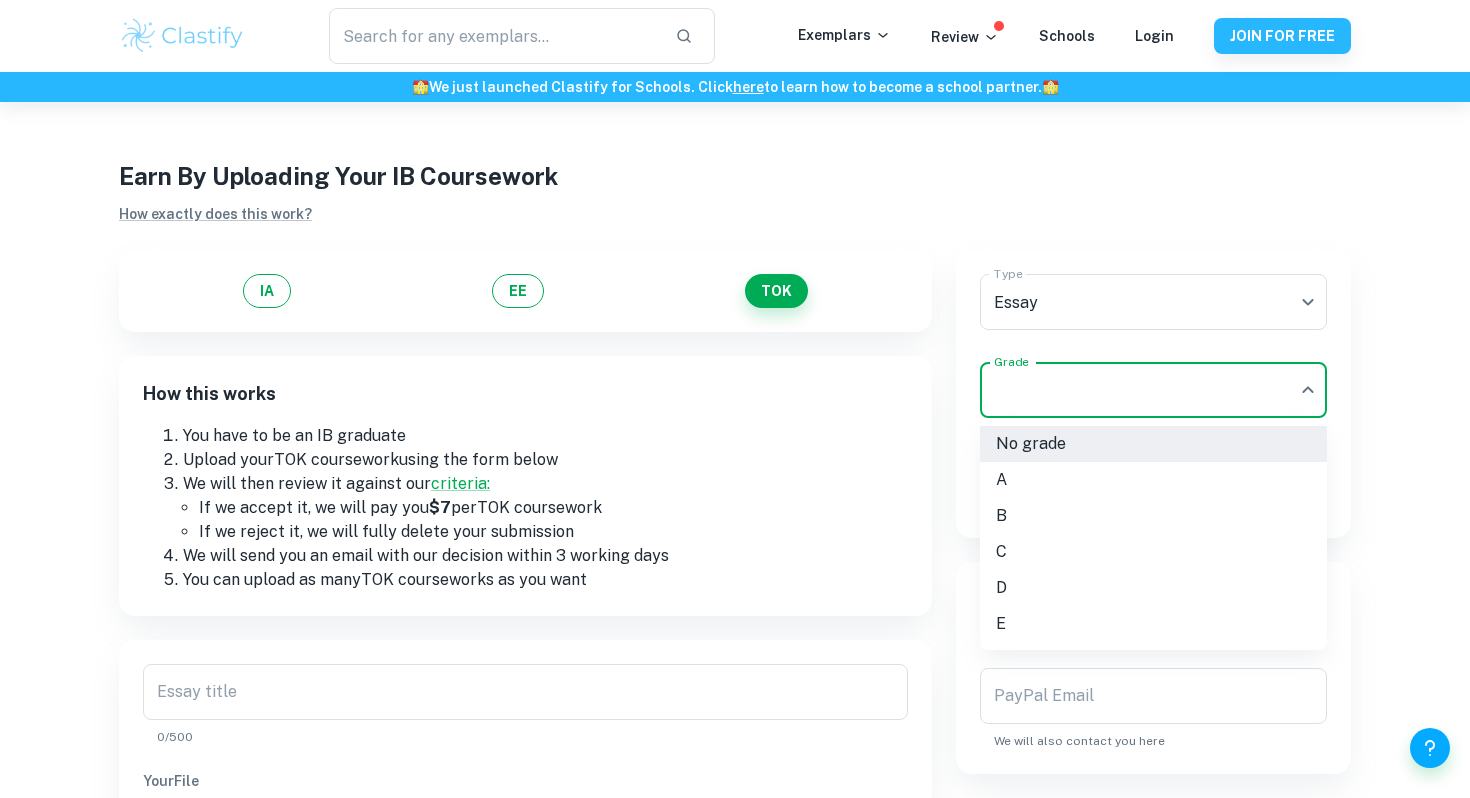 click on "We value your privacy We use cookies to enhance your browsing experience, serve personalised ads or content, and analyse our traffic. By clicking "Accept All", you consent to our use of cookies.   Cookie Policy Customise   Reject All   Accept All   Customise Consent Preferences   We use cookies to help you navigate efficiently and perform certain functions. You will find detailed information about all cookies under each consent category below. The cookies that are categorised as "Necessary" are stored on your browser as they are essential for enabling the basic functionalities of the site. ...  Show more For more information on how Google's third-party cookies operate and handle your data, see:   Google Privacy Policy Necessary Always Active Necessary cookies are required to enable the basic features of this site, such as providing secure log-in or adjusting your consent preferences. These cookies do not store any personally identifiable data. Functional Analytics Performance Advertisement Uncategorised" at bounding box center [735, 501] 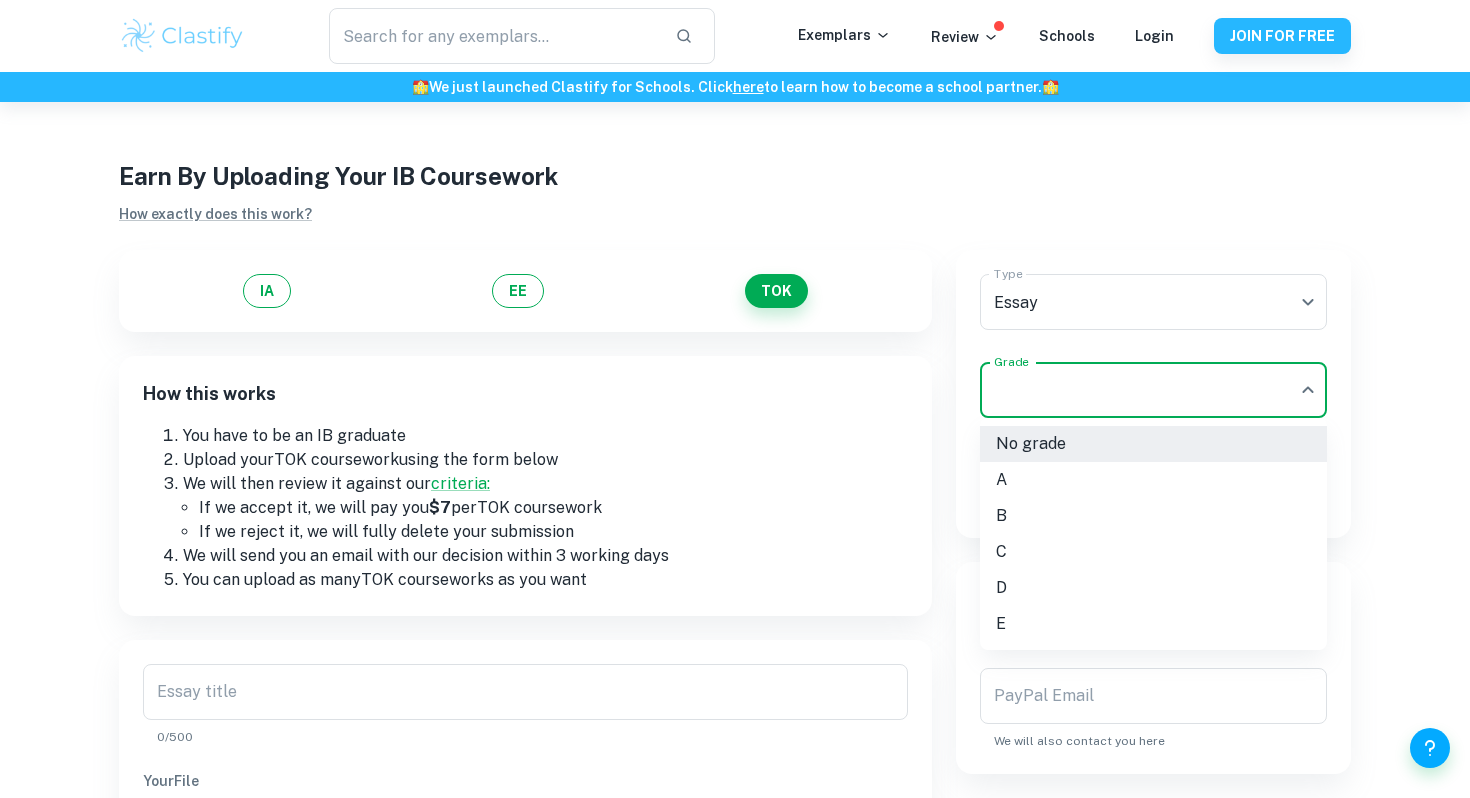 click on "B" at bounding box center [1153, 516] 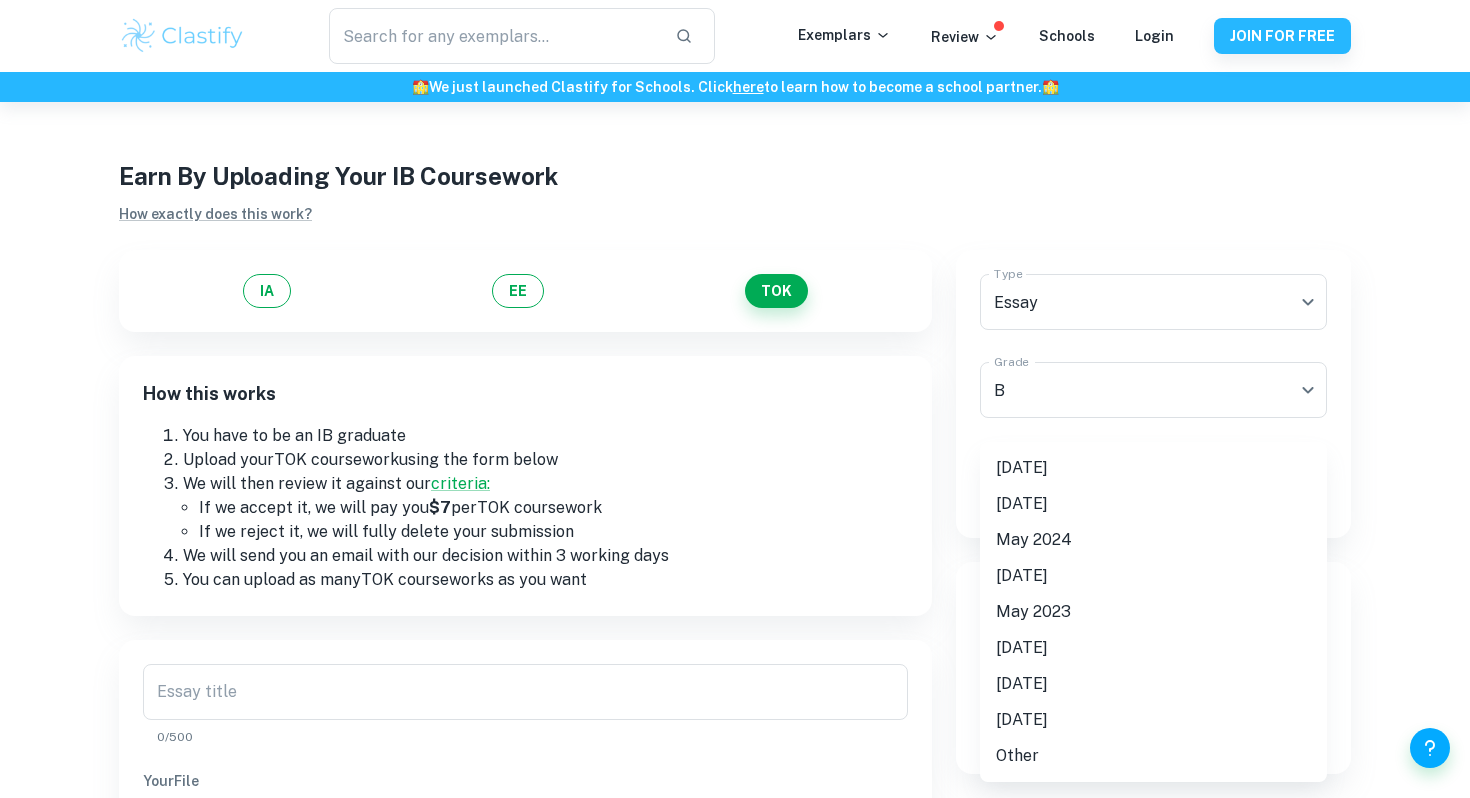 click on "We value your privacy We use cookies to enhance your browsing experience, serve personalised ads or content, and analyse our traffic. By clicking "Accept All", you consent to our use of cookies.   Cookie Policy Customise   Reject All   Accept All   Customise Consent Preferences   We use cookies to help you navigate efficiently and perform certain functions. You will find detailed information about all cookies under each consent category below. The cookies that are categorised as "Necessary" are stored on your browser as they are essential for enabling the basic functionalities of the site. ...  Show more For more information on how Google's third-party cookies operate and handle your data, see:   Google Privacy Policy Necessary Always Active Necessary cookies are required to enable the basic features of this site, such as providing secure log-in or adjusting your consent preferences. These cookies do not store any personally identifiable data. Functional Analytics Performance Advertisement Uncategorised" at bounding box center [735, 501] 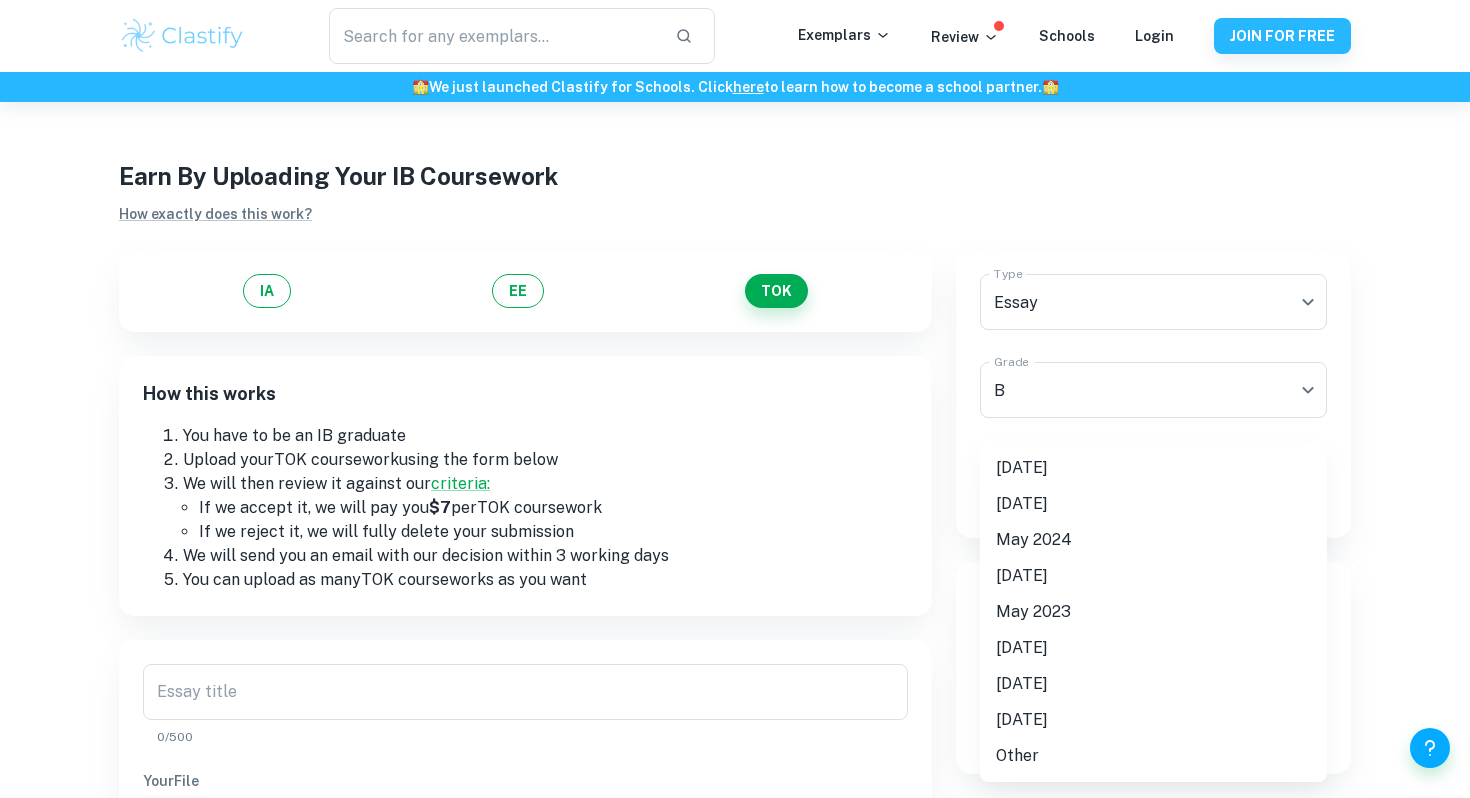 click on "May 2024" at bounding box center [1153, 540] 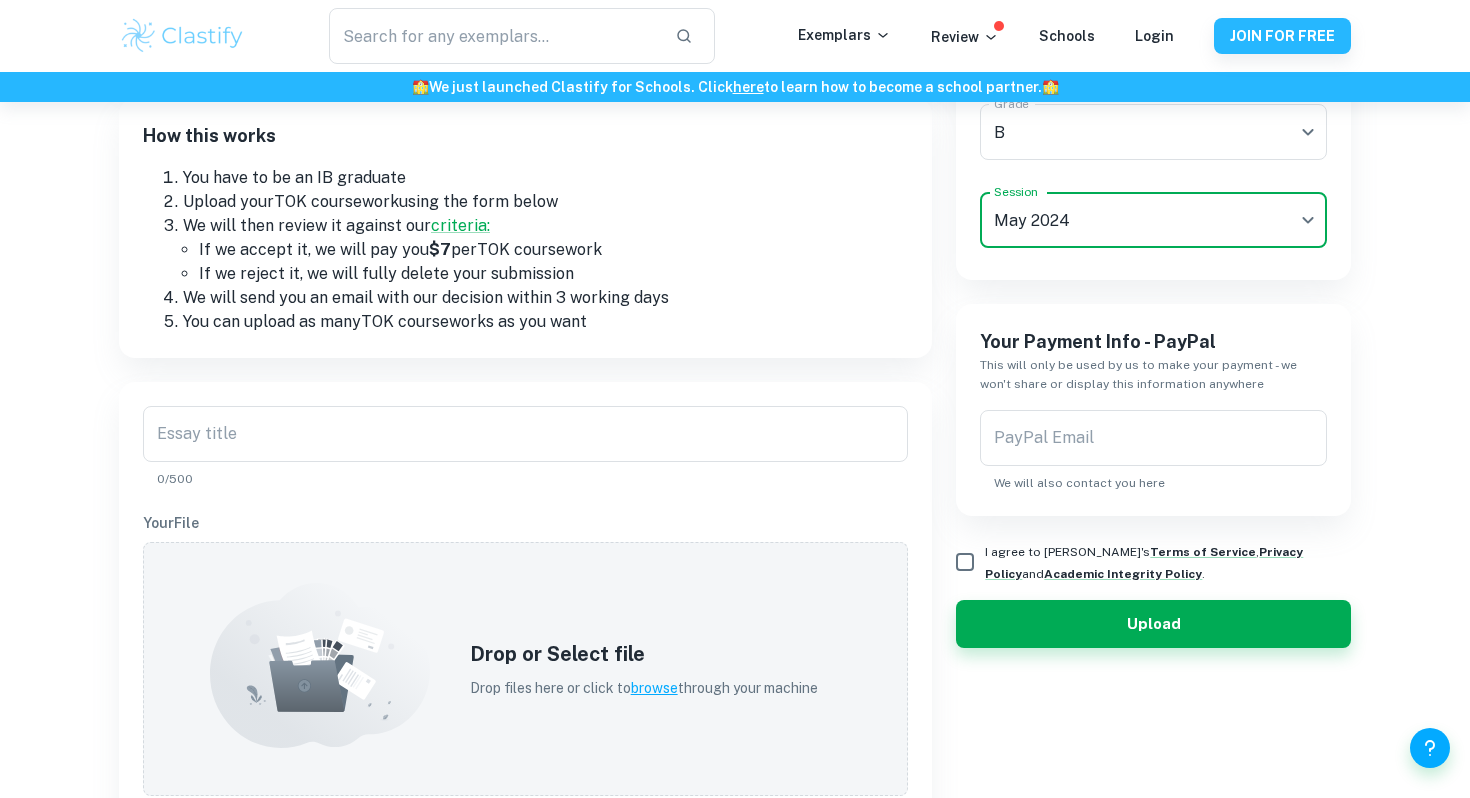 scroll, scrollTop: 314, scrollLeft: 0, axis: vertical 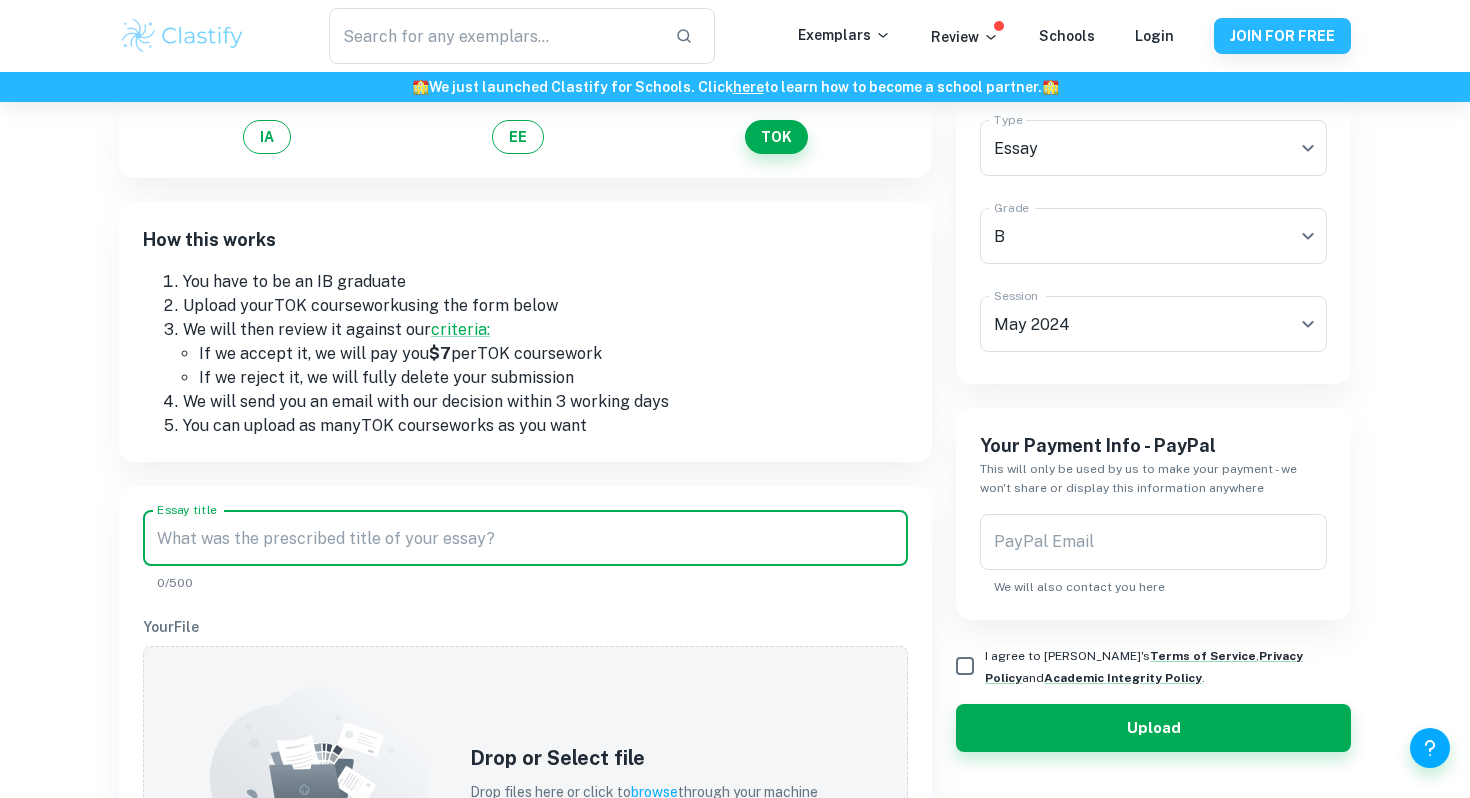 click on "Essay title" at bounding box center (525, 538) 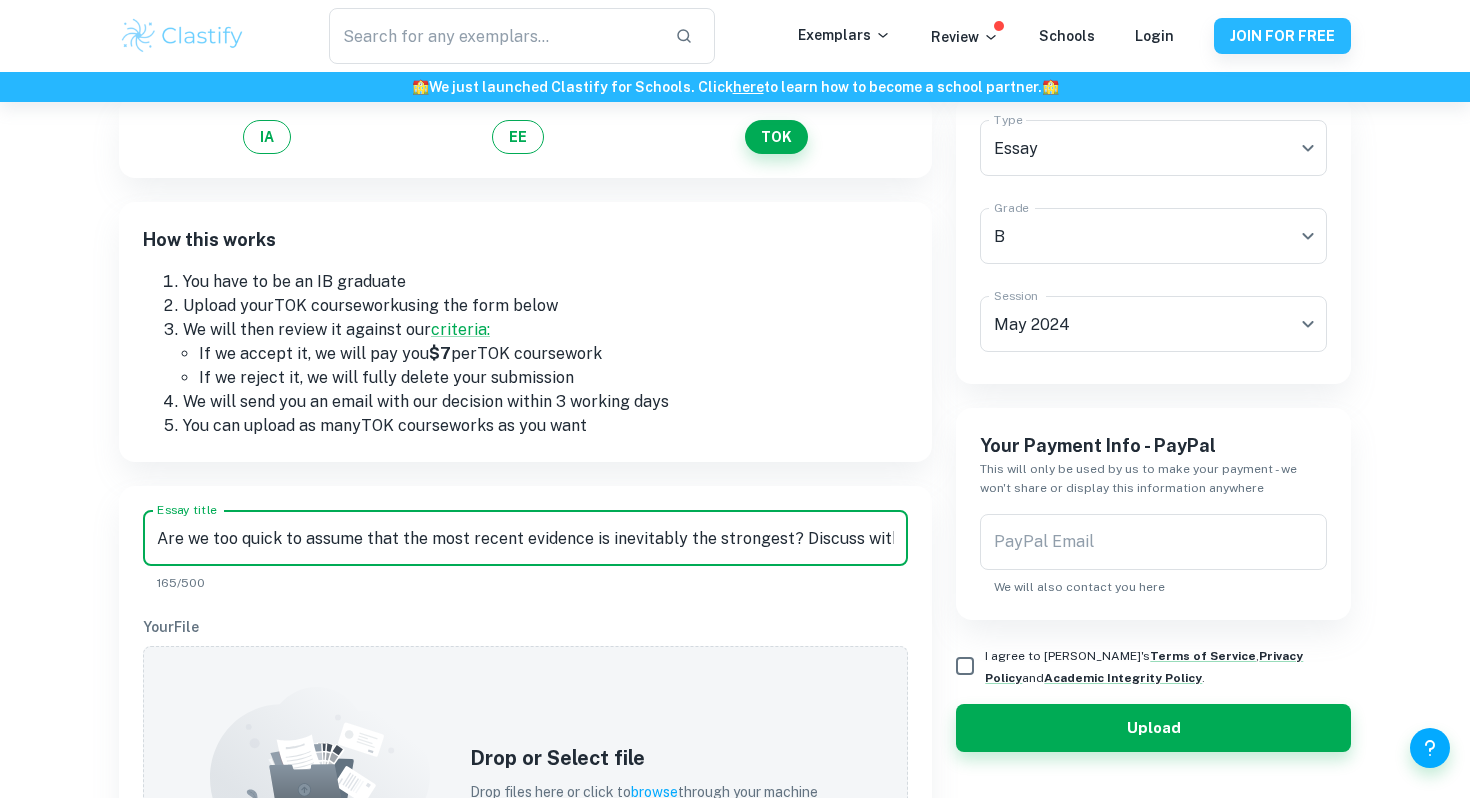 scroll, scrollTop: 0, scrollLeft: 489, axis: horizontal 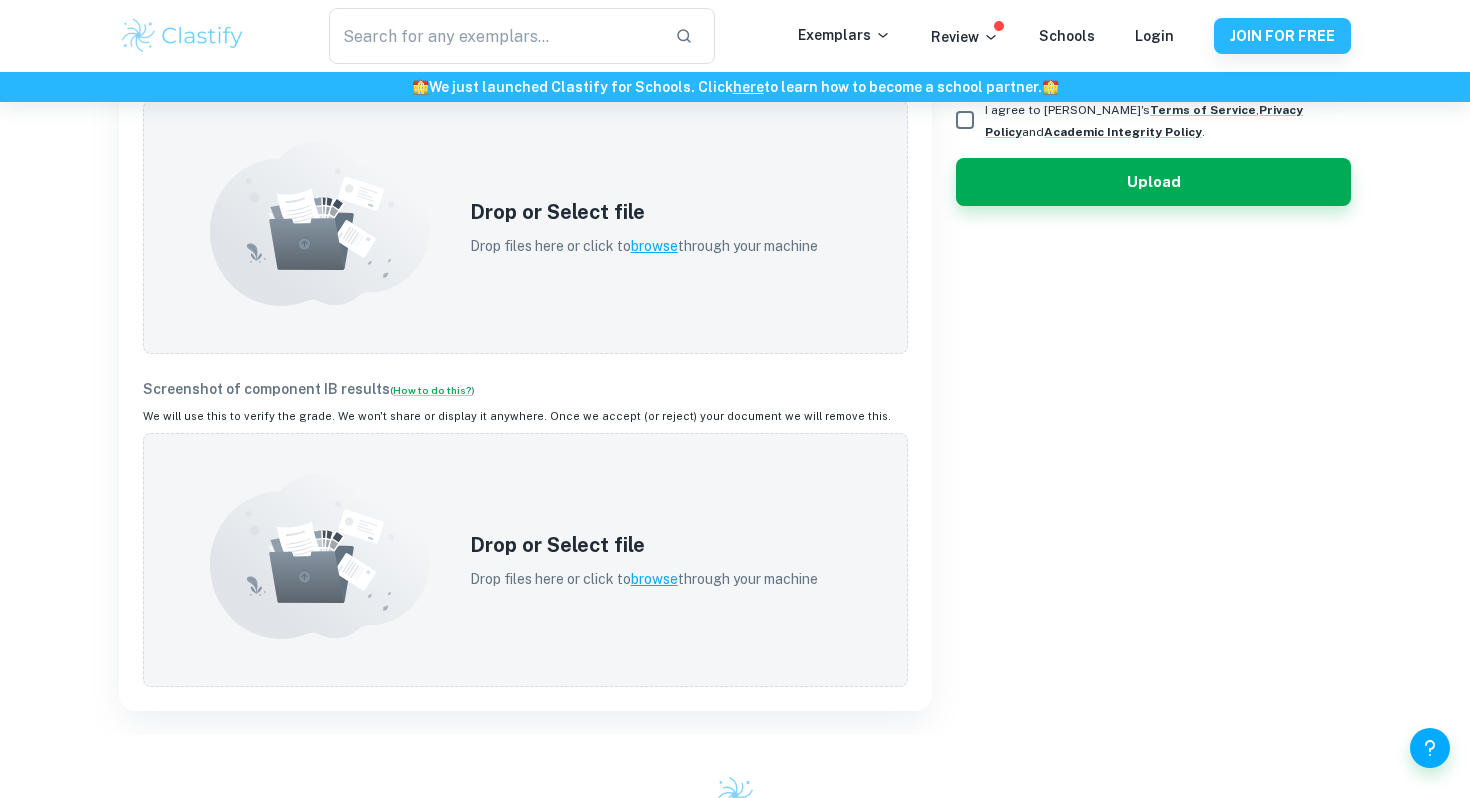 type on "Are we too quick to assume that the most recent evidence is inevitably the strongest? Discuss with reference to the natural sciences and one other area of knowledge." 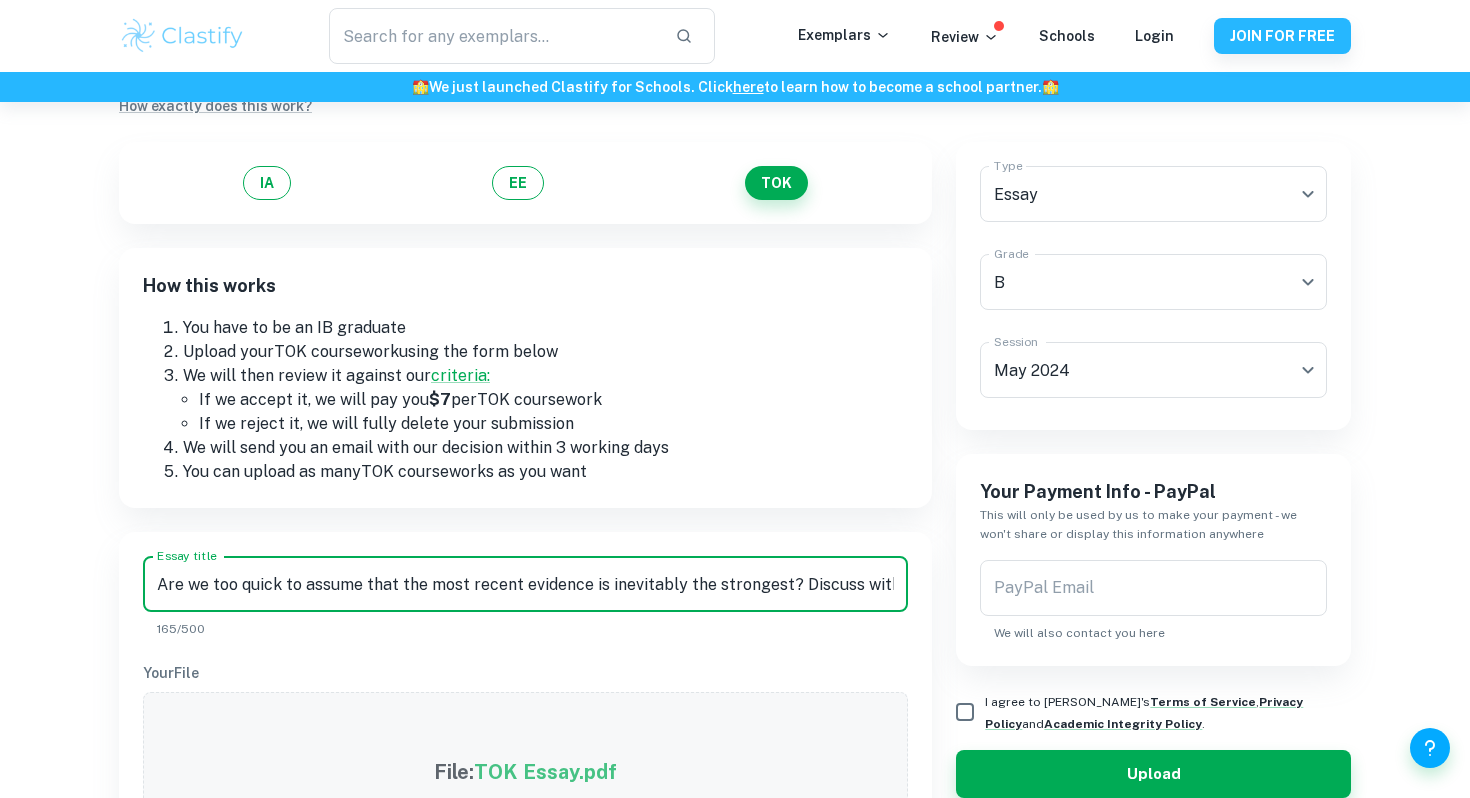 scroll, scrollTop: 111, scrollLeft: 0, axis: vertical 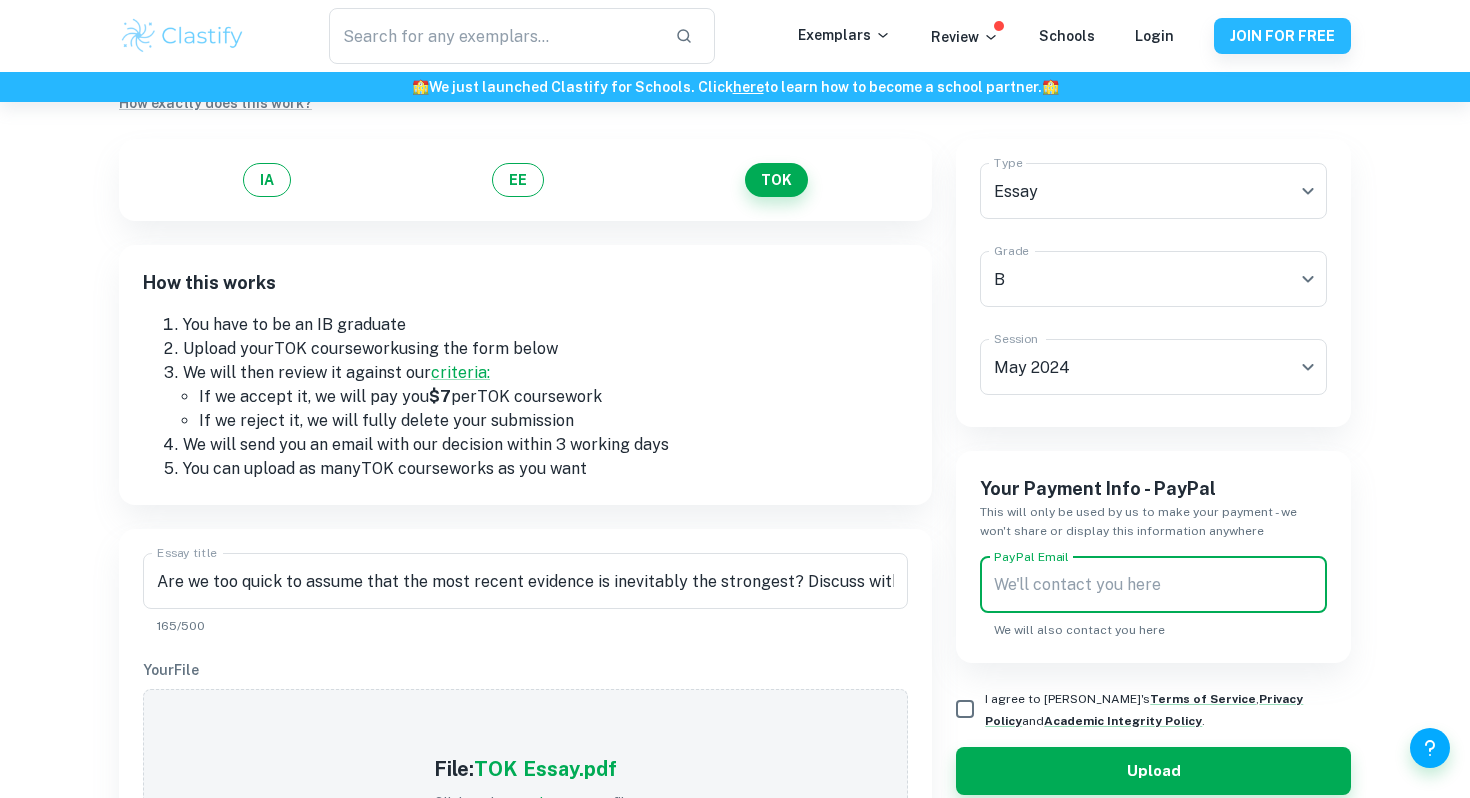 click on "PayPal Email" at bounding box center [1153, 585] 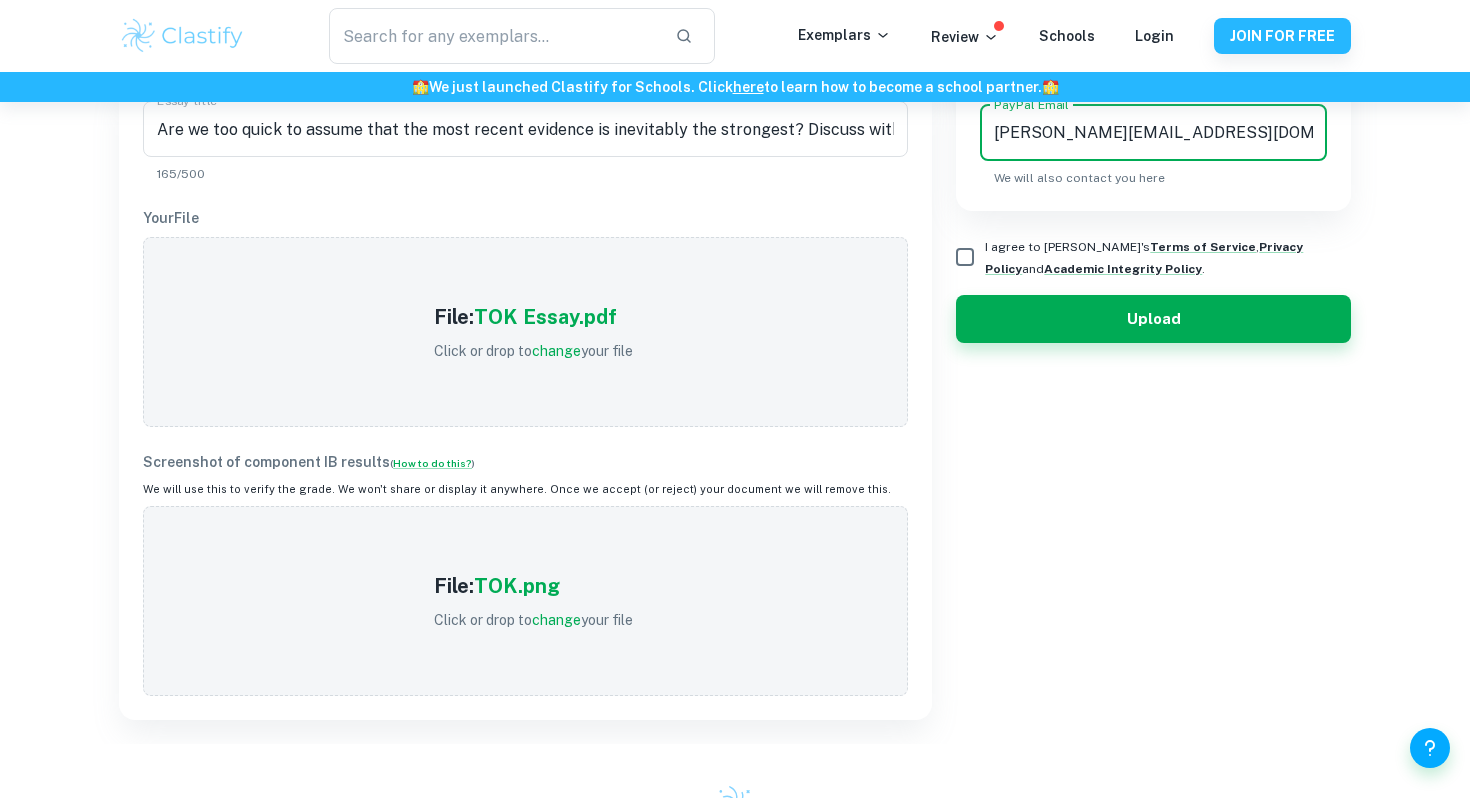 scroll, scrollTop: 494, scrollLeft: 0, axis: vertical 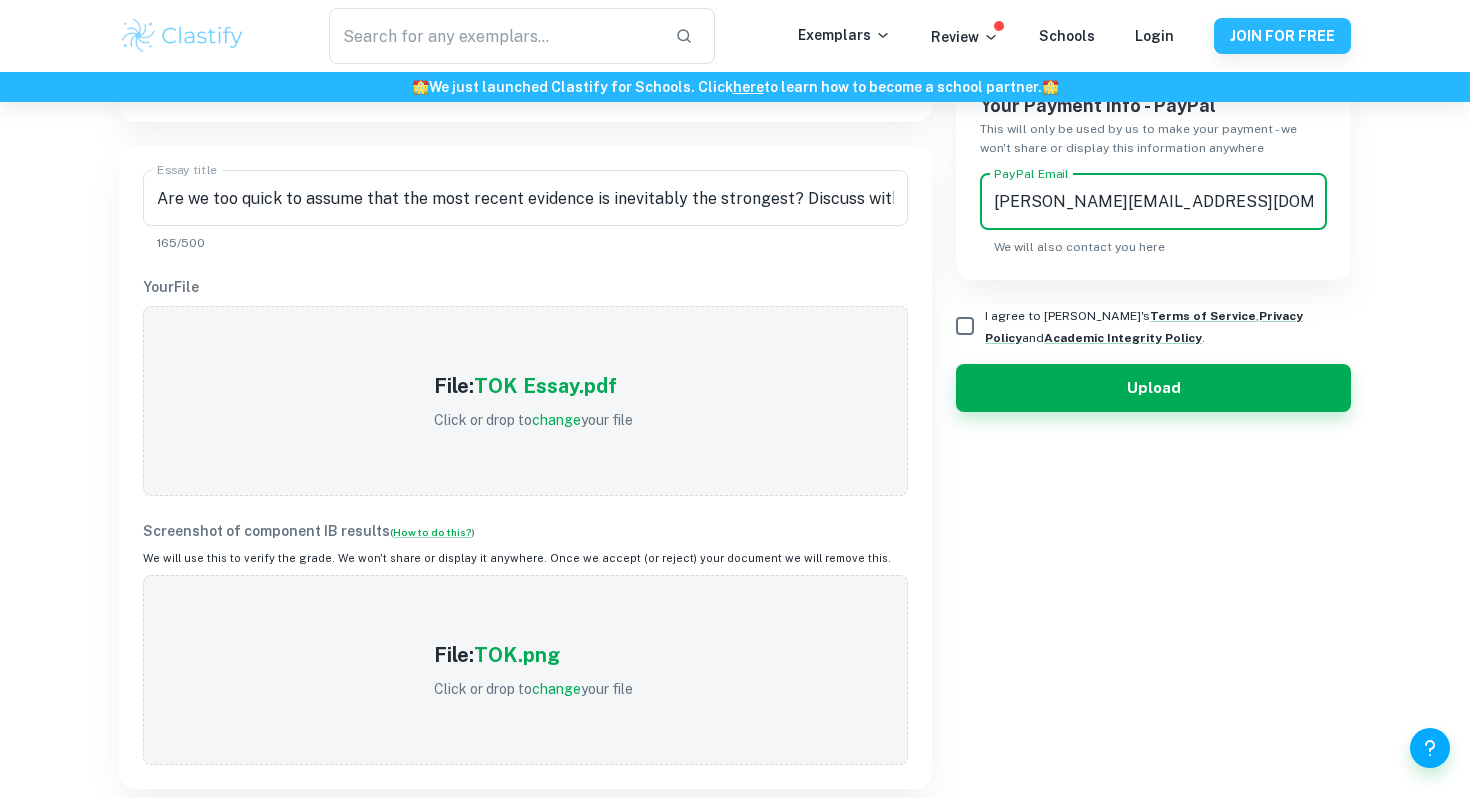 type on "[PERSON_NAME][EMAIL_ADDRESS][DOMAIN_NAME]" 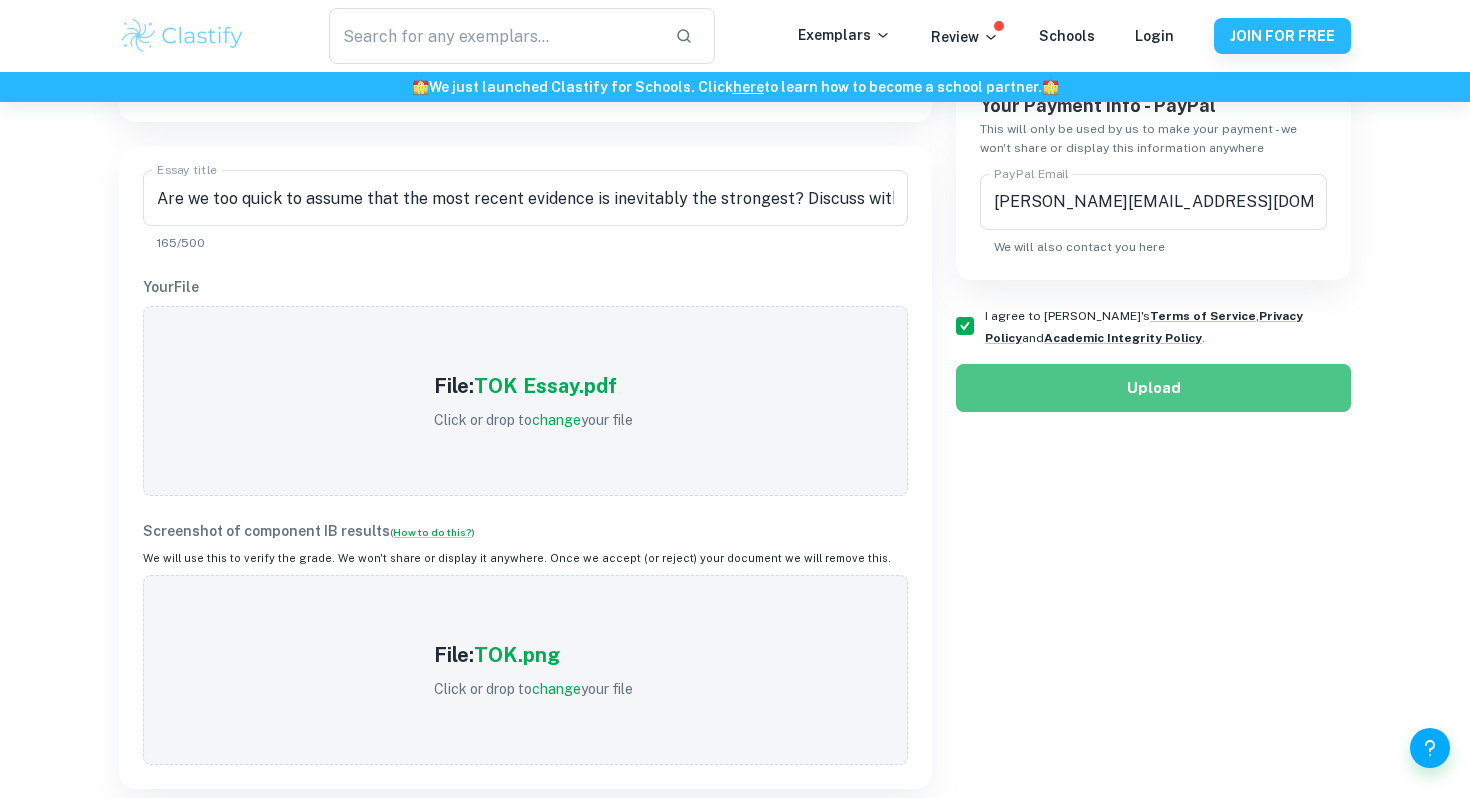 click on "Upload" at bounding box center (1153, 388) 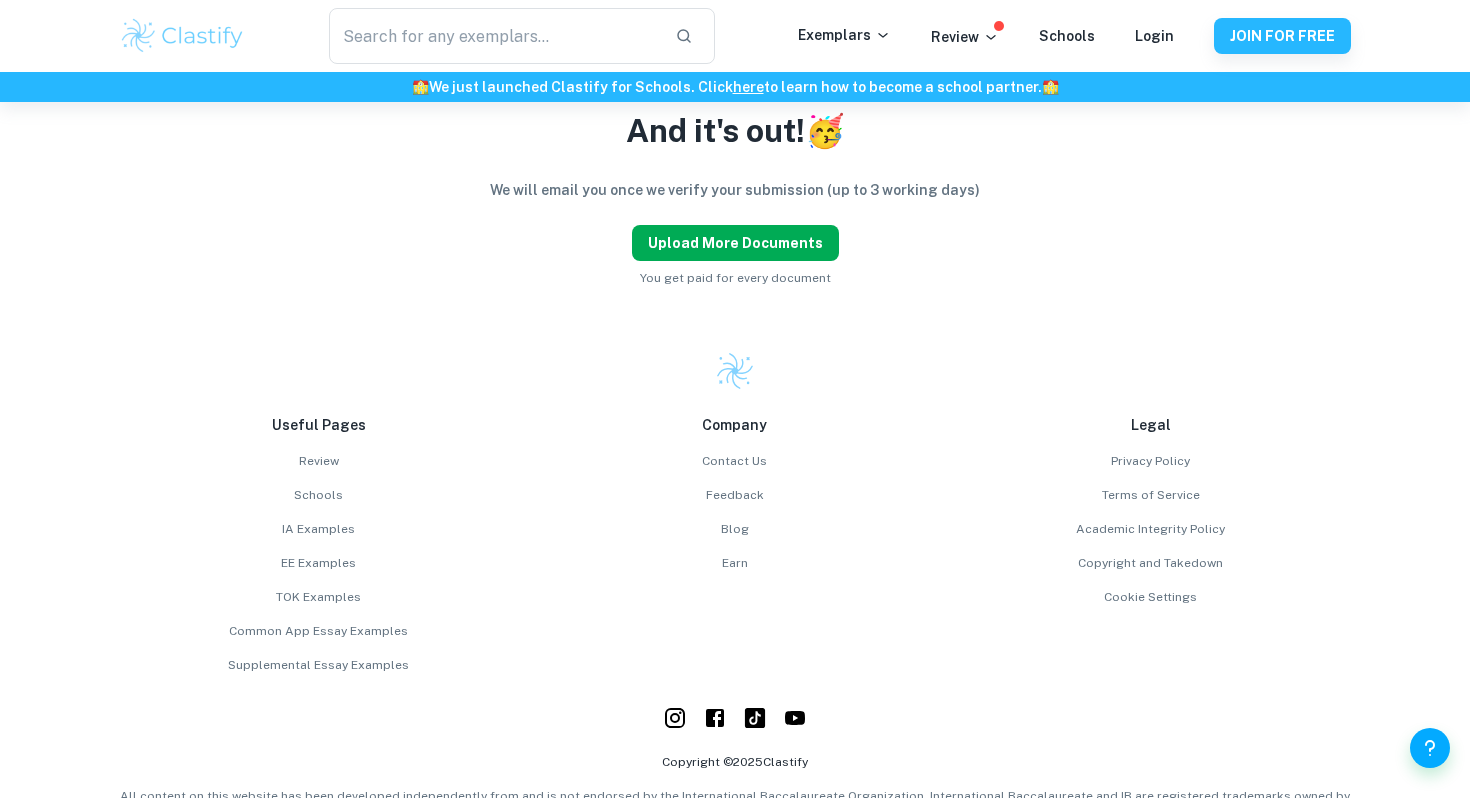 click on "Upload more documents" at bounding box center [735, 243] 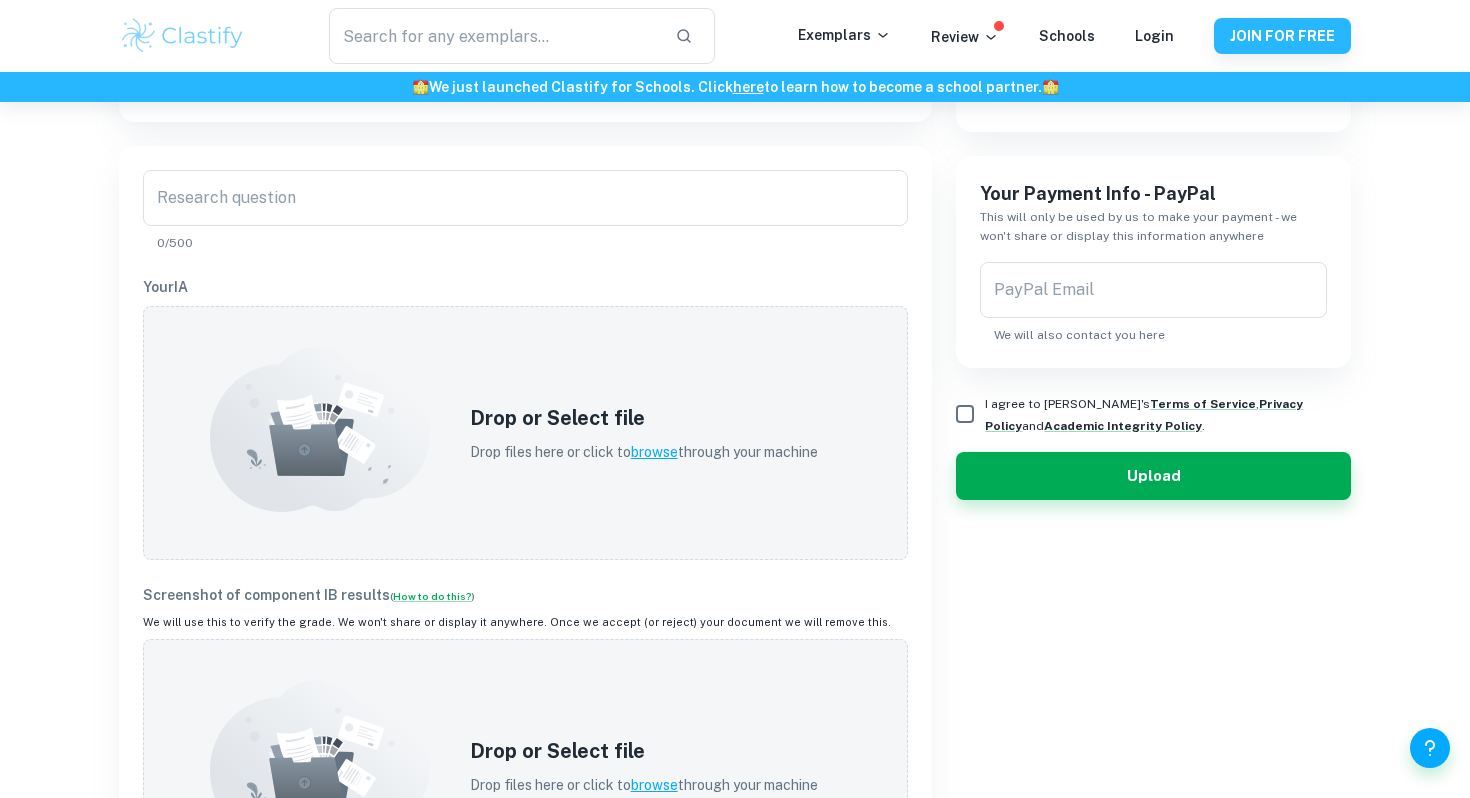scroll, scrollTop: 0, scrollLeft: 0, axis: both 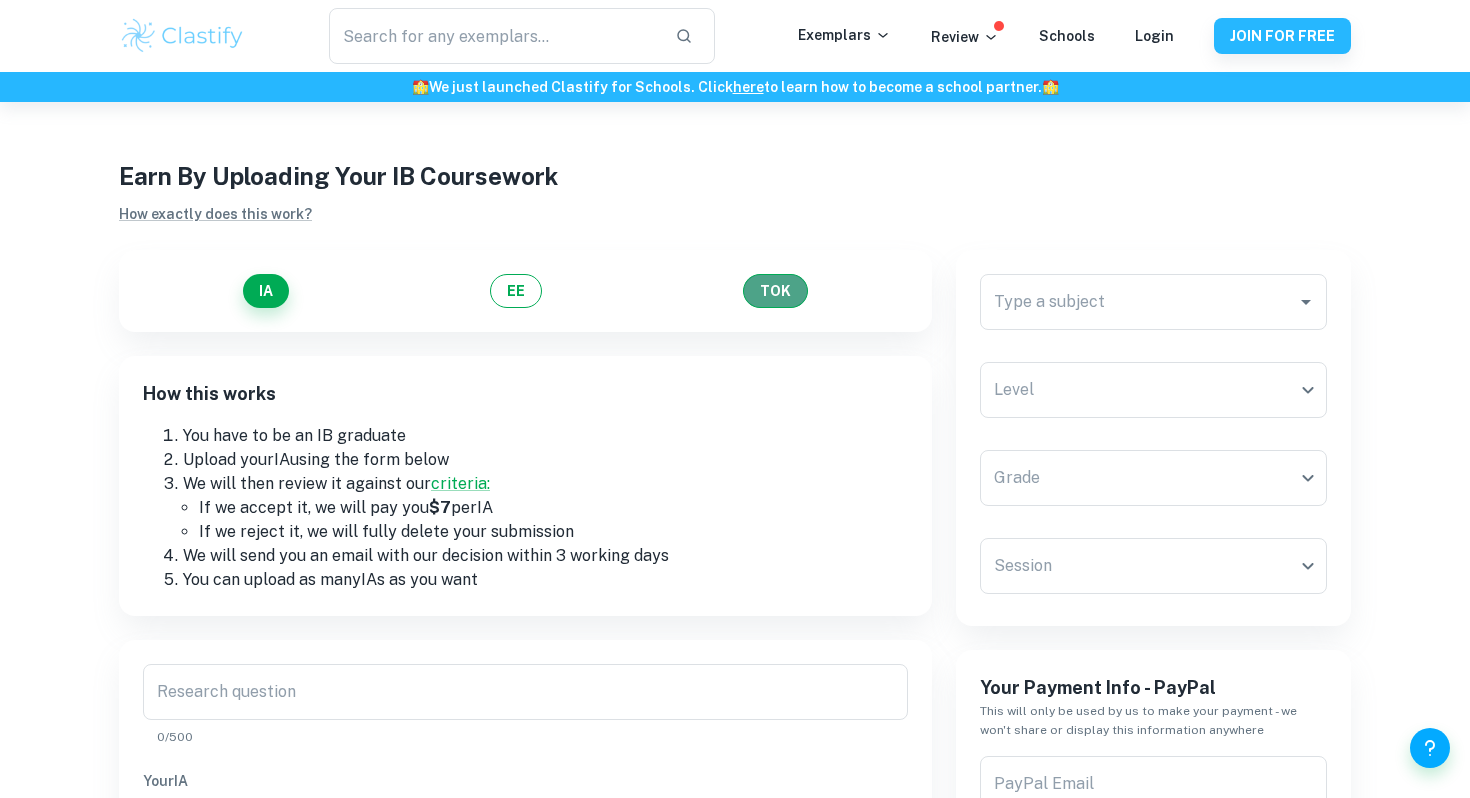 click on "TOK" at bounding box center (775, 291) 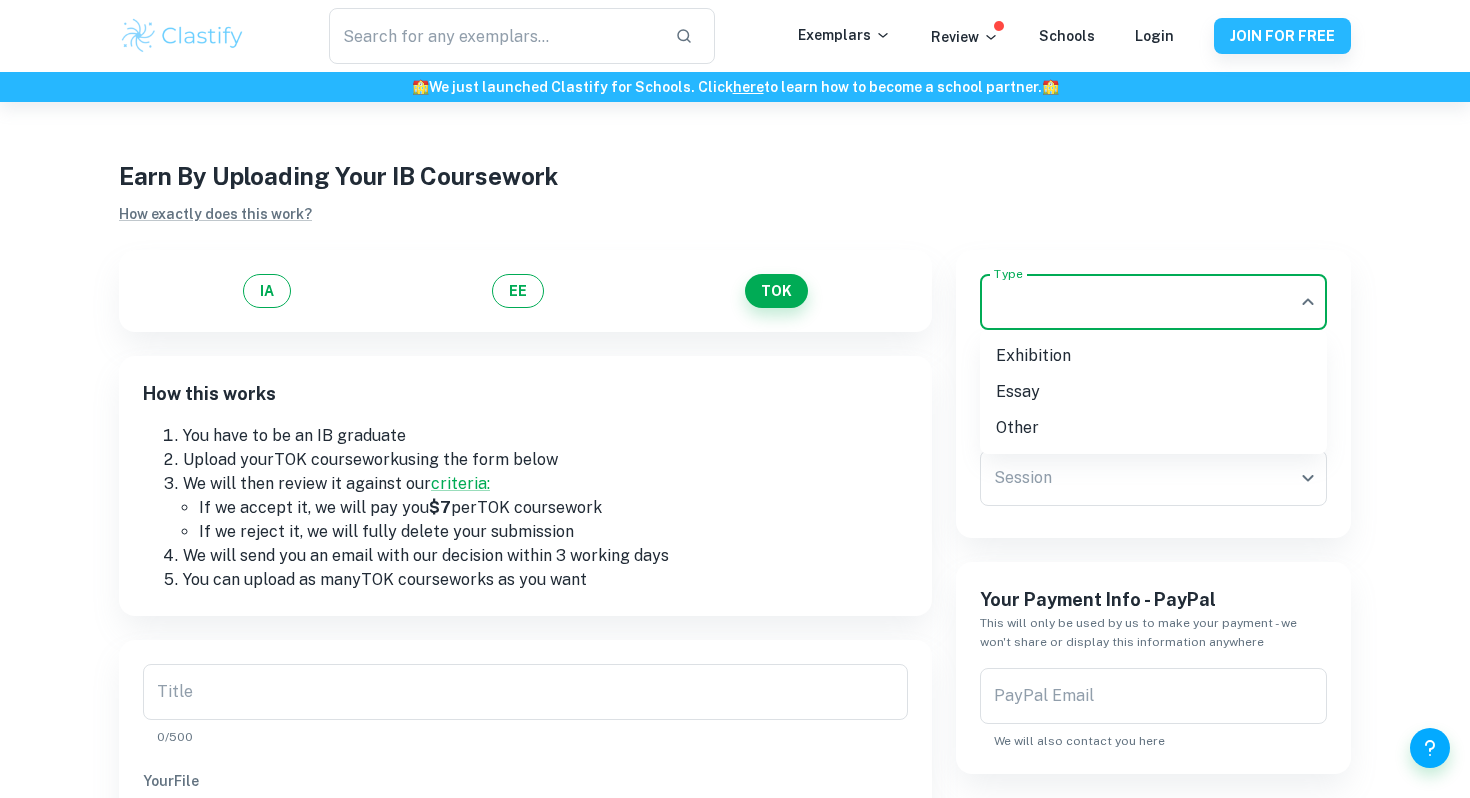 click on "We value your privacy We use cookies to enhance your browsing experience, serve personalised ads or content, and analyse our traffic. By clicking "Accept All", you consent to our use of cookies.   Cookie Policy Customise   Reject All   Accept All   Customise Consent Preferences   We use cookies to help you navigate efficiently and perform certain functions. You will find detailed information about all cookies under each consent category below. The cookies that are categorised as "Necessary" are stored on your browser as they are essential for enabling the basic functionalities of the site. ...  Show more For more information on how Google's third-party cookies operate and handle your data, see:   Google Privacy Policy Necessary Always Active Necessary cookies are required to enable the basic features of this site, such as providing secure log-in or adjusting your consent preferences. These cookies do not store any personally identifiable data. Functional Analytics Performance Advertisement Uncategorised" at bounding box center [735, 501] 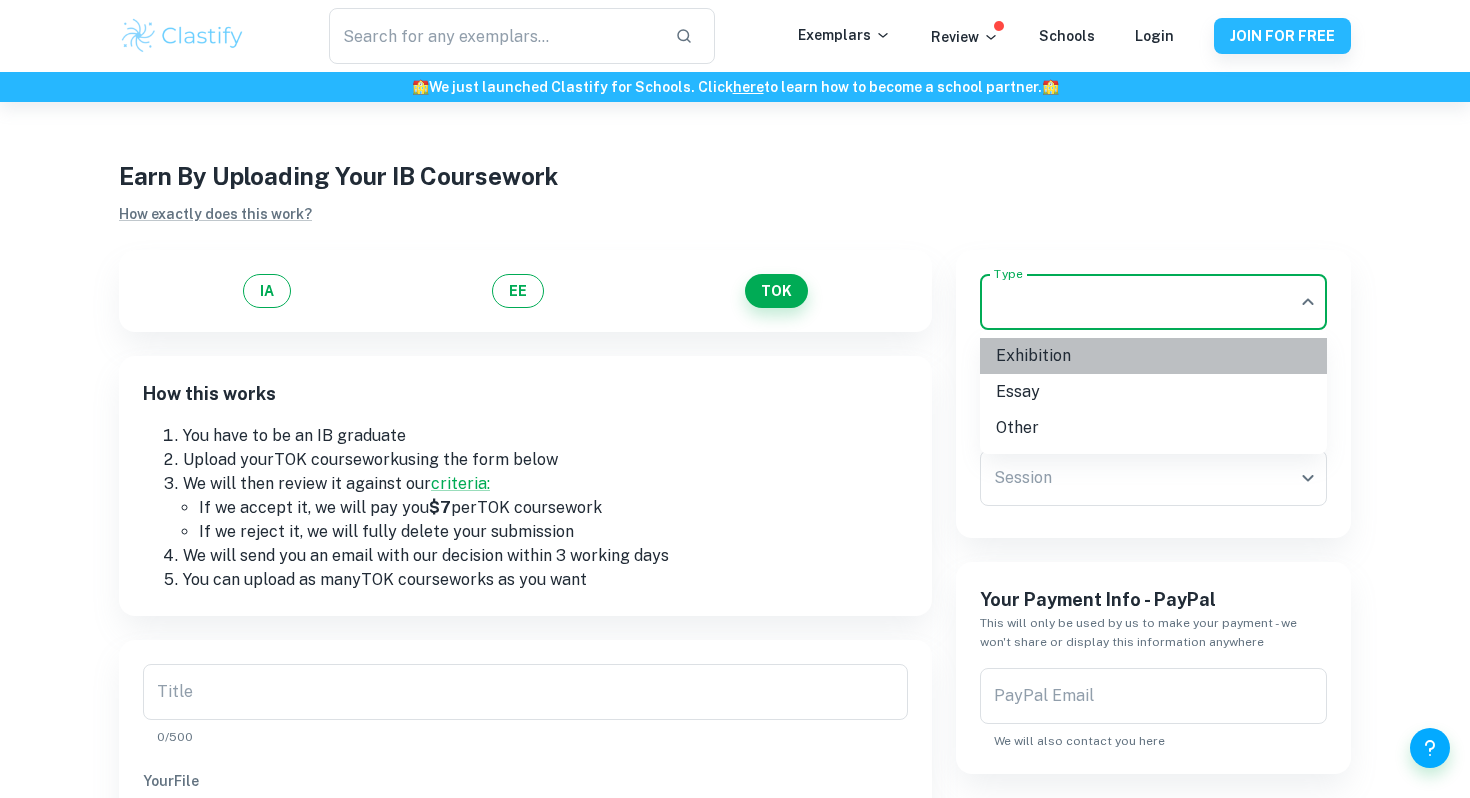 click on "Exhibition" at bounding box center [1153, 356] 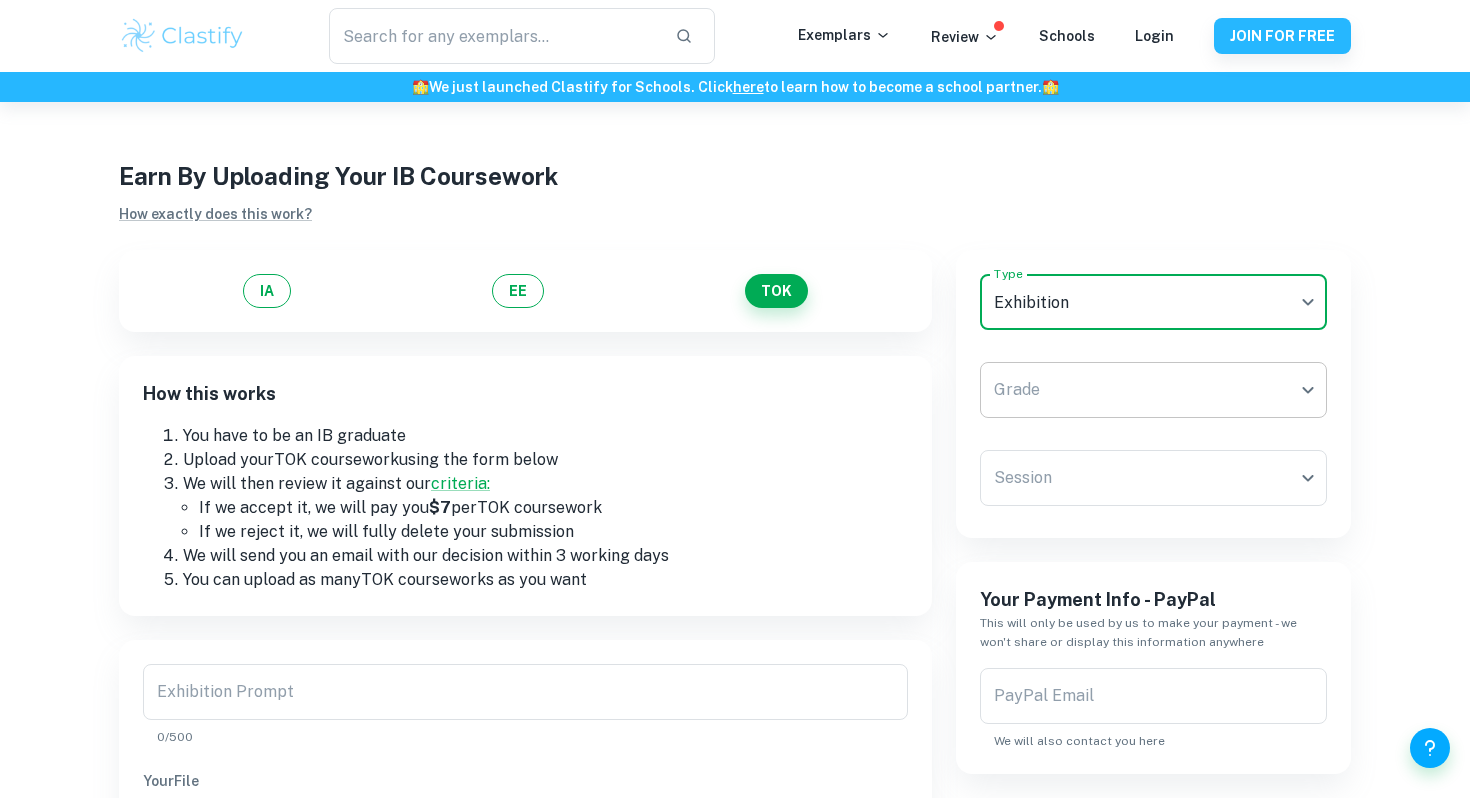 click on "We value your privacy We use cookies to enhance your browsing experience, serve personalised ads or content, and analyse our traffic. By clicking "Accept All", you consent to our use of cookies.   Cookie Policy Customise   Reject All   Accept All   Customise Consent Preferences   We use cookies to help you navigate efficiently and perform certain functions. You will find detailed information about all cookies under each consent category below. The cookies that are categorised as "Necessary" are stored on your browser as they are essential for enabling the basic functionalities of the site. ...  Show more For more information on how Google's third-party cookies operate and handle your data, see:   Google Privacy Policy Necessary Always Active Necessary cookies are required to enable the basic features of this site, such as providing secure log-in or adjusting your consent preferences. These cookies do not store any personally identifiable data. Functional Analytics Performance Advertisement Uncategorised" at bounding box center [735, 501] 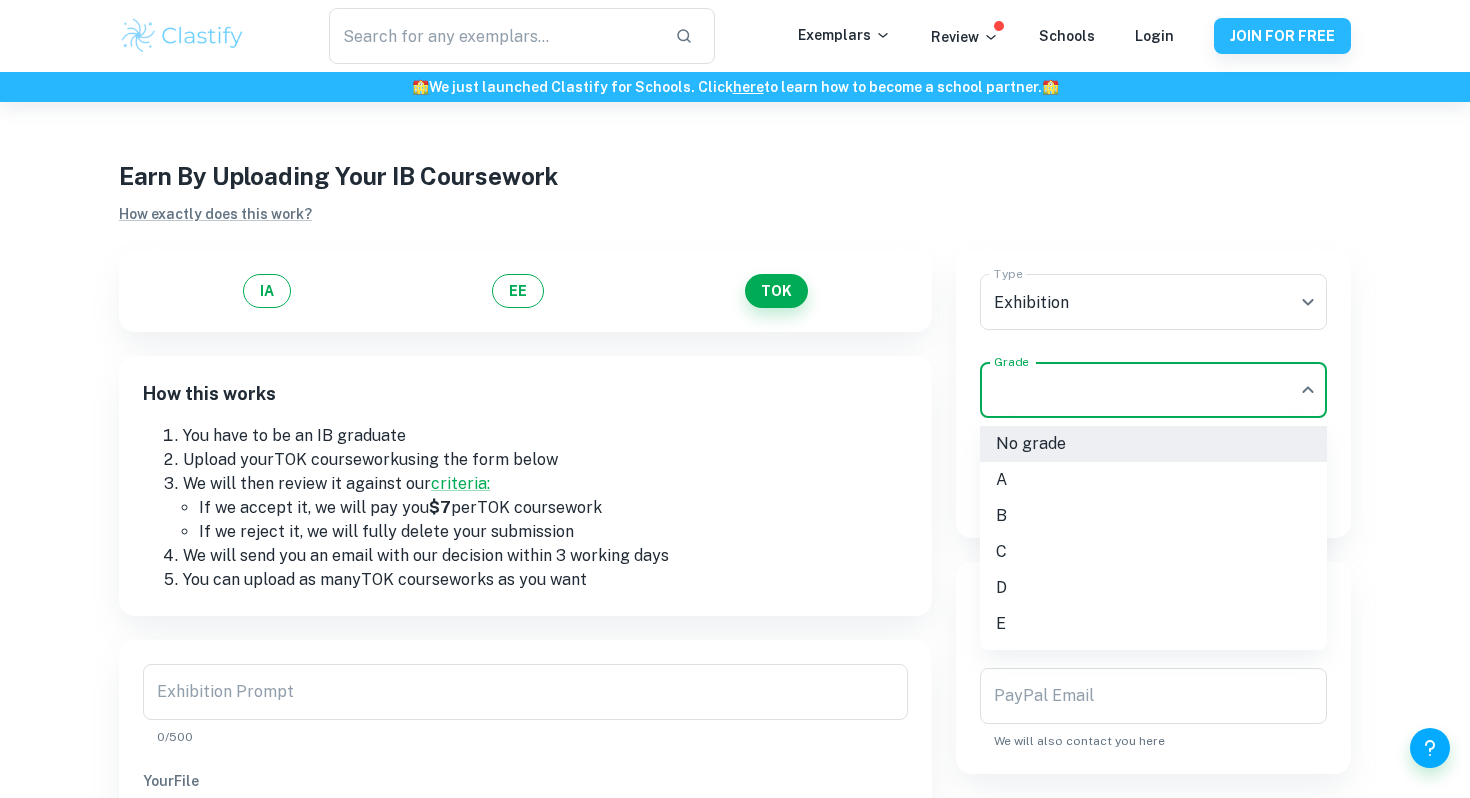click on "B" at bounding box center [1153, 516] 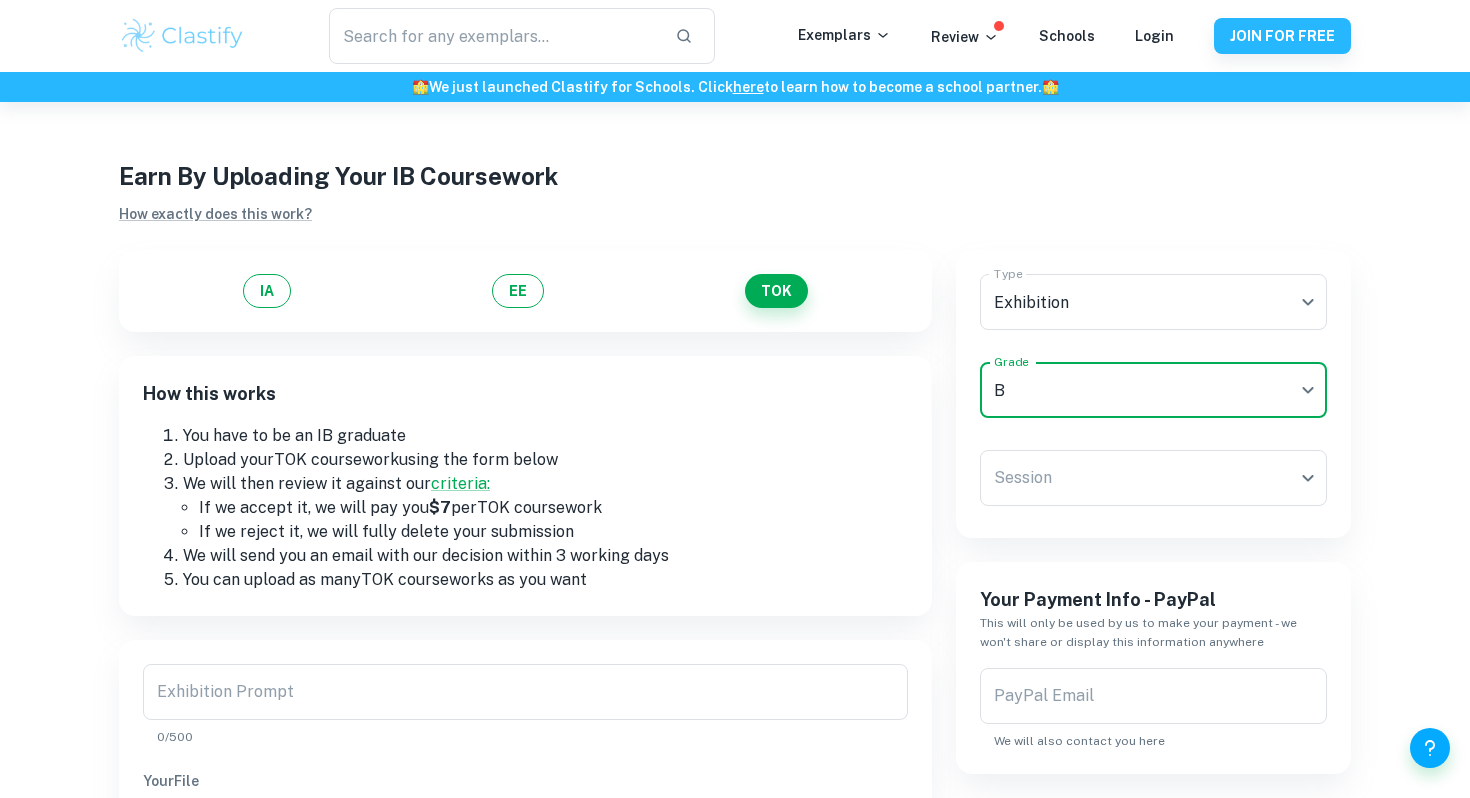 click on "We value your privacy We use cookies to enhance your browsing experience, serve personalised ads or content, and analyse our traffic. By clicking "Accept All", you consent to our use of cookies.   Cookie Policy Customise   Reject All   Accept All   Customise Consent Preferences   We use cookies to help you navigate efficiently and perform certain functions. You will find detailed information about all cookies under each consent category below. The cookies that are categorised as "Necessary" are stored on your browser as they are essential for enabling the basic functionalities of the site. ...  Show more For more information on how Google's third-party cookies operate and handle your data, see:   Google Privacy Policy Necessary Always Active Necessary cookies are required to enable the basic features of this site, such as providing secure log-in or adjusting your consent preferences. These cookies do not store any personally identifiable data. Functional Analytics Performance Advertisement Uncategorised" at bounding box center [735, 501] 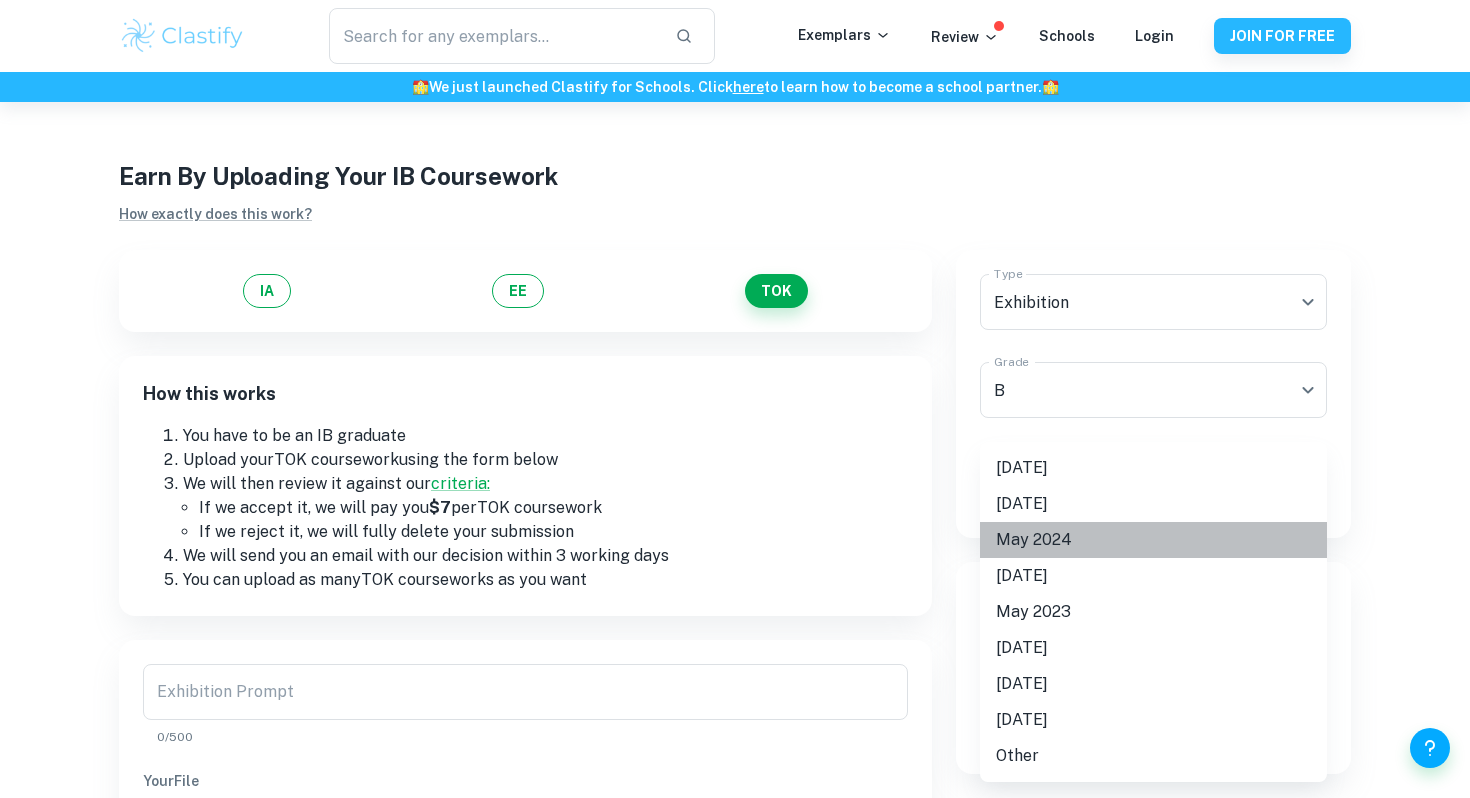 click on "May 2024" at bounding box center (1153, 540) 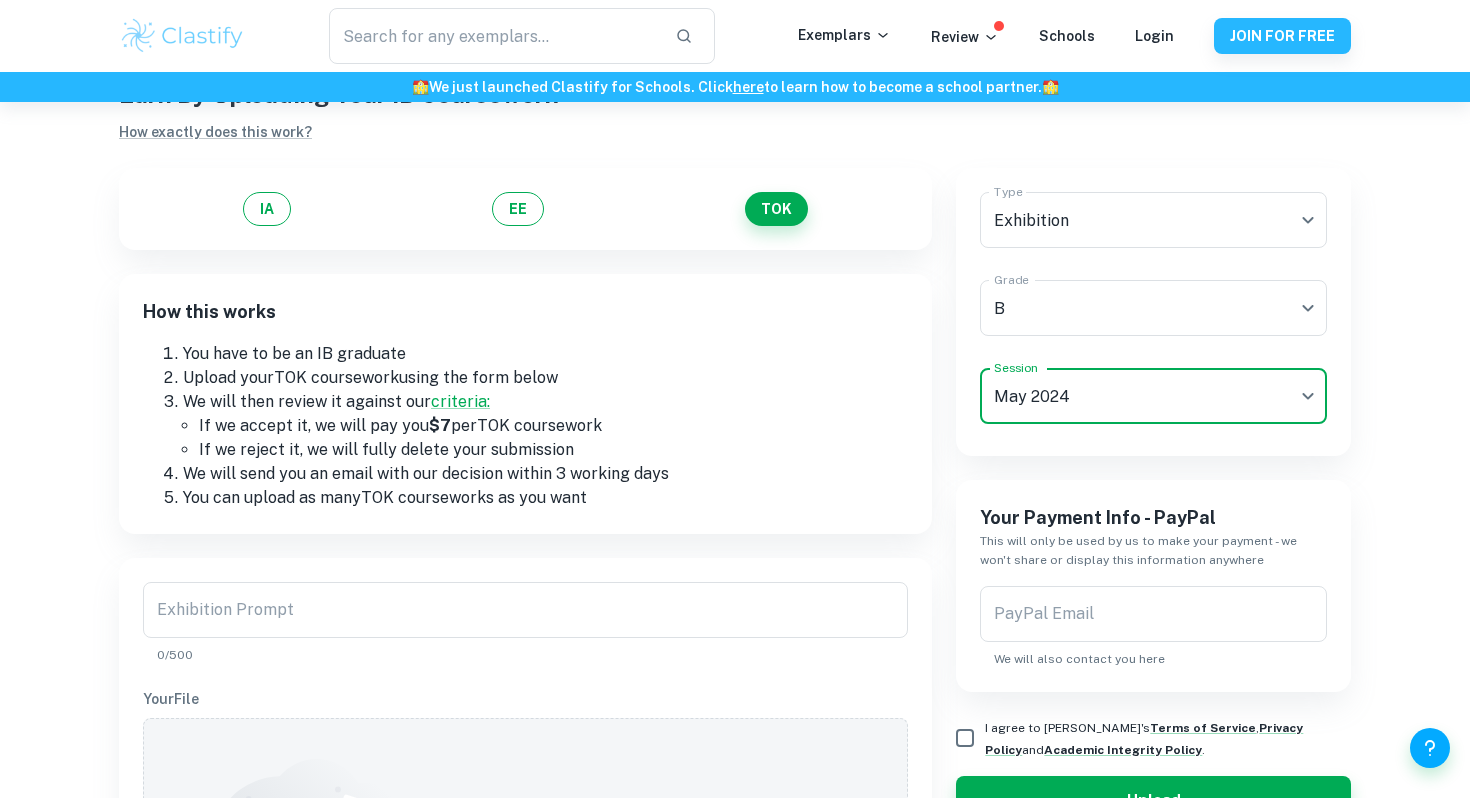 scroll, scrollTop: 191, scrollLeft: 0, axis: vertical 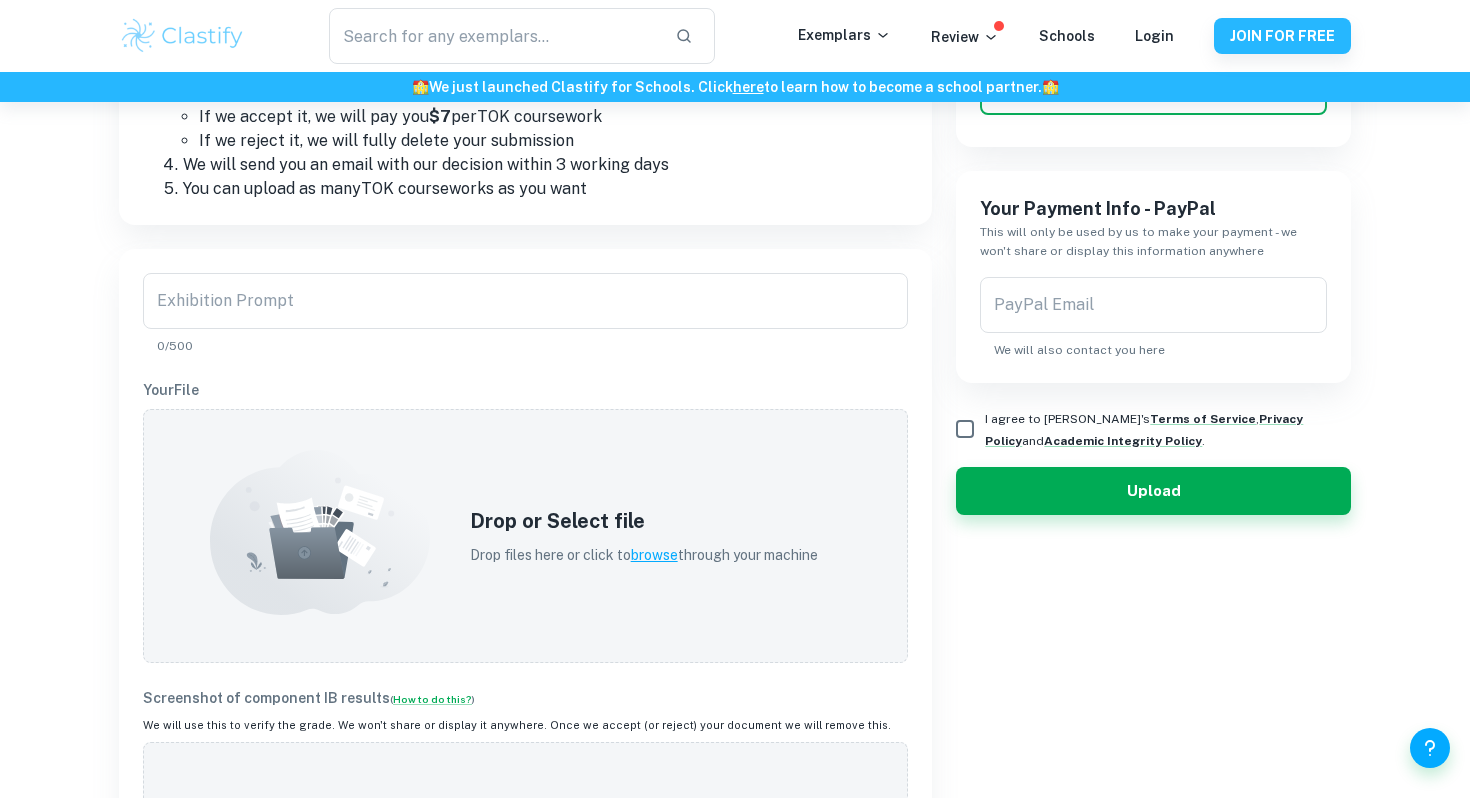 click on "PayPal Email" at bounding box center (1153, 305) 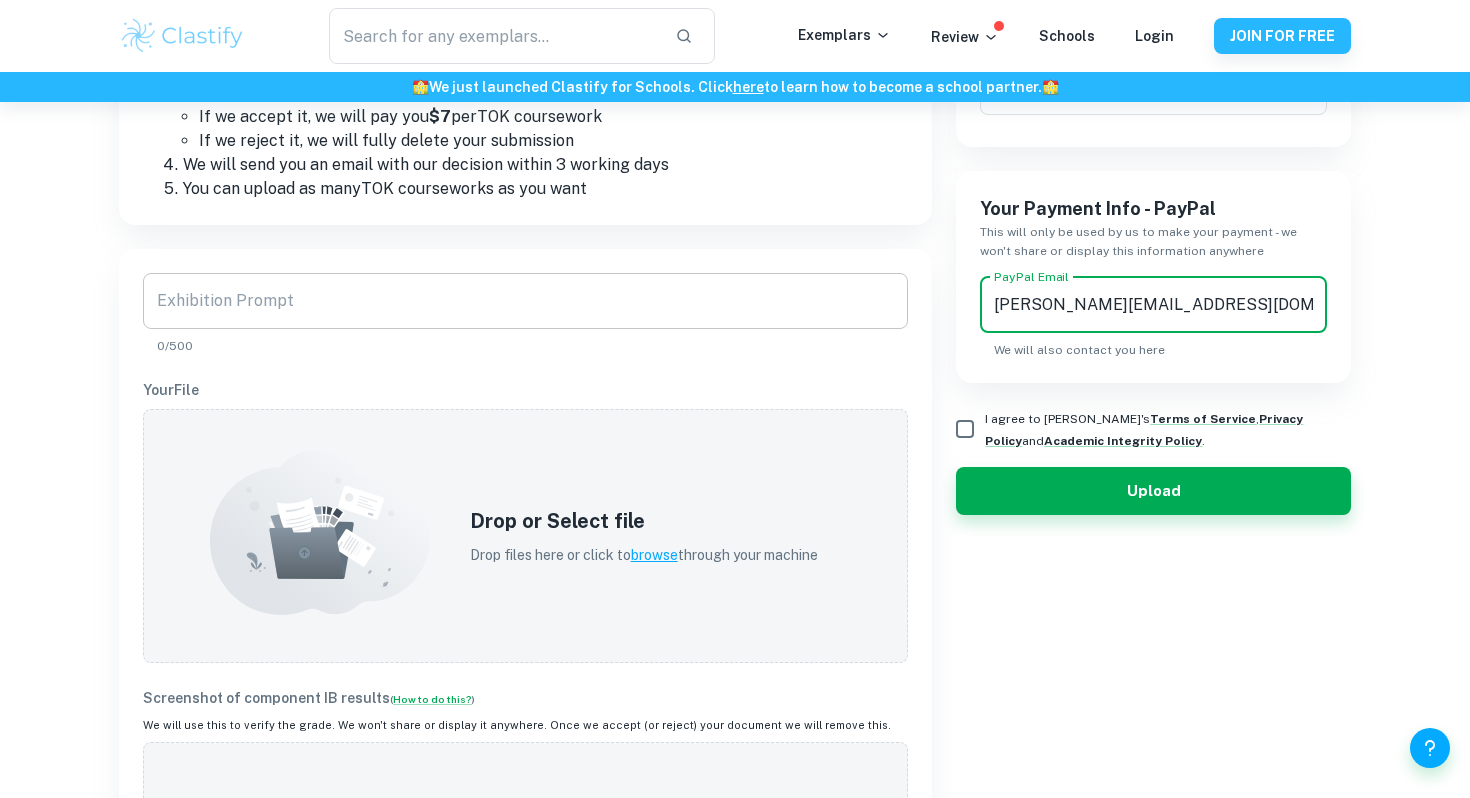 type on "[PERSON_NAME][EMAIL_ADDRESS][DOMAIN_NAME]" 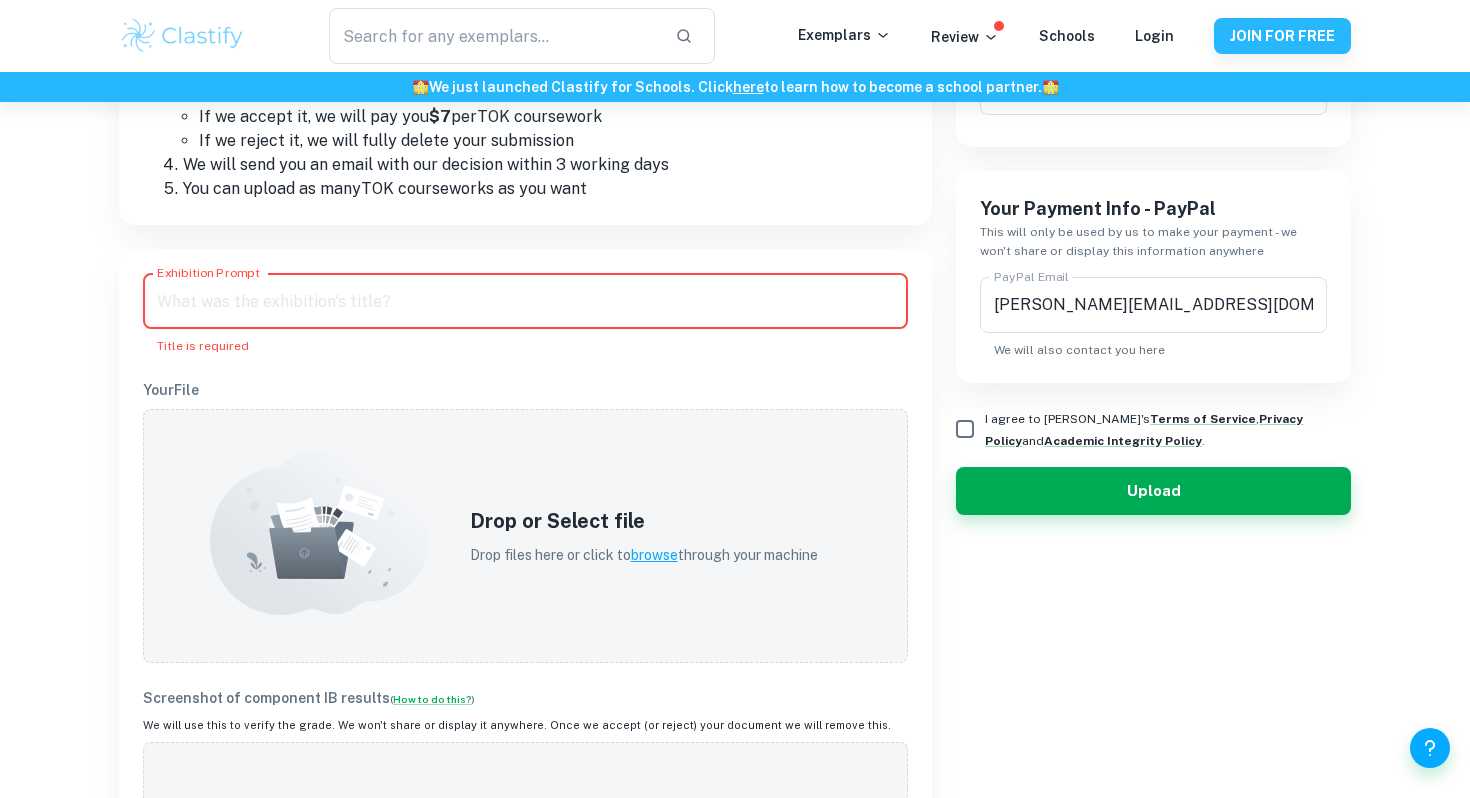 paste on "How might the context in which knowledge is presented influence whether it is accepted or rejected?" 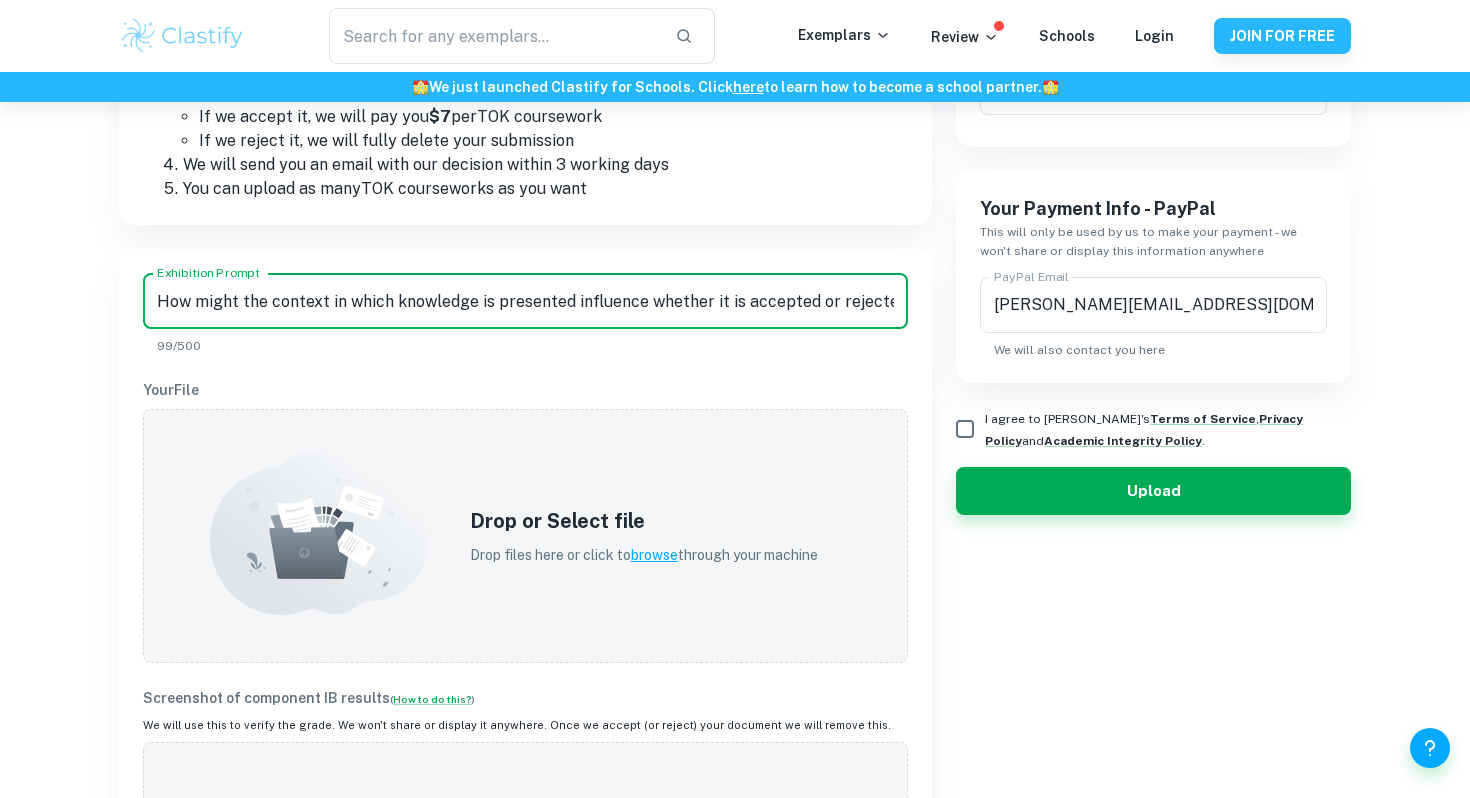 scroll, scrollTop: 0, scrollLeft: 8, axis: horizontal 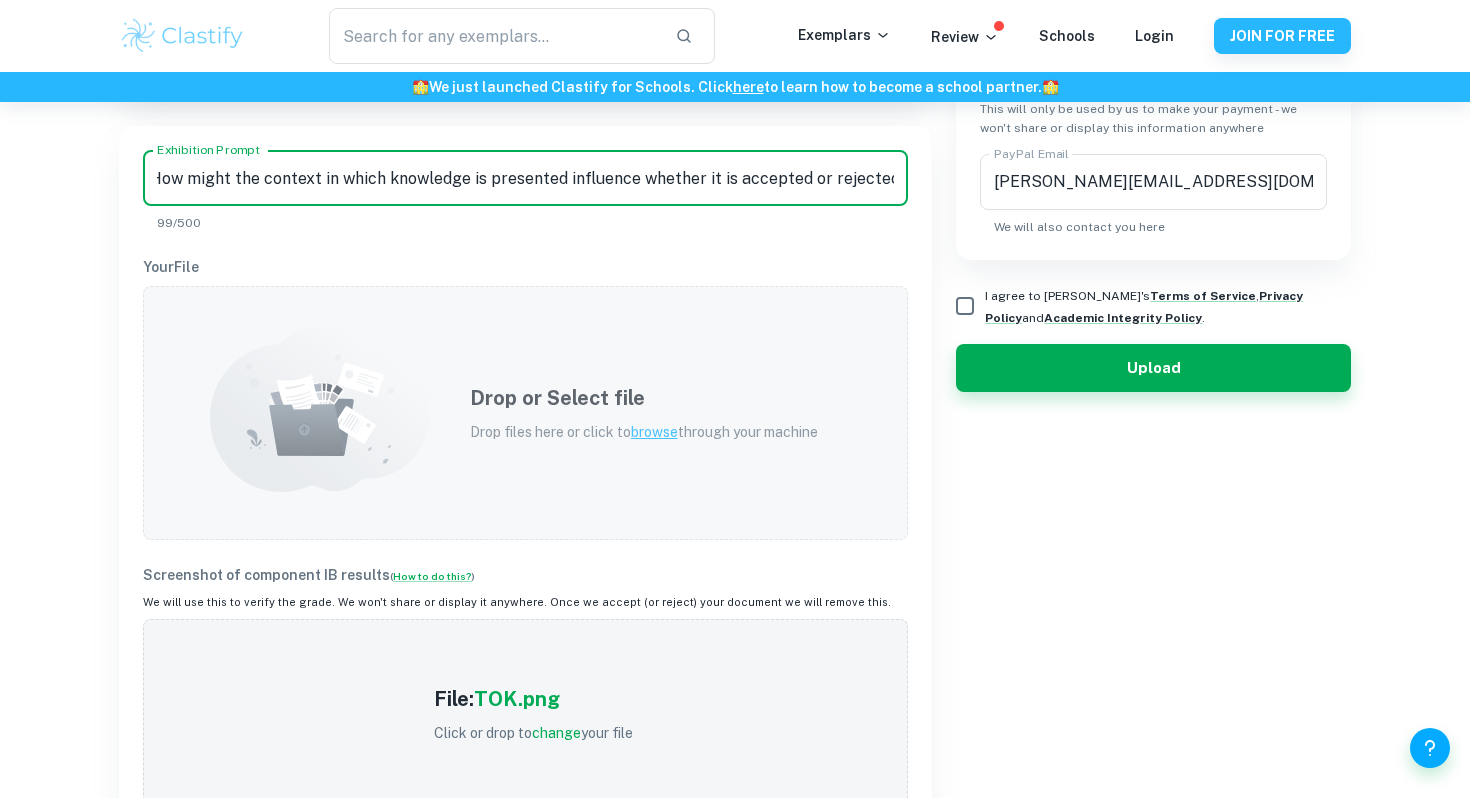 type on "How might the context in which knowledge is presented influence whether it is accepted or rejected?" 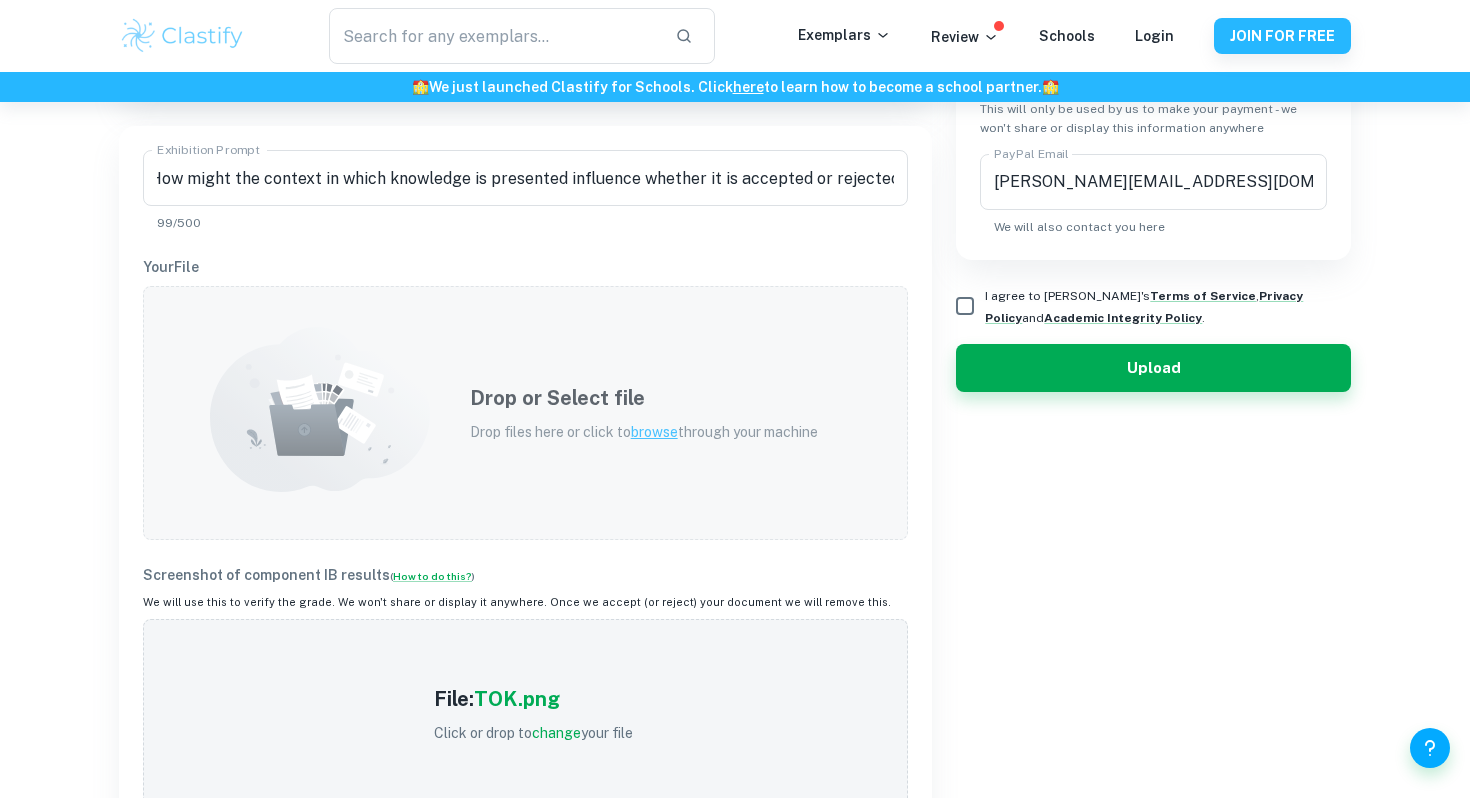 scroll, scrollTop: 0, scrollLeft: 0, axis: both 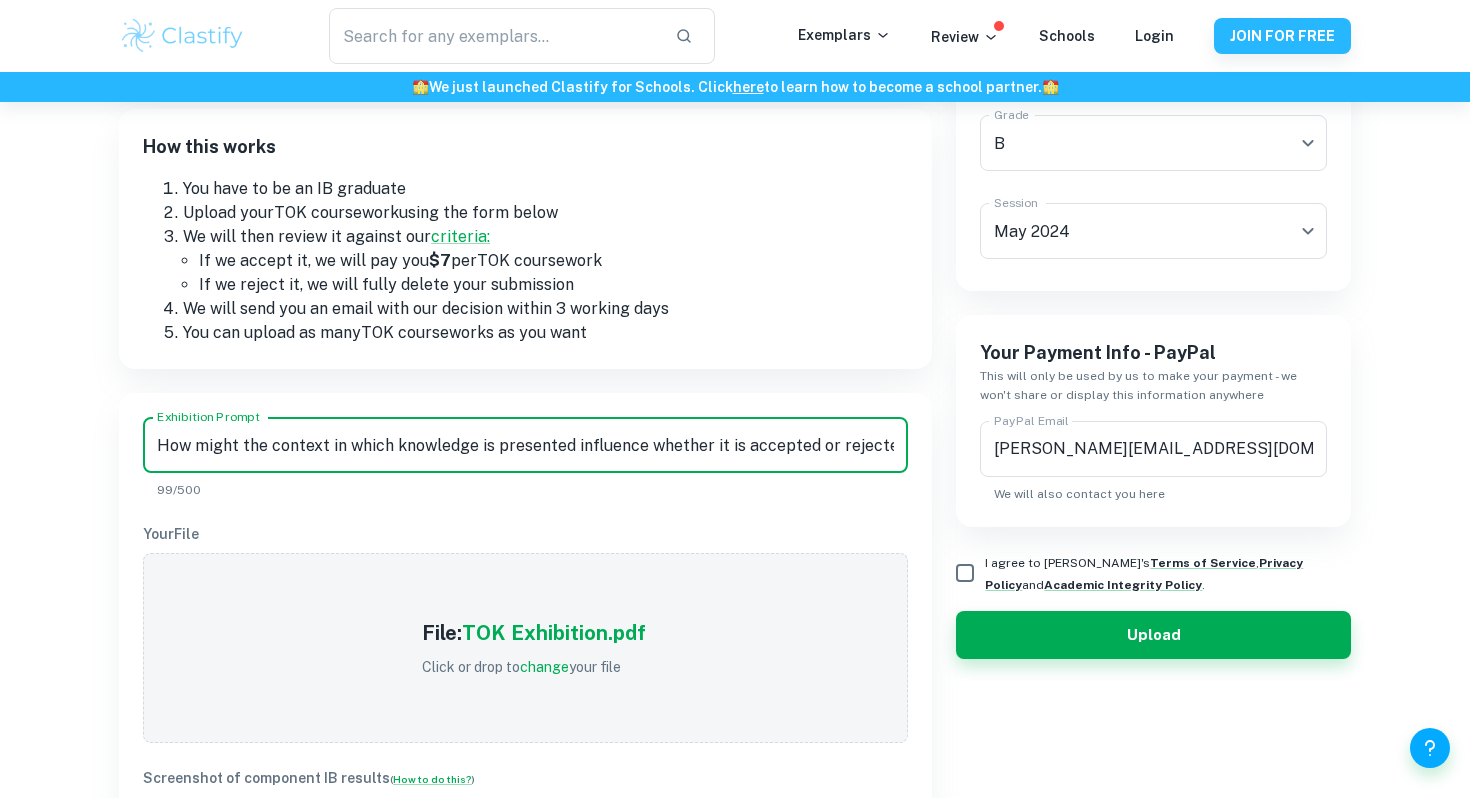 click on "I agree to [PERSON_NAME]'s  Terms of Service ,  Privacy Policy  and  Academic Integrity Policy ." at bounding box center [965, 573] 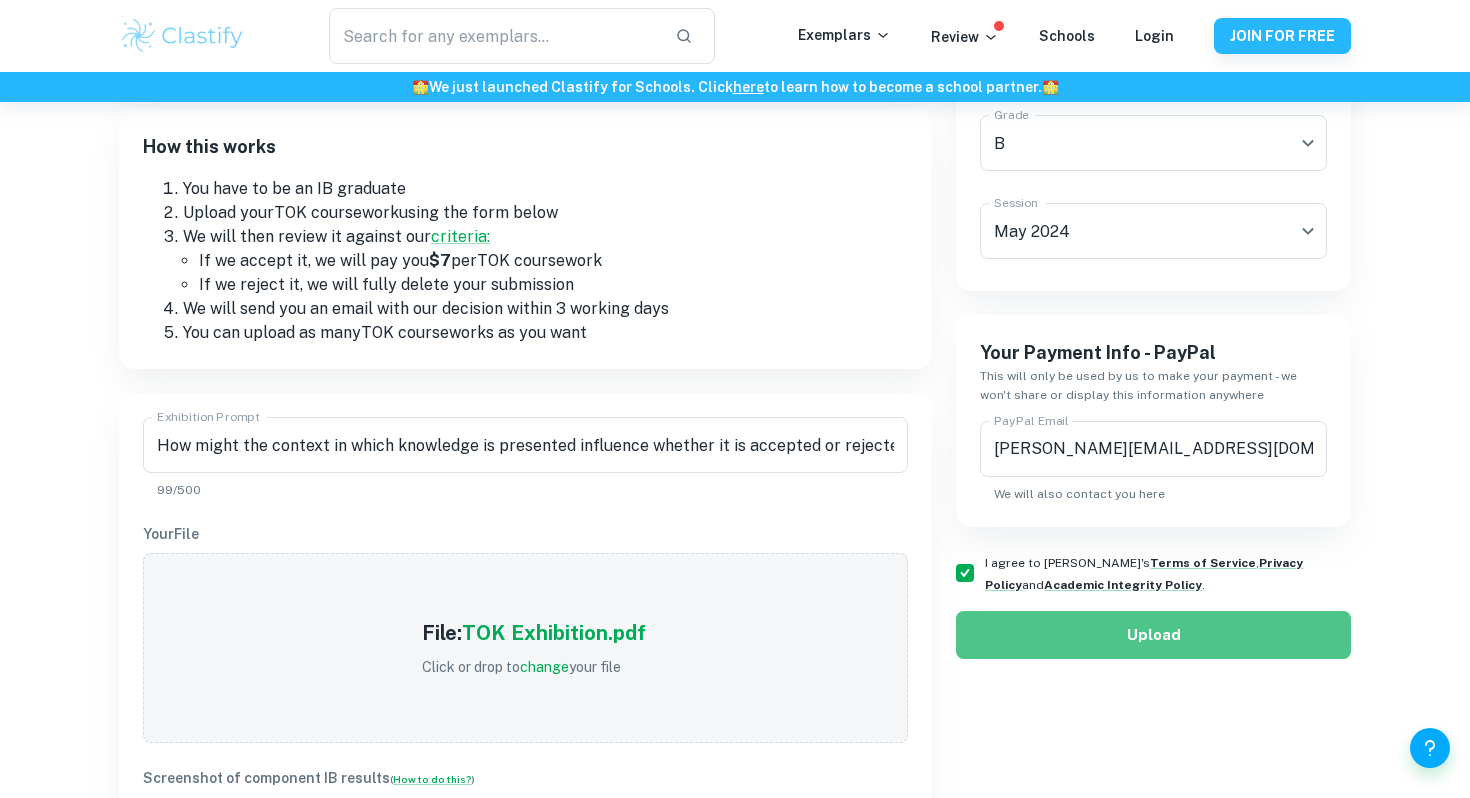 click on "Upload" at bounding box center (1153, 635) 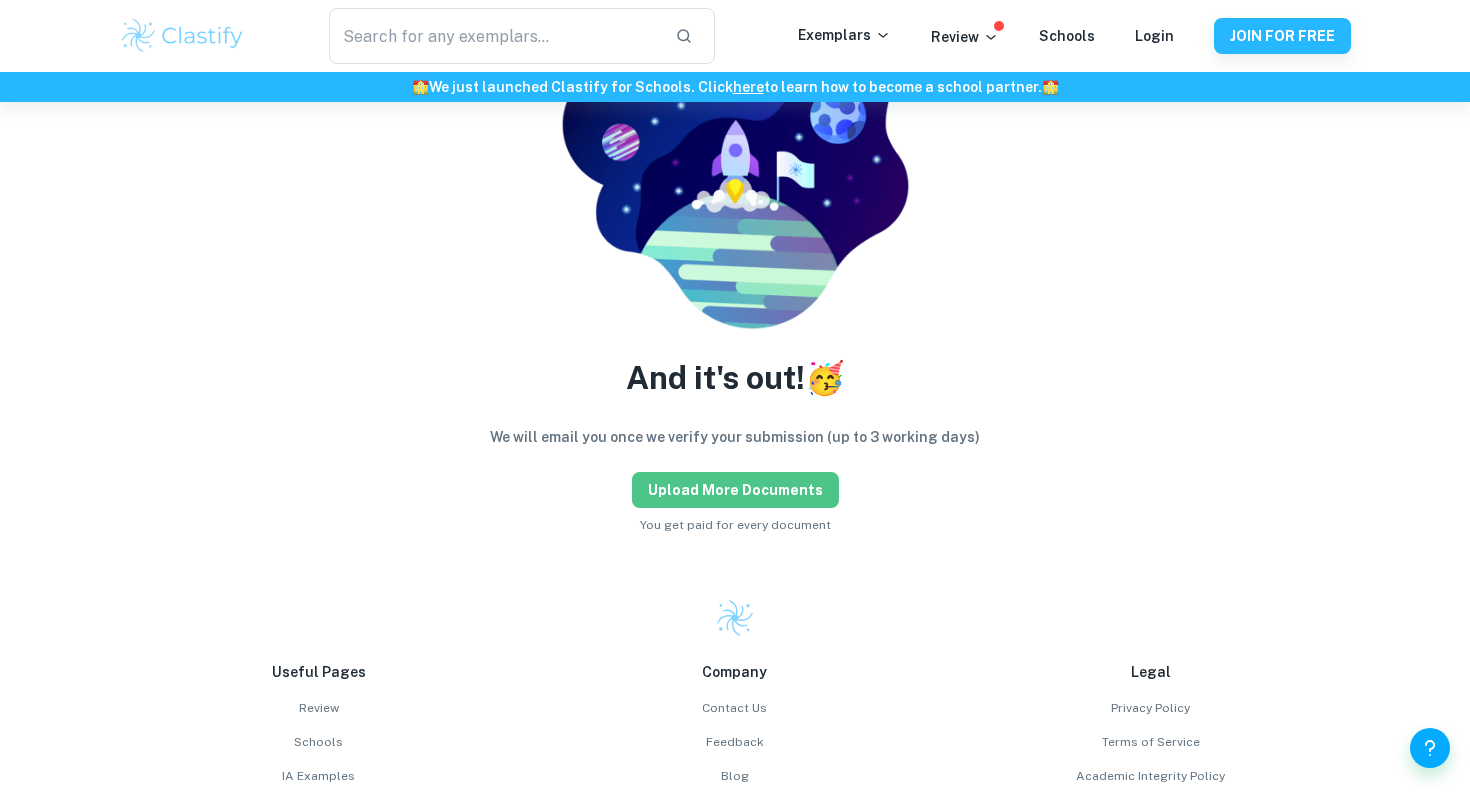 click on "Upload more documents" at bounding box center (735, 490) 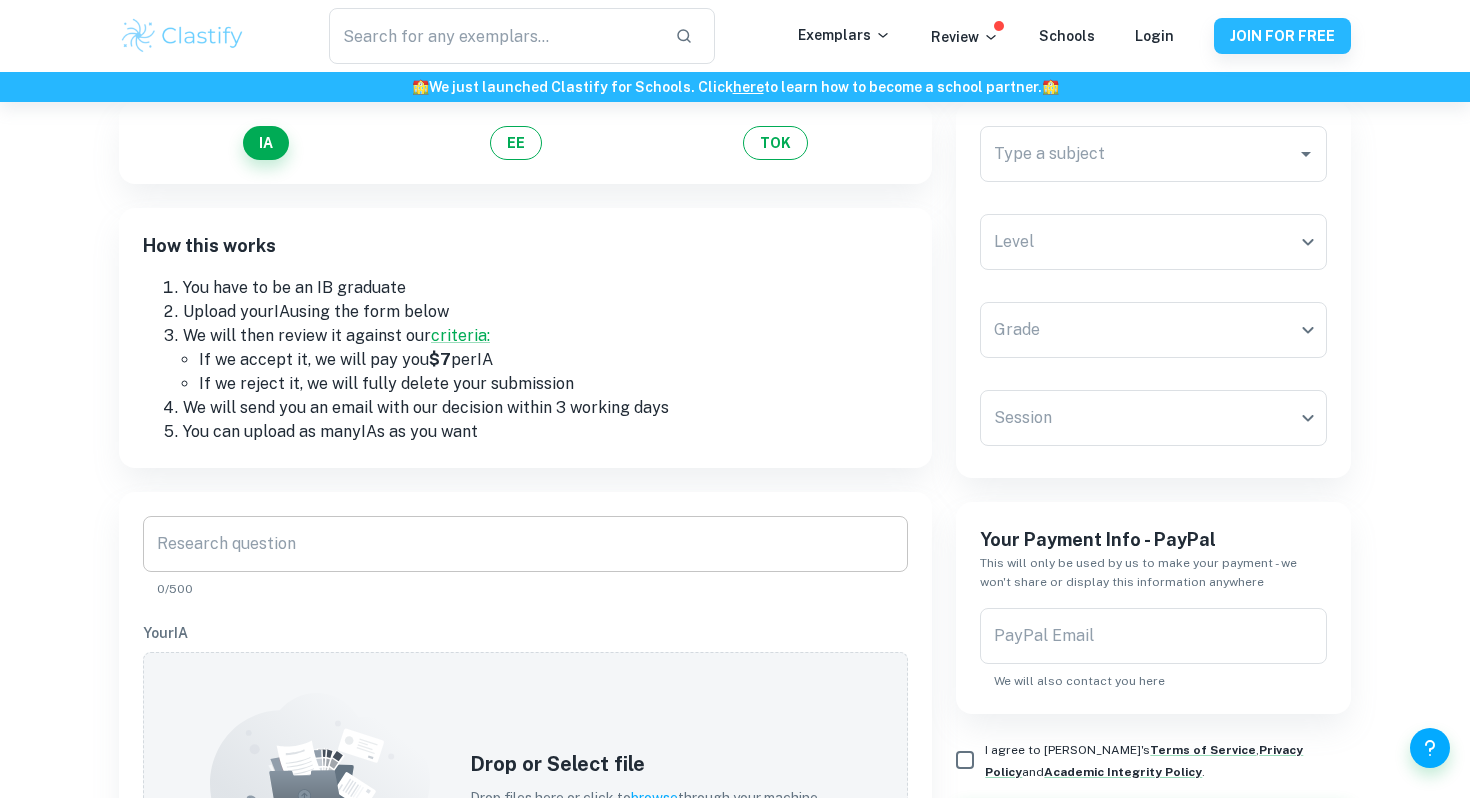scroll, scrollTop: 0, scrollLeft: 0, axis: both 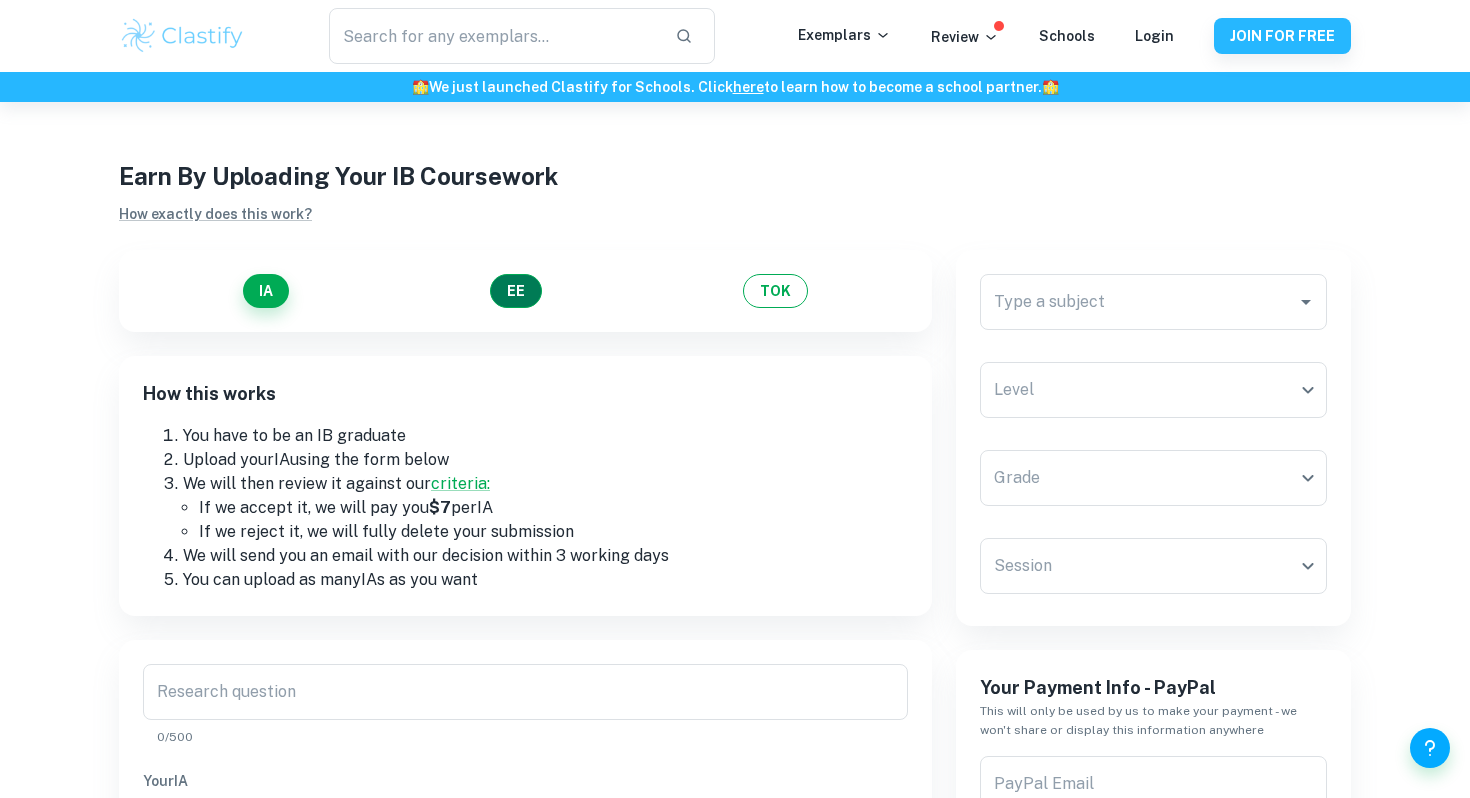 click on "EE" at bounding box center (516, 291) 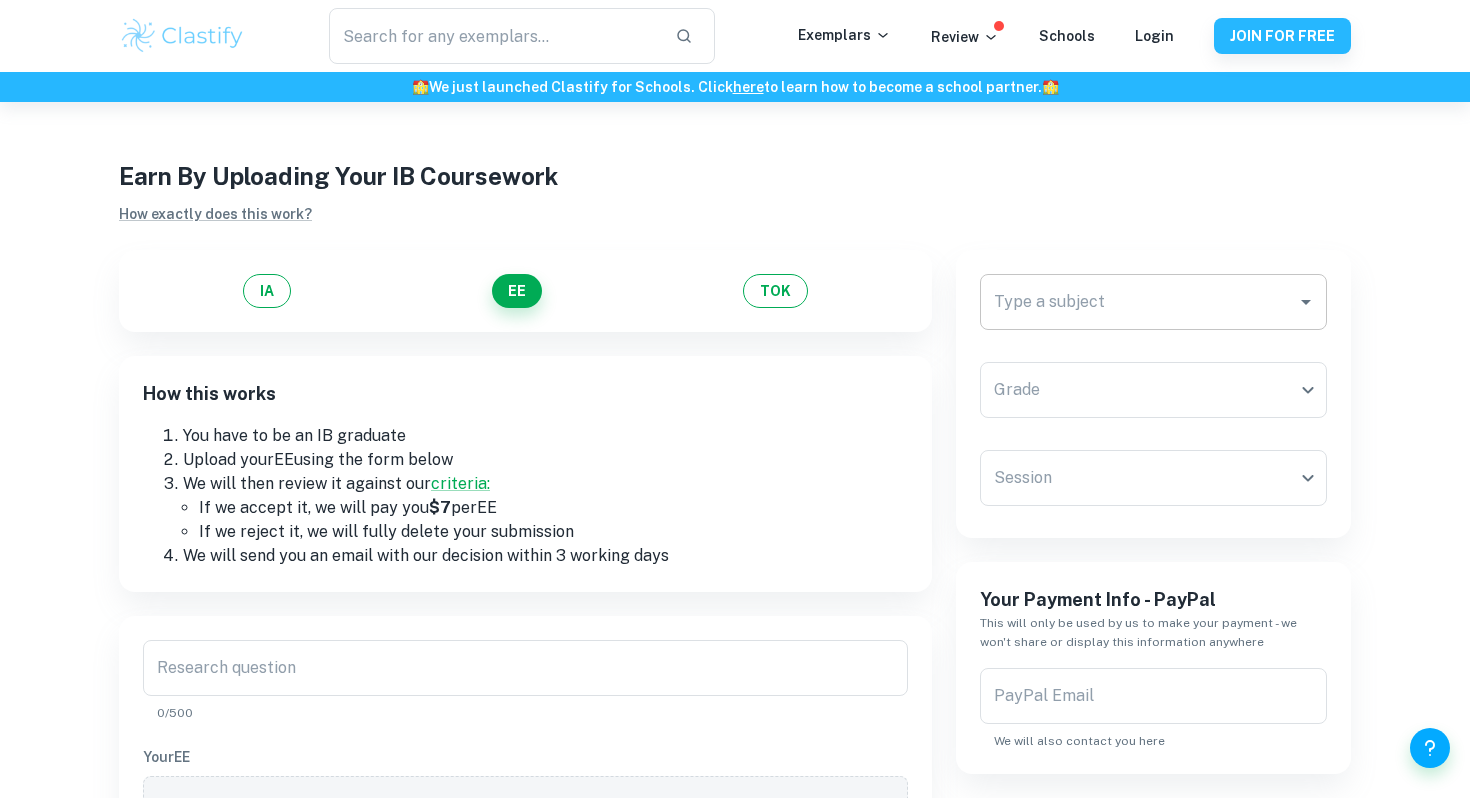 click on "Type a subject" at bounding box center [1138, 302] 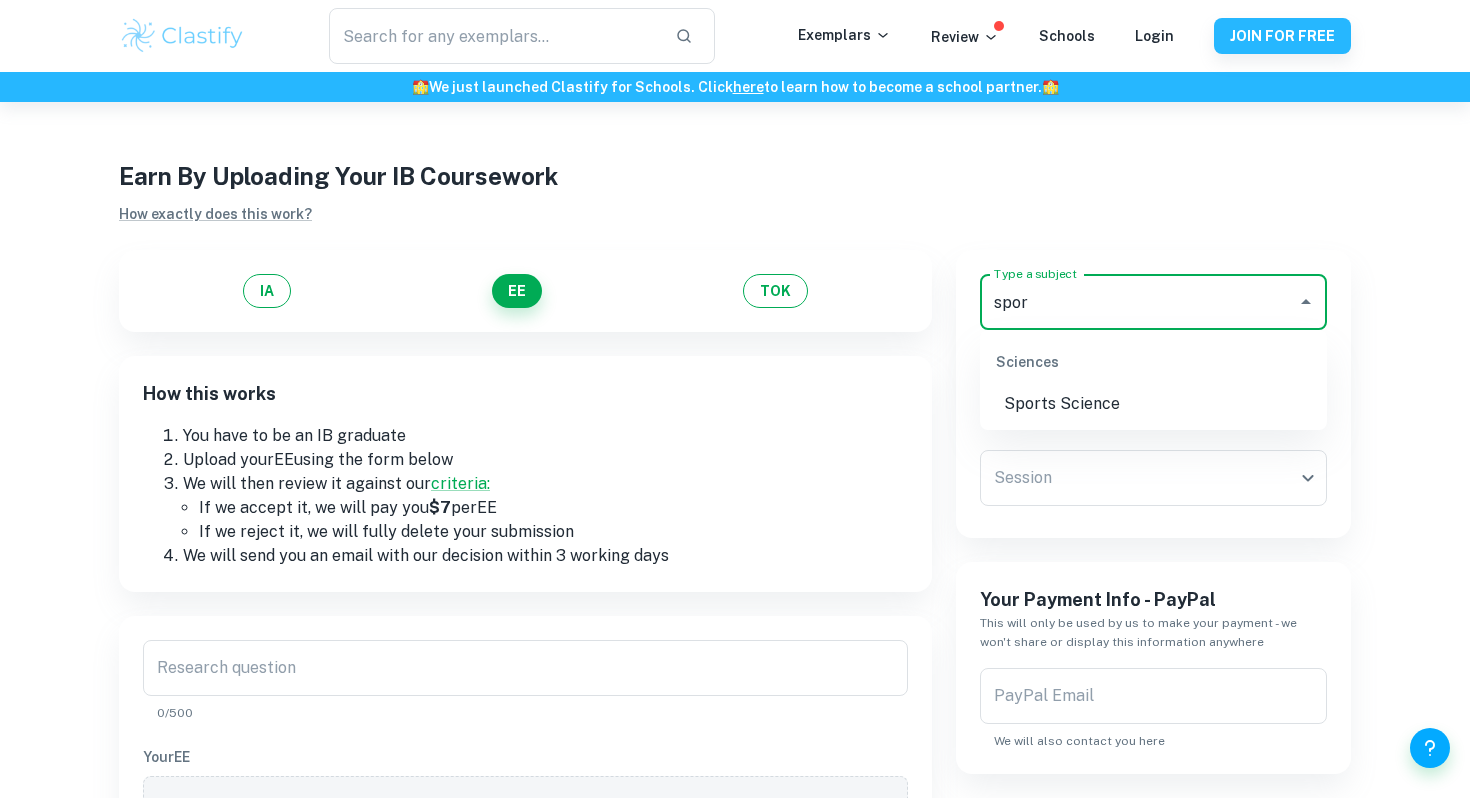 click on "Sports Science" at bounding box center [1153, 404] 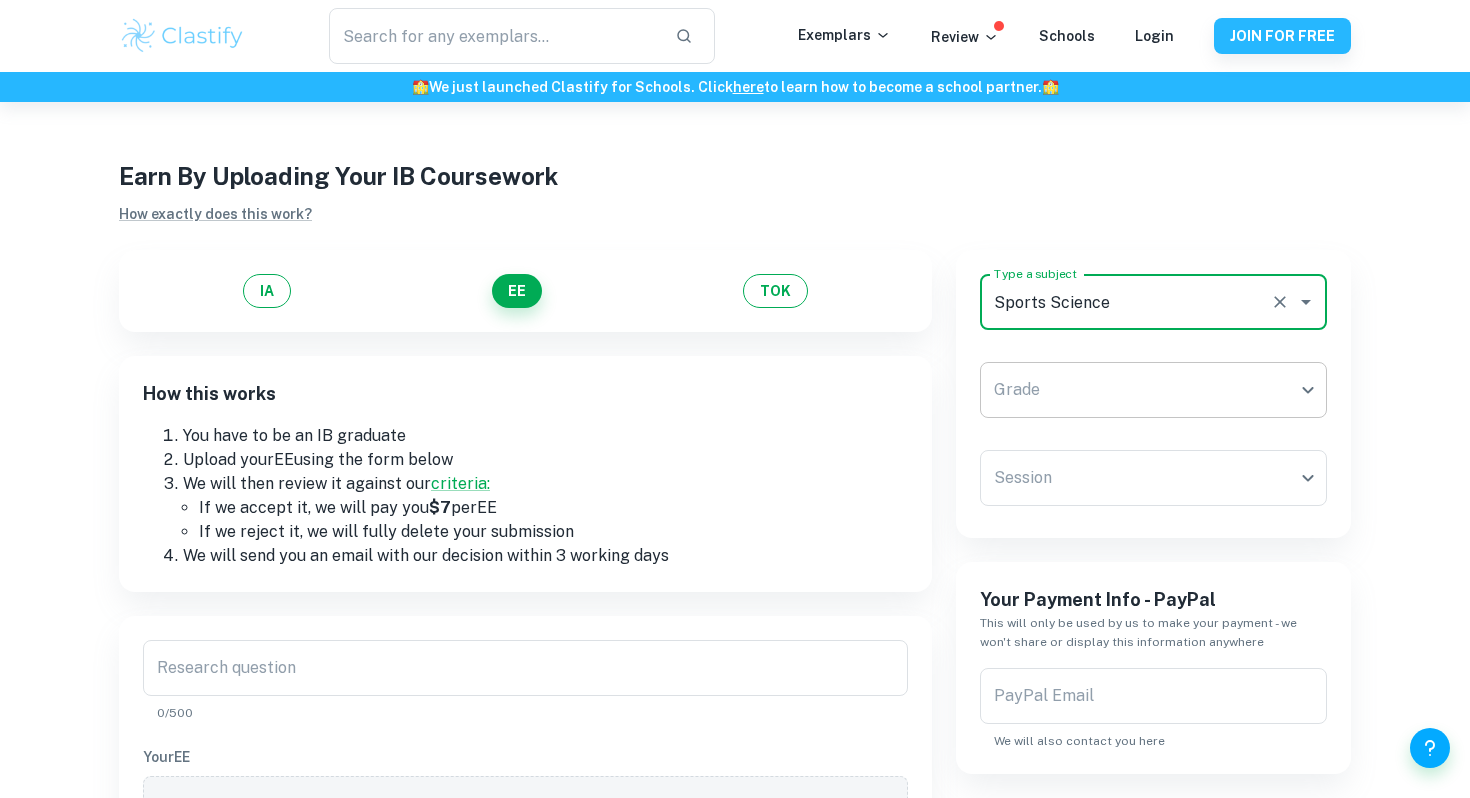 type on "Sports Science" 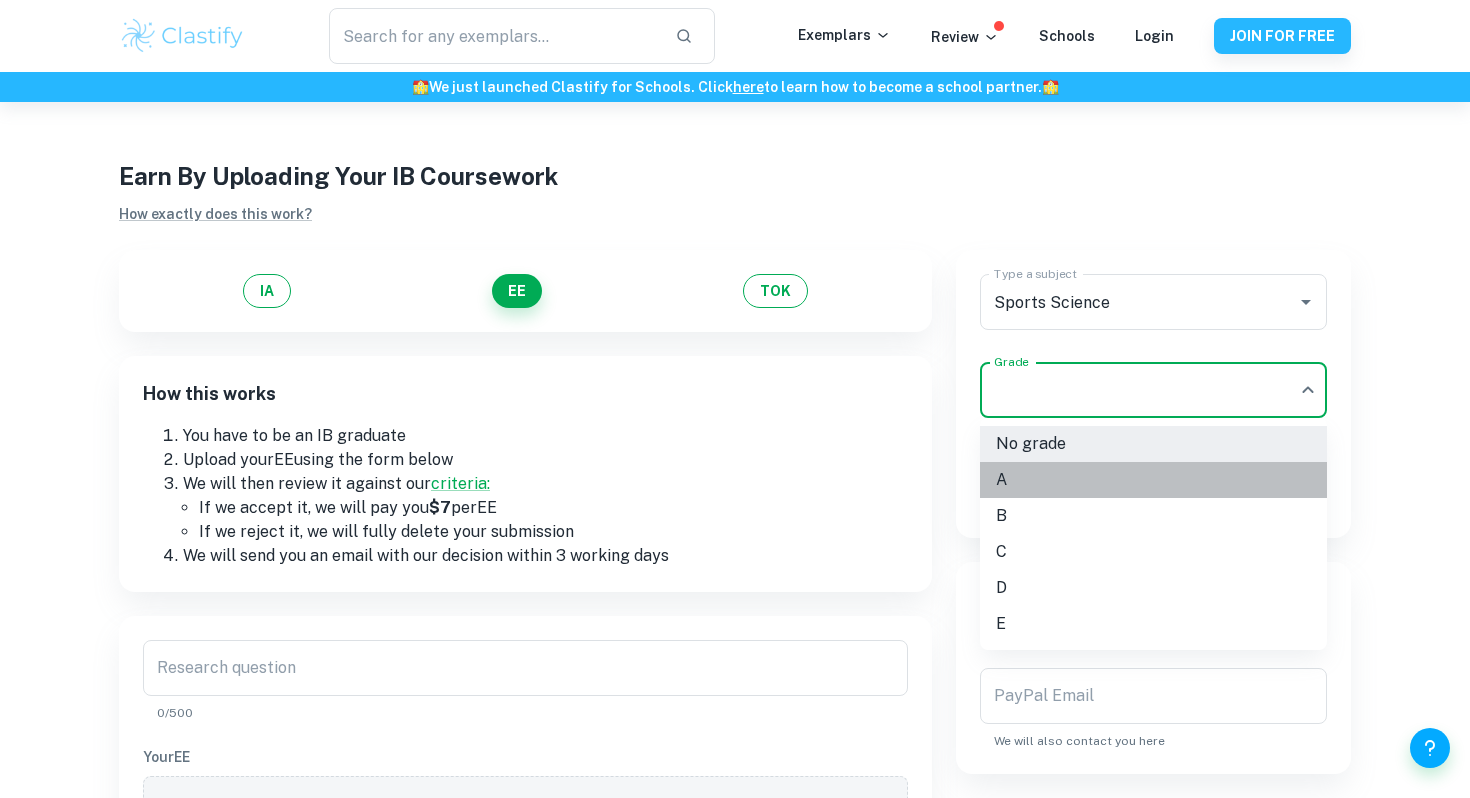 click on "A" at bounding box center (1153, 480) 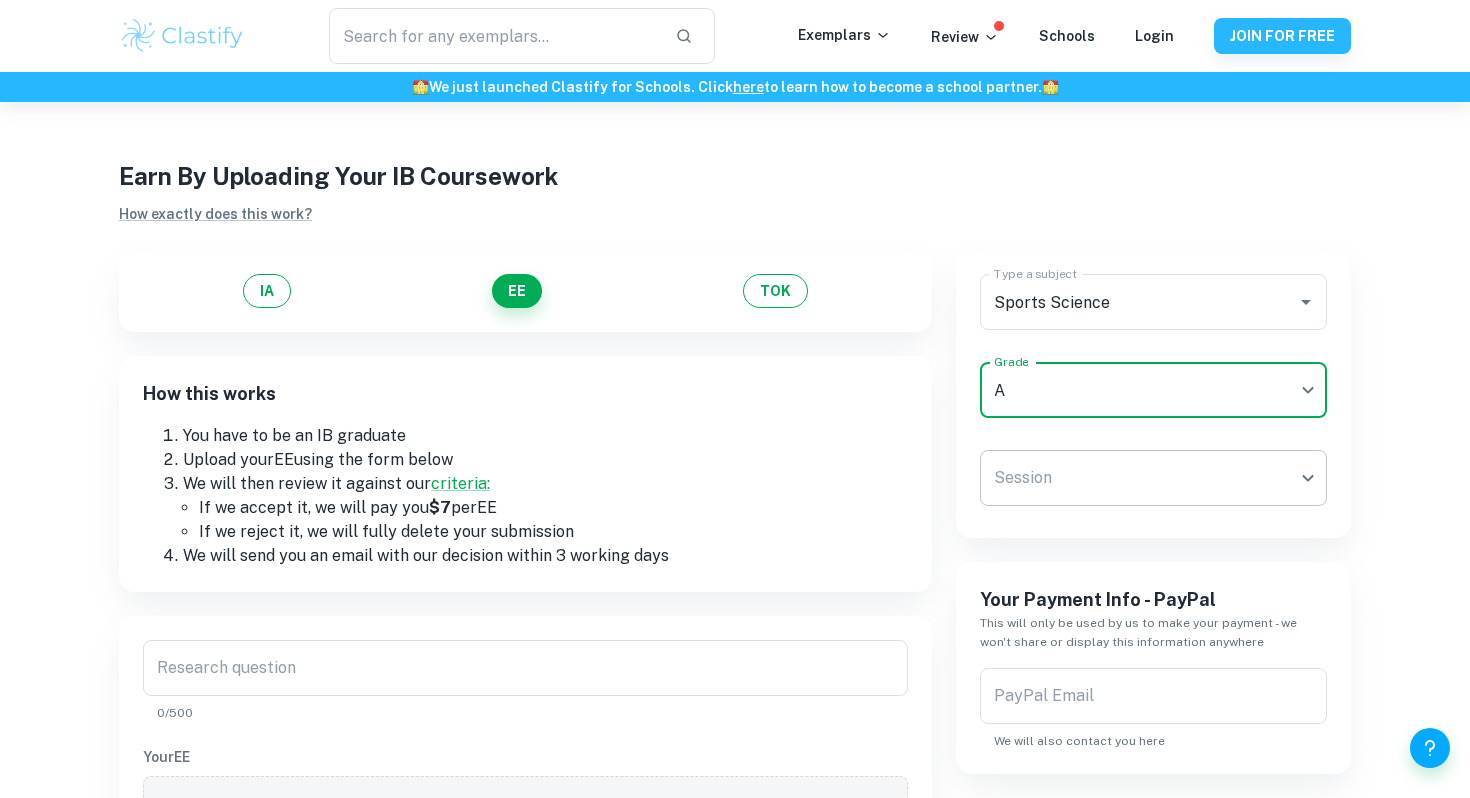 click on "We value your privacy We use cookies to enhance your browsing experience, serve personalised ads or content, and analyse our traffic. By clicking "Accept All", you consent to our use of cookies.   Cookie Policy Customise   Reject All   Accept All   Customise Consent Preferences   We use cookies to help you navigate efficiently and perform certain functions. You will find detailed information about all cookies under each consent category below. The cookies that are categorised as "Necessary" are stored on your browser as they are essential for enabling the basic functionalities of the site. ...  Show more For more information on how Google's third-party cookies operate and handle your data, see:   Google Privacy Policy Necessary Always Active Necessary cookies are required to enable the basic features of this site, such as providing secure log-in or adjusting your consent preferences. These cookies do not store any personally identifiable data. Functional Analytics Performance Advertisement Uncategorised" at bounding box center [735, 501] 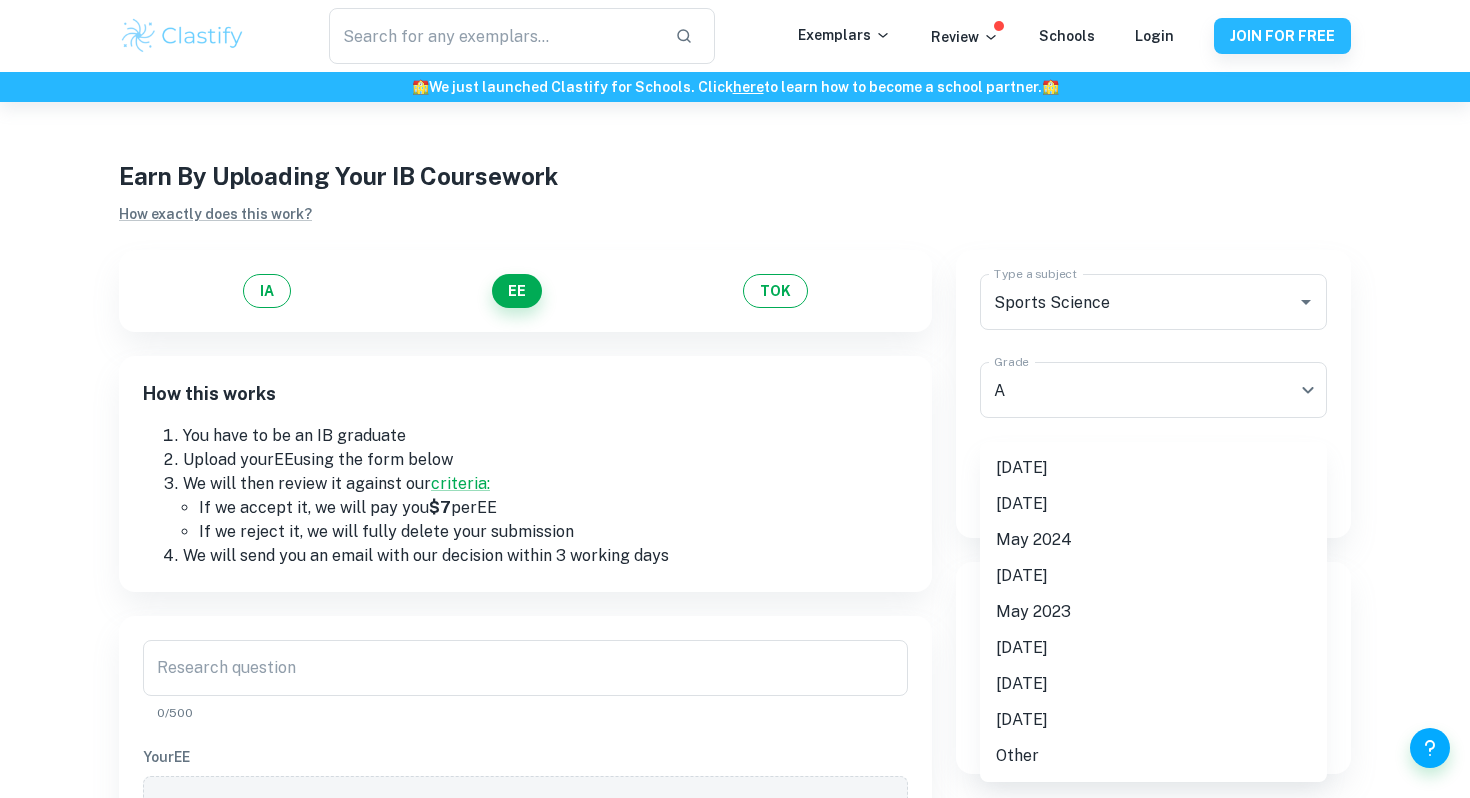 click on "May 2024" at bounding box center (1153, 540) 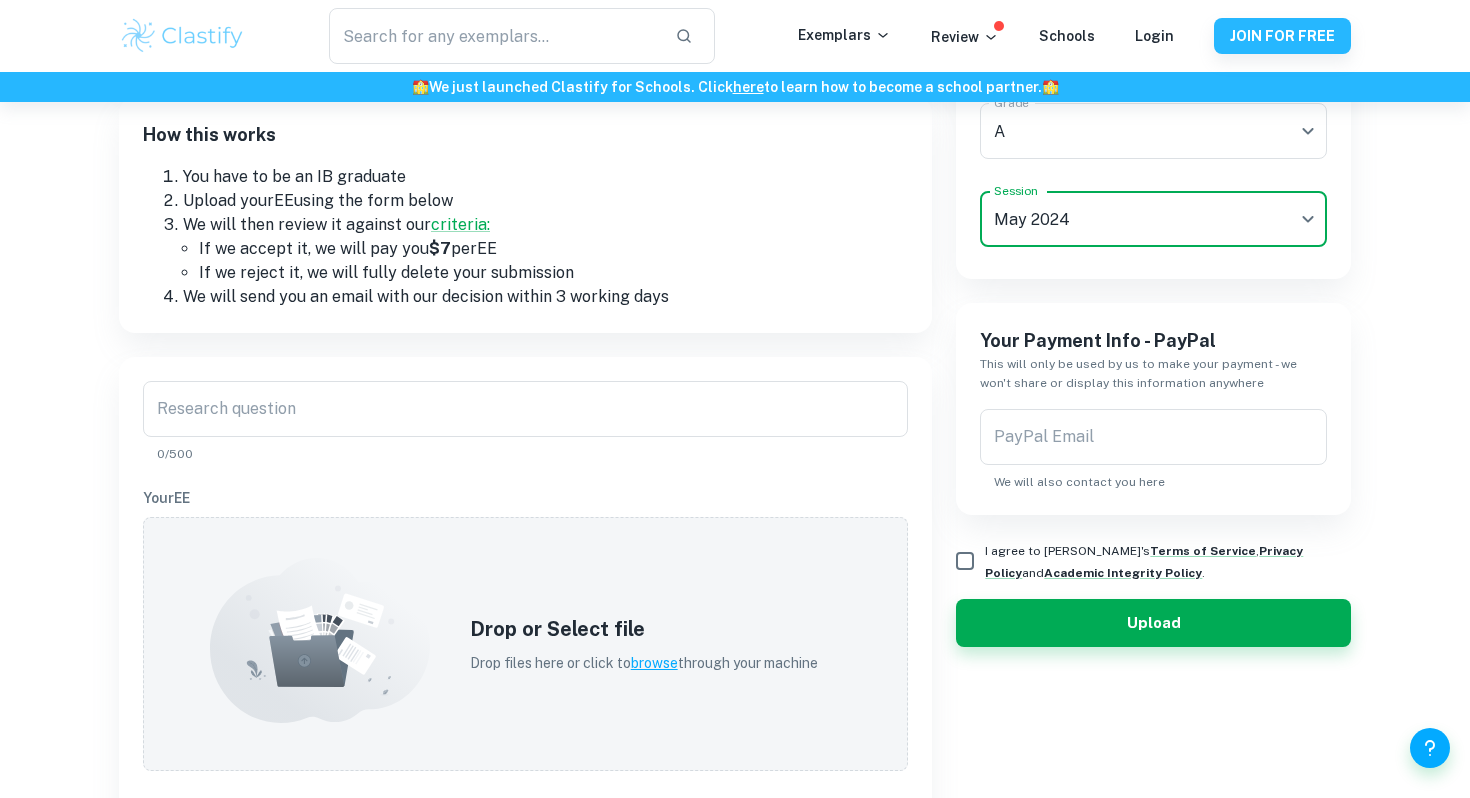scroll, scrollTop: 494, scrollLeft: 0, axis: vertical 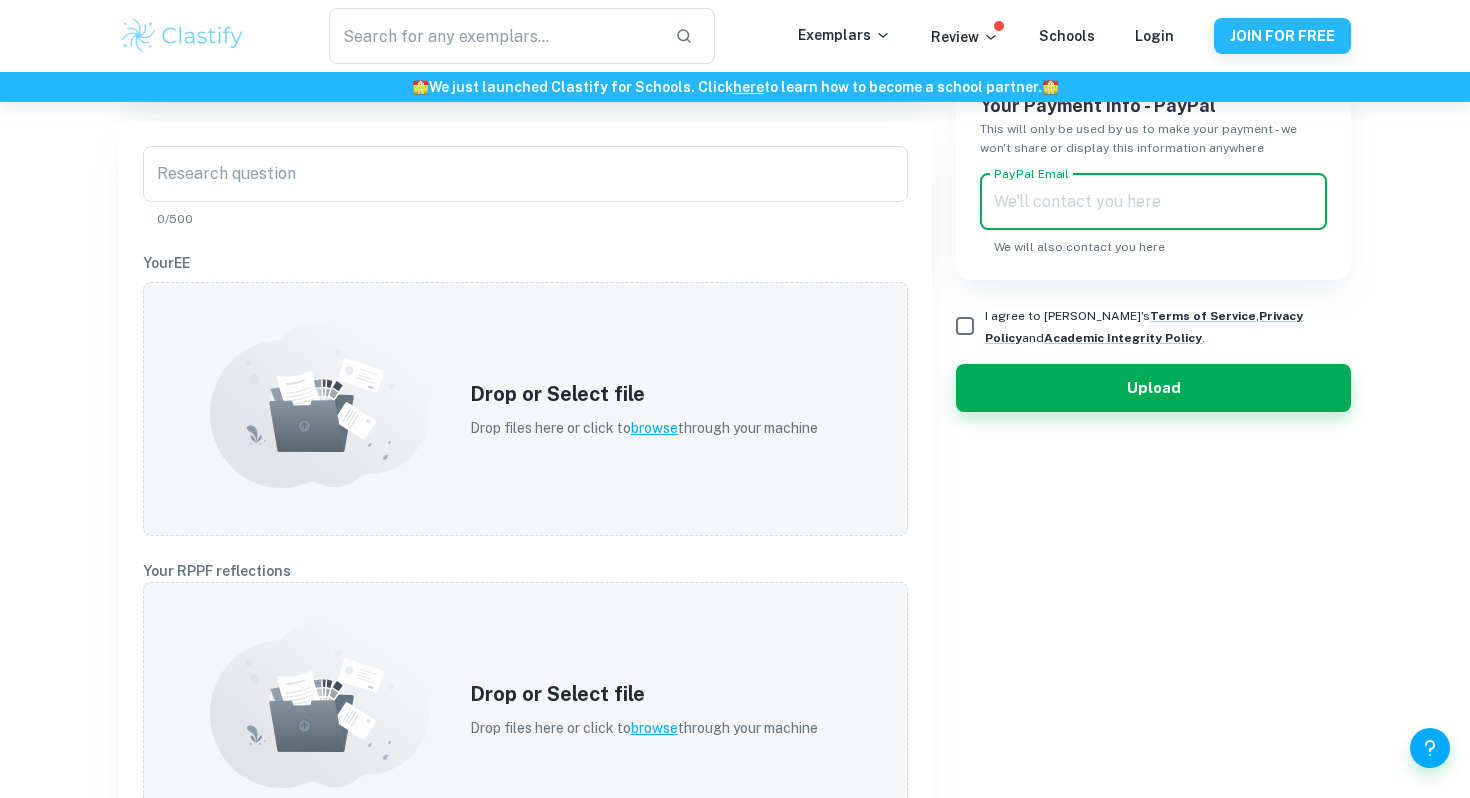 click on "PayPal Email" at bounding box center (1153, 202) 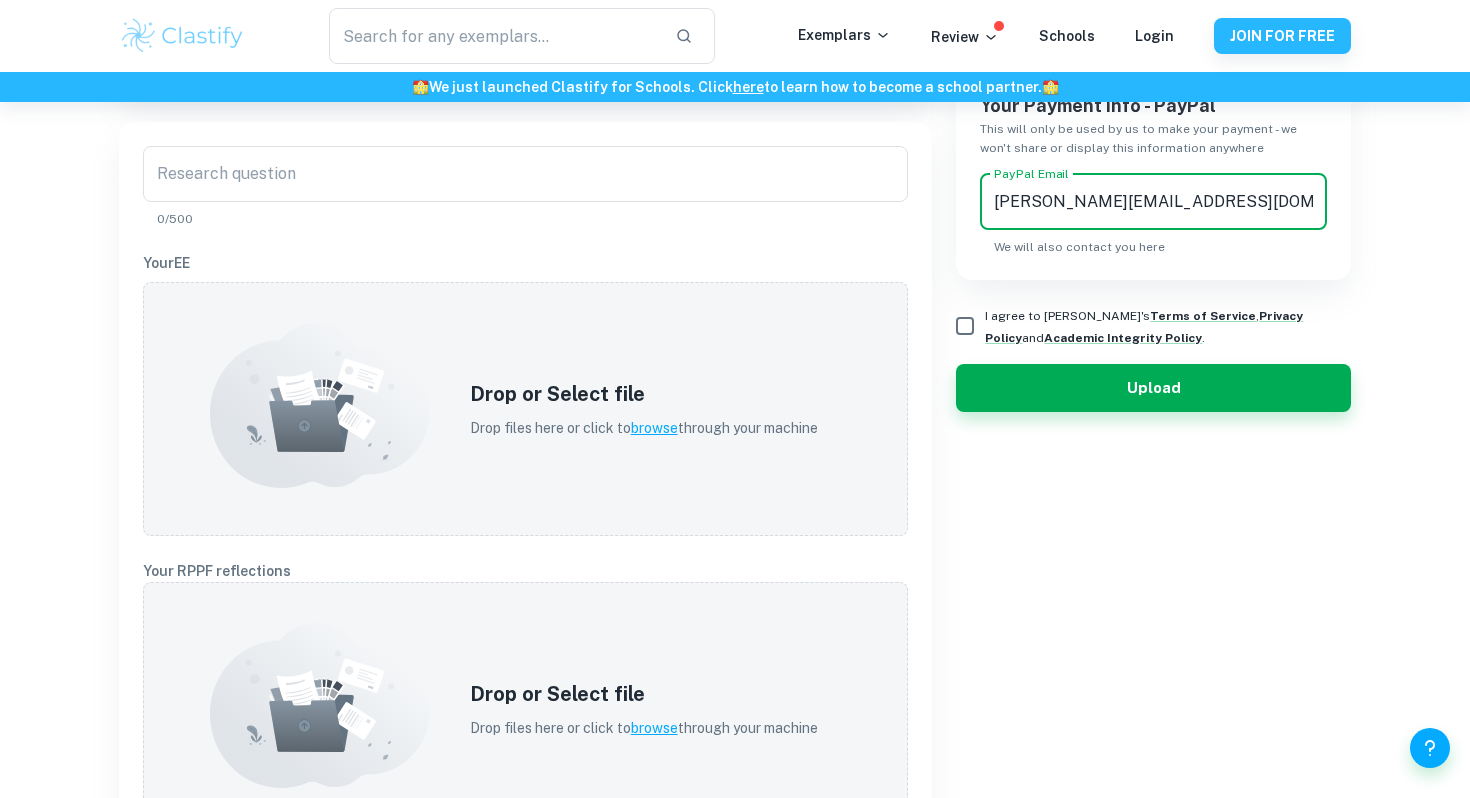 type on "[PERSON_NAME][EMAIL_ADDRESS][DOMAIN_NAME]" 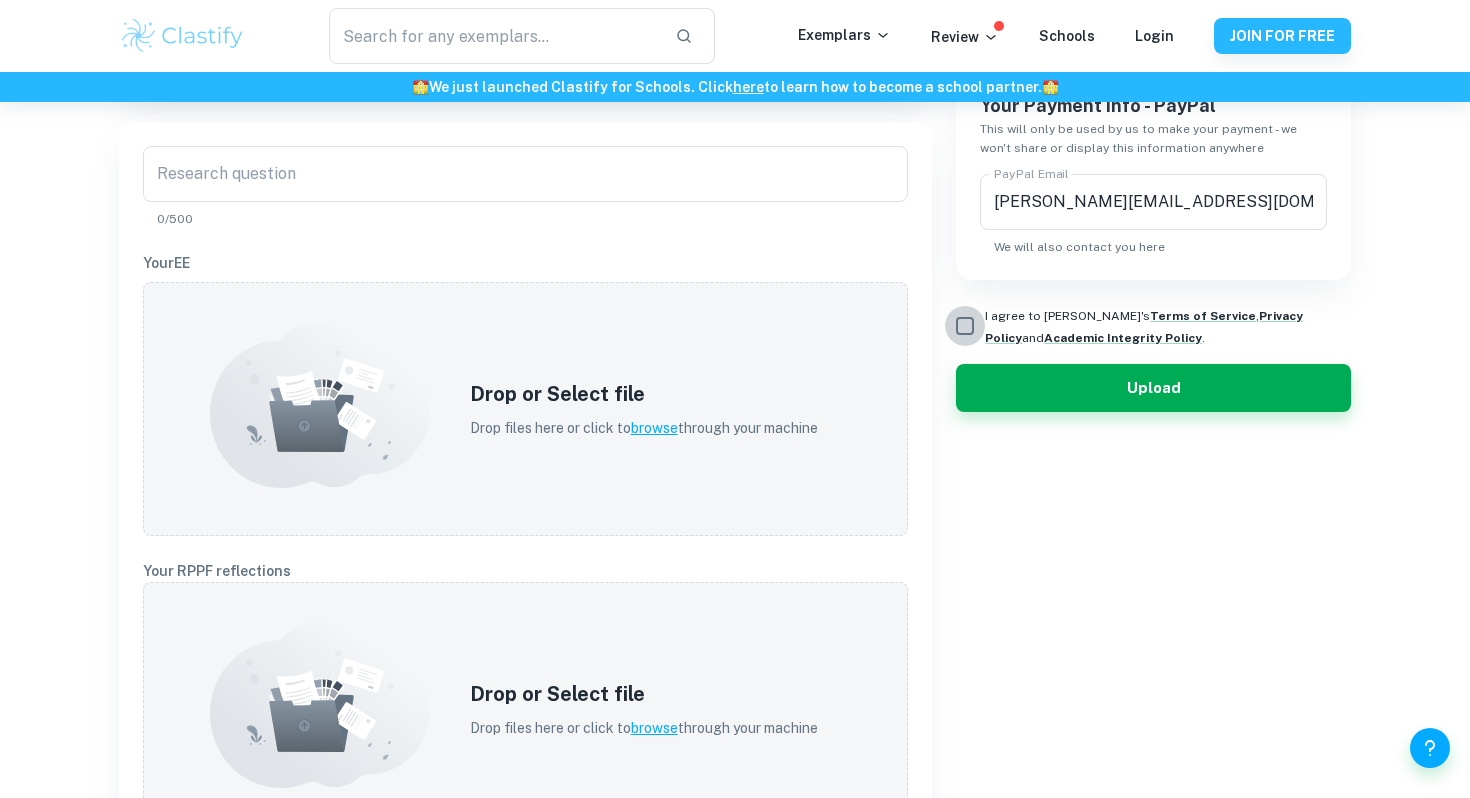click on "I agree to [PERSON_NAME]'s  Terms of Service ,  Privacy Policy  and  Academic Integrity Policy ." at bounding box center (965, 326) 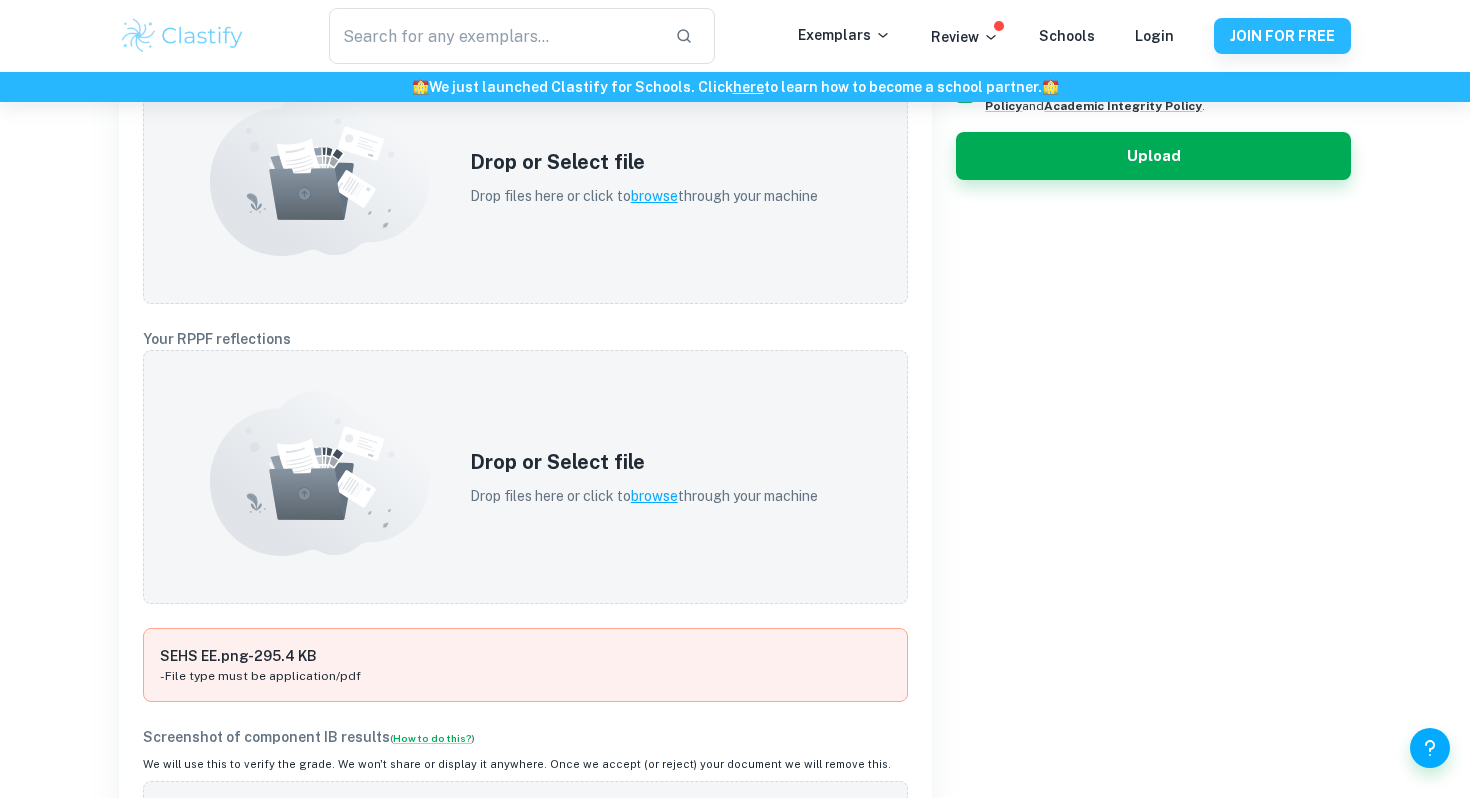 scroll, scrollTop: 858, scrollLeft: 0, axis: vertical 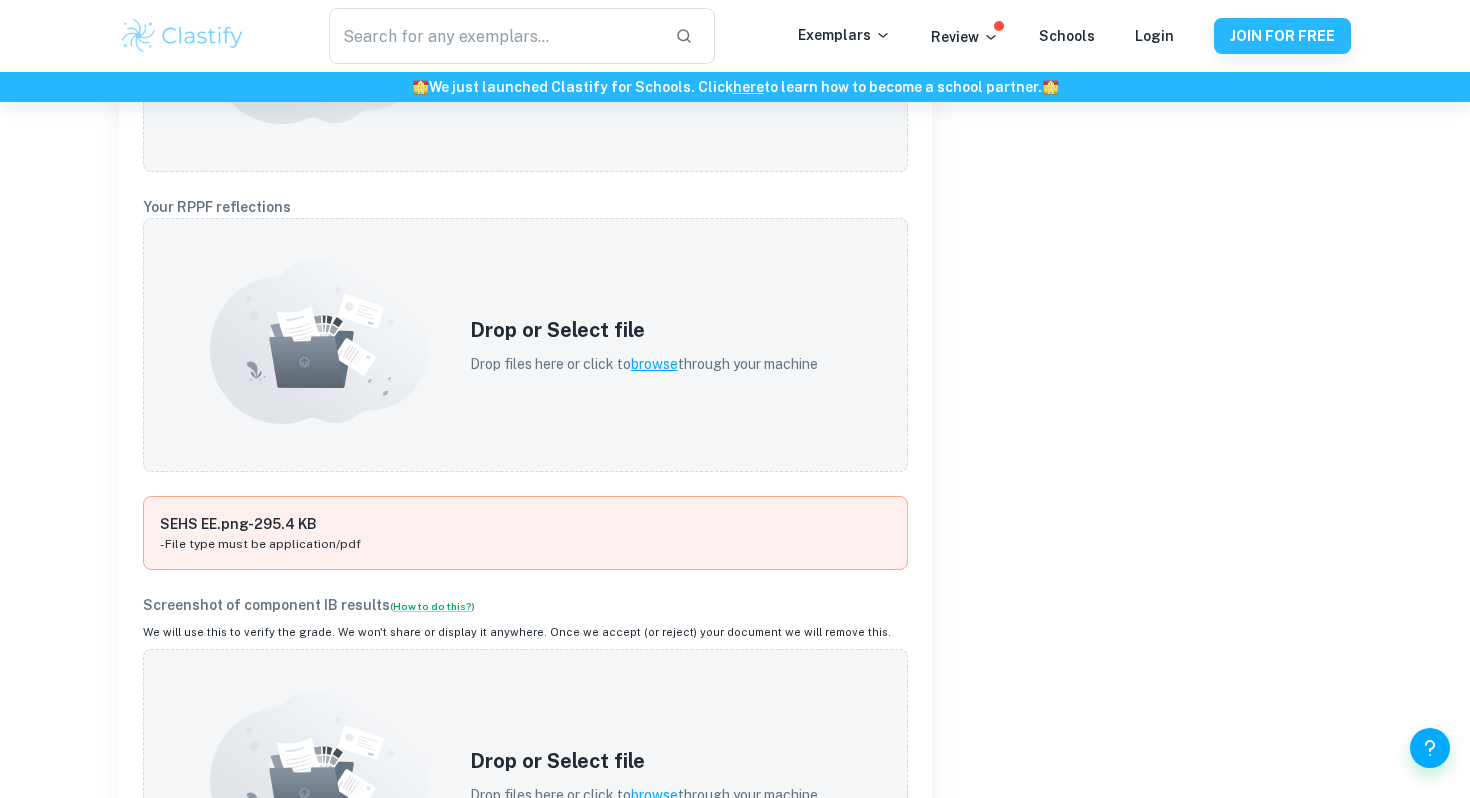 click on "Research question Research question 0/500 Your  EE Drop or Select file Drop files here or click to  browse  through your machine Your RPPF reflections Drop or Select file Drop files here or click to  browse  through your machine SEHS EE.png  -  295.4 KB -  File type must be application/pdf Screenshot of component IB results  ( How to do this? ) We will use this to verify the grade. We won't share or display it anywhere. Once we accept (or reject) your document we will remove this. Drop or Select file Drop files here or click to  browse  through your machine" at bounding box center [525, 342] 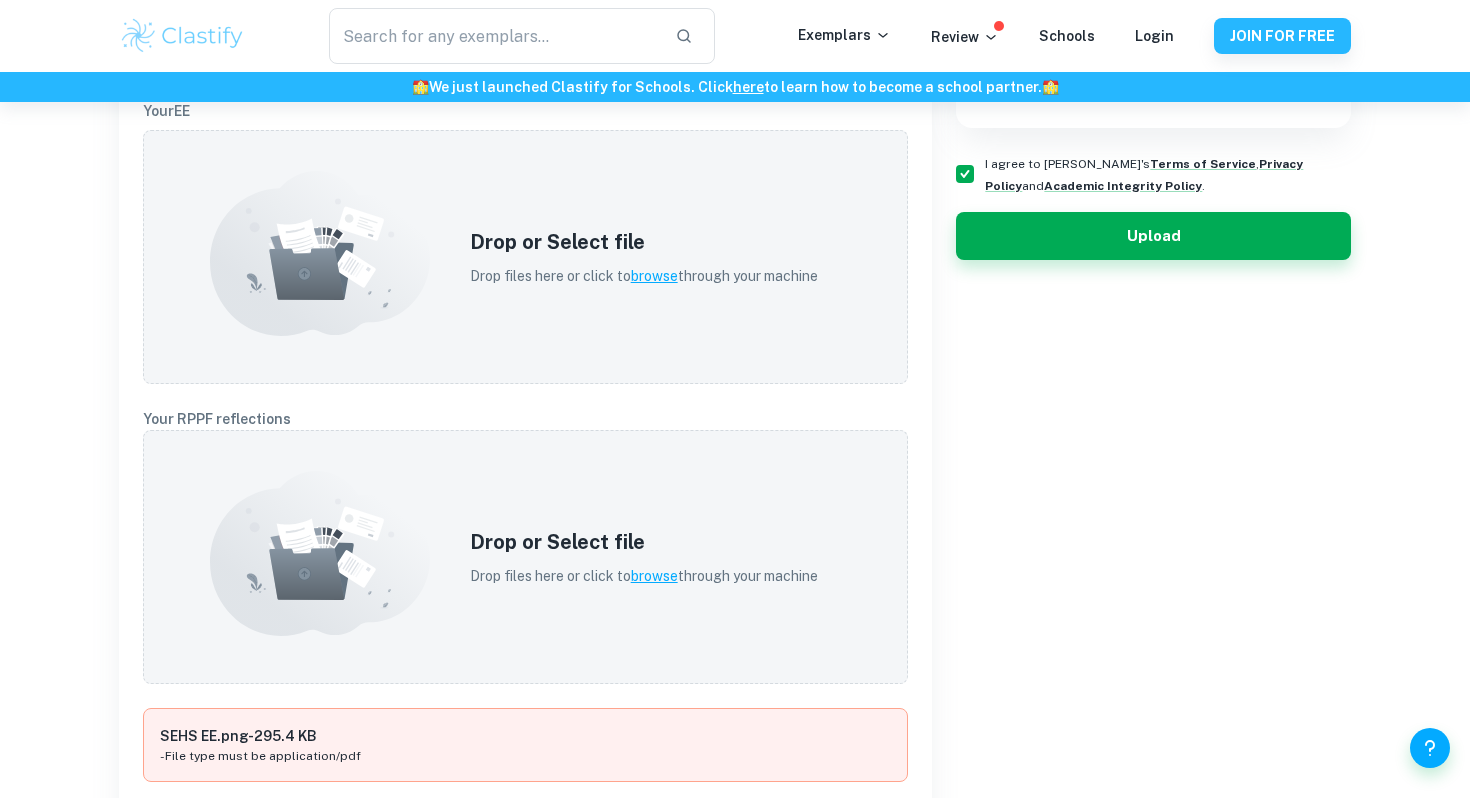 scroll, scrollTop: 656, scrollLeft: 0, axis: vertical 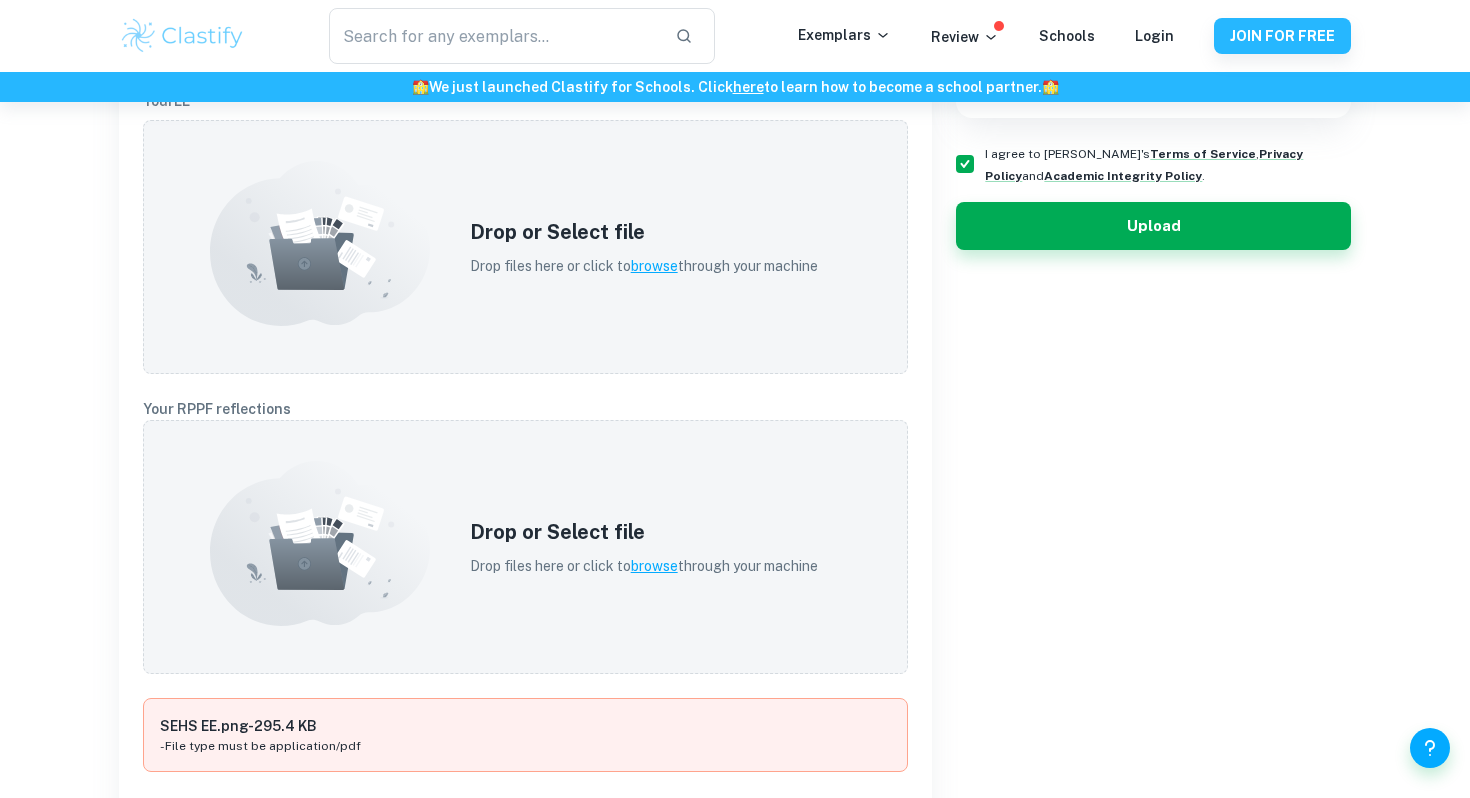 click on "Type a subject Sports Science Type a subject Grade A A Grade Session [DATE] M24 Session Your Payment Info - PayPal This will only be used by us to make your payment - we won't share or display this information anywhere PayPal Email [PERSON_NAME][EMAIL_ADDRESS][DOMAIN_NAME] PayPal Email We will also contact you here I agree to Clastify's  Terms of Service ,  Privacy Policy  and  Academic Integrity Policy . Upload" at bounding box center [1141, 317] 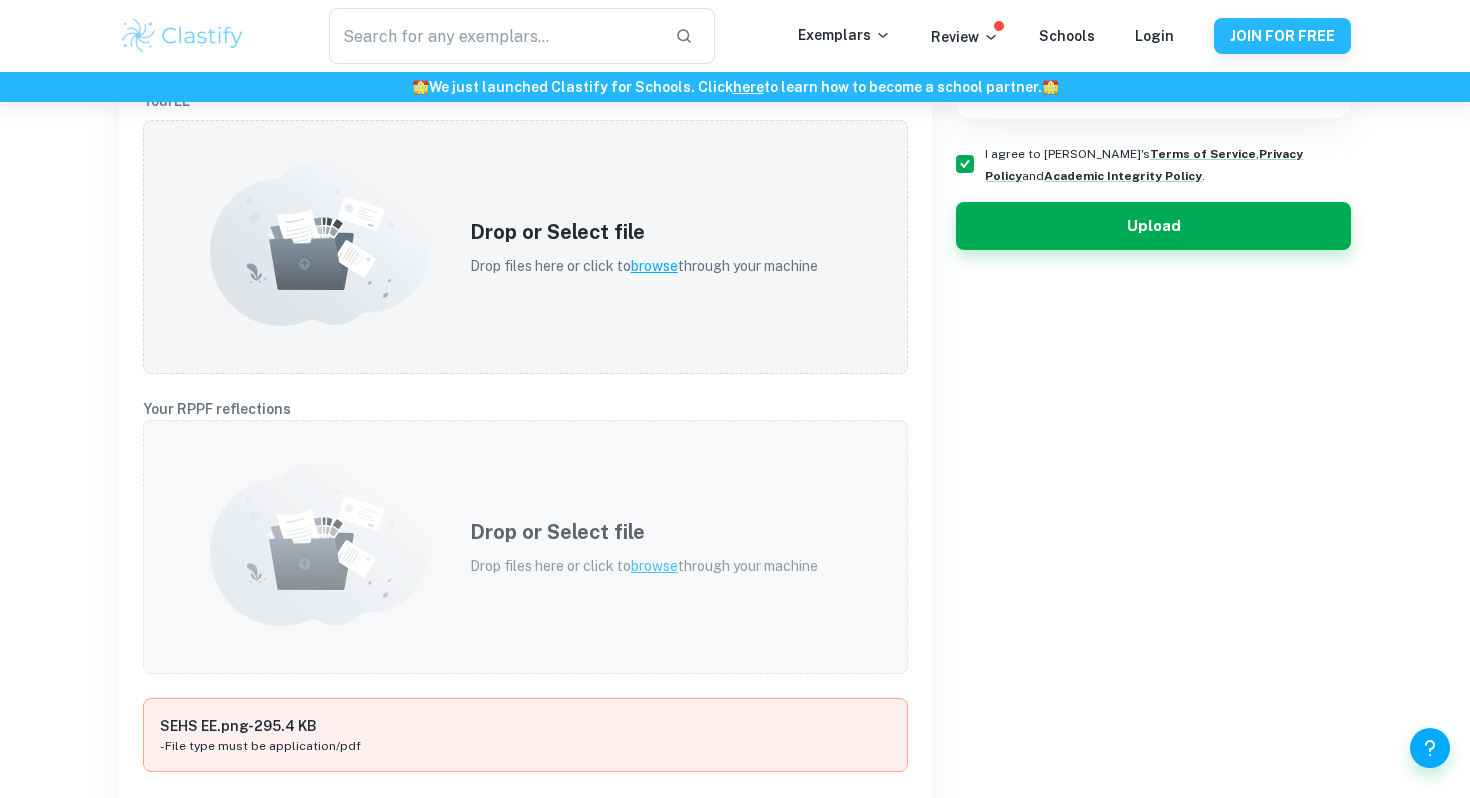 click 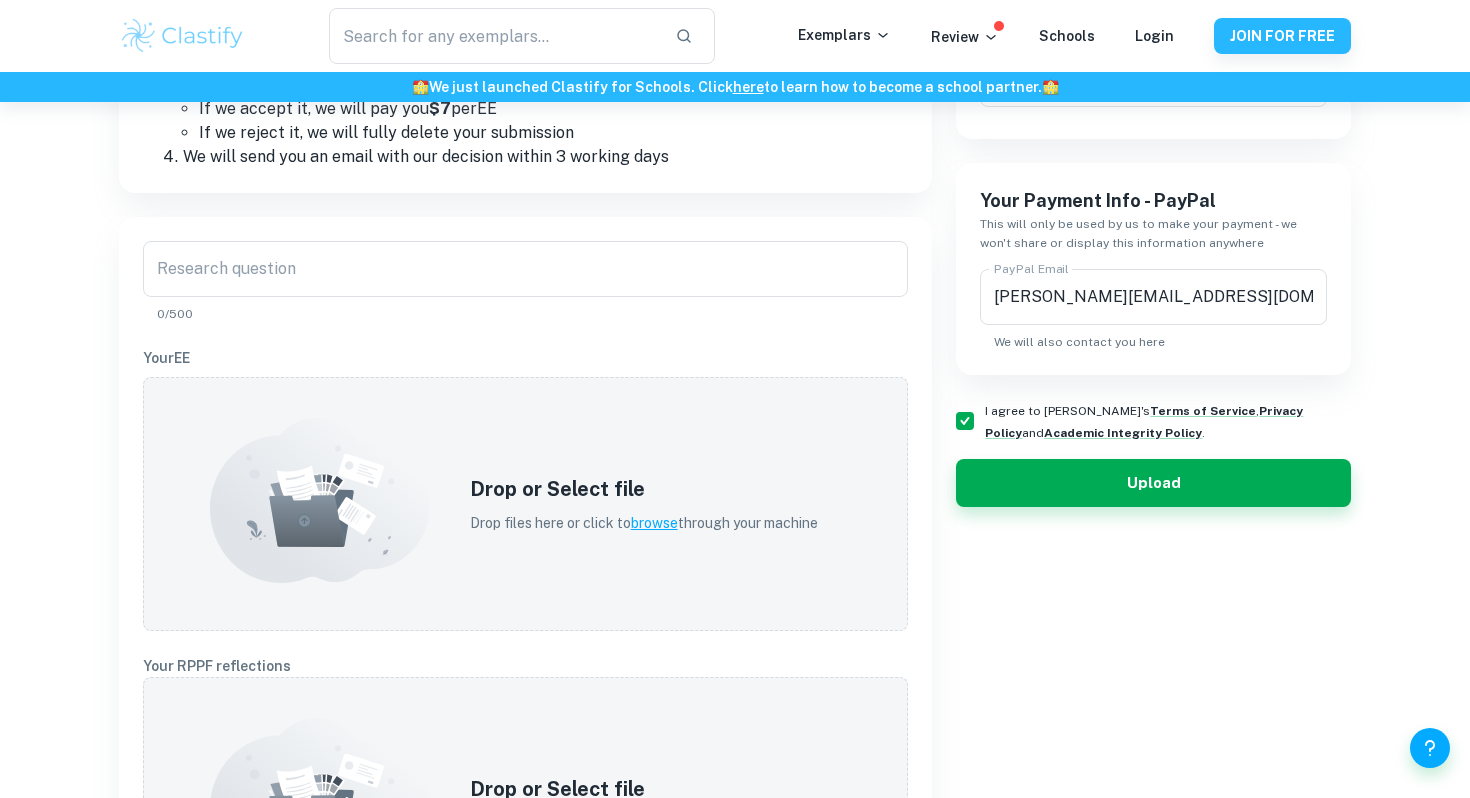 scroll, scrollTop: 168, scrollLeft: 0, axis: vertical 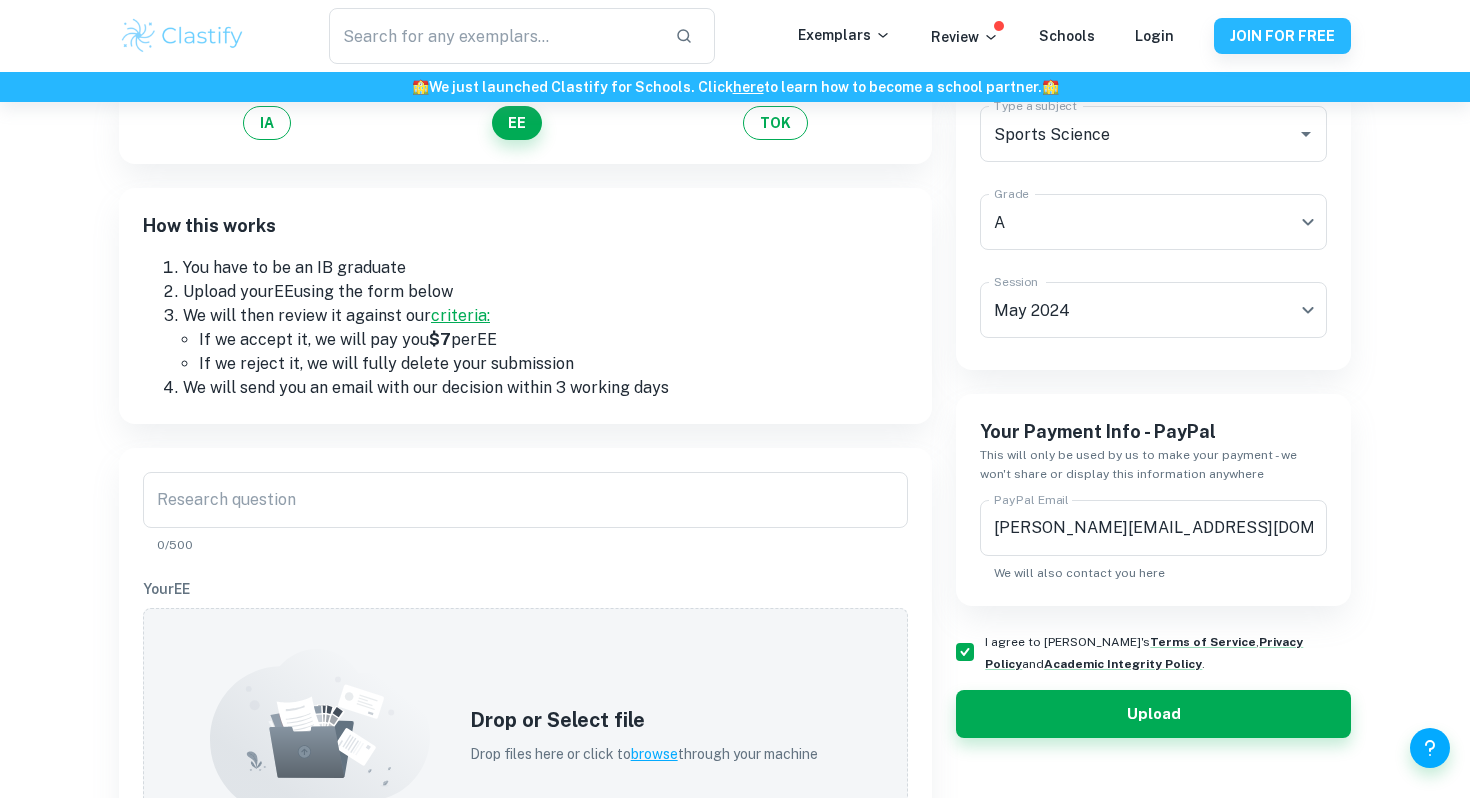 click on "criteria:" at bounding box center [460, 315] 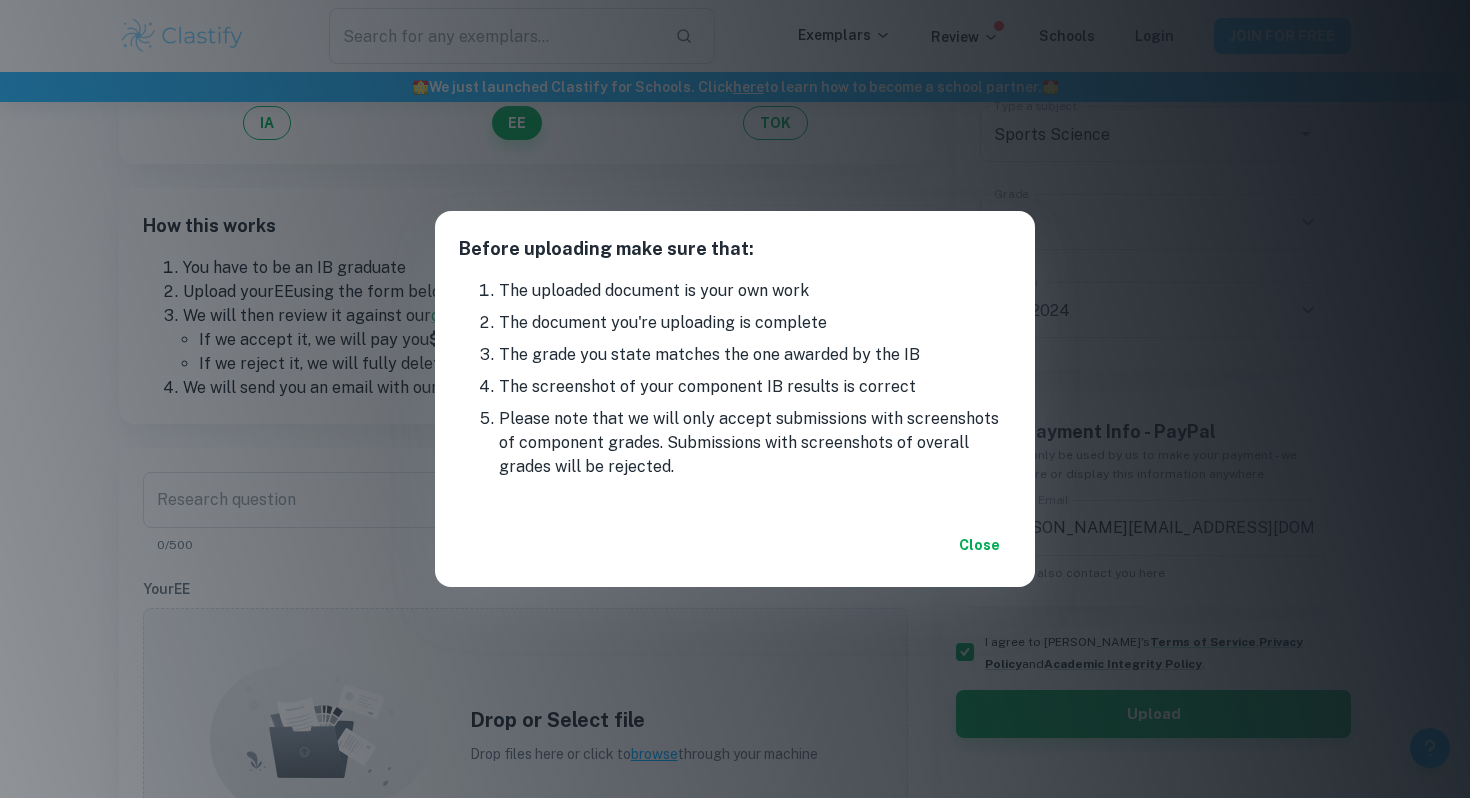 click on "Before uploading make sure that: The uploaded document is your own work The document you're uploading is complete The grade you state matches the one awarded by the IB The screenshot of your component IB results is correct Please note that we will only accept submissions with screenshots of component grades. Submissions with screenshots of overall grades will be rejected. Close" at bounding box center (735, 399) 